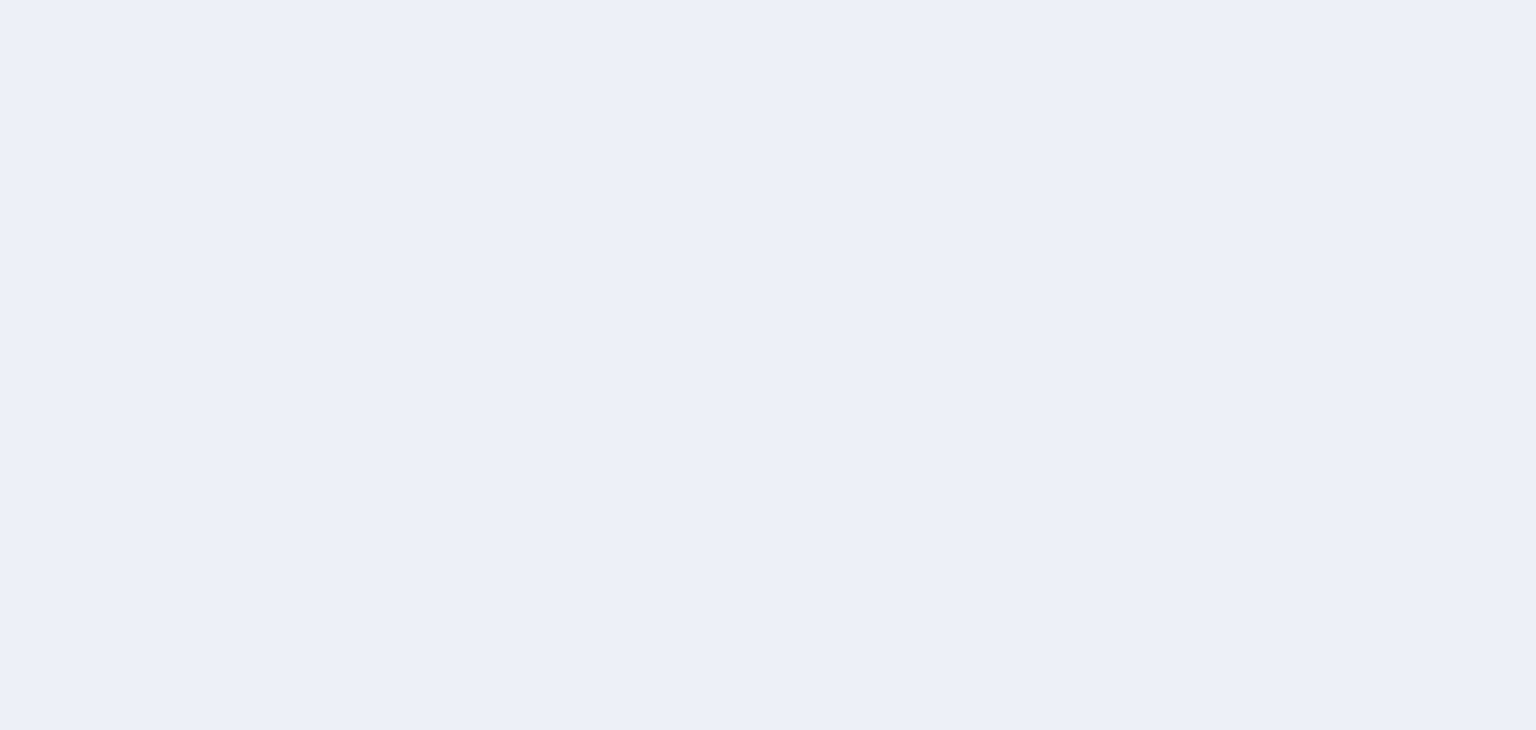 scroll, scrollTop: 0, scrollLeft: 0, axis: both 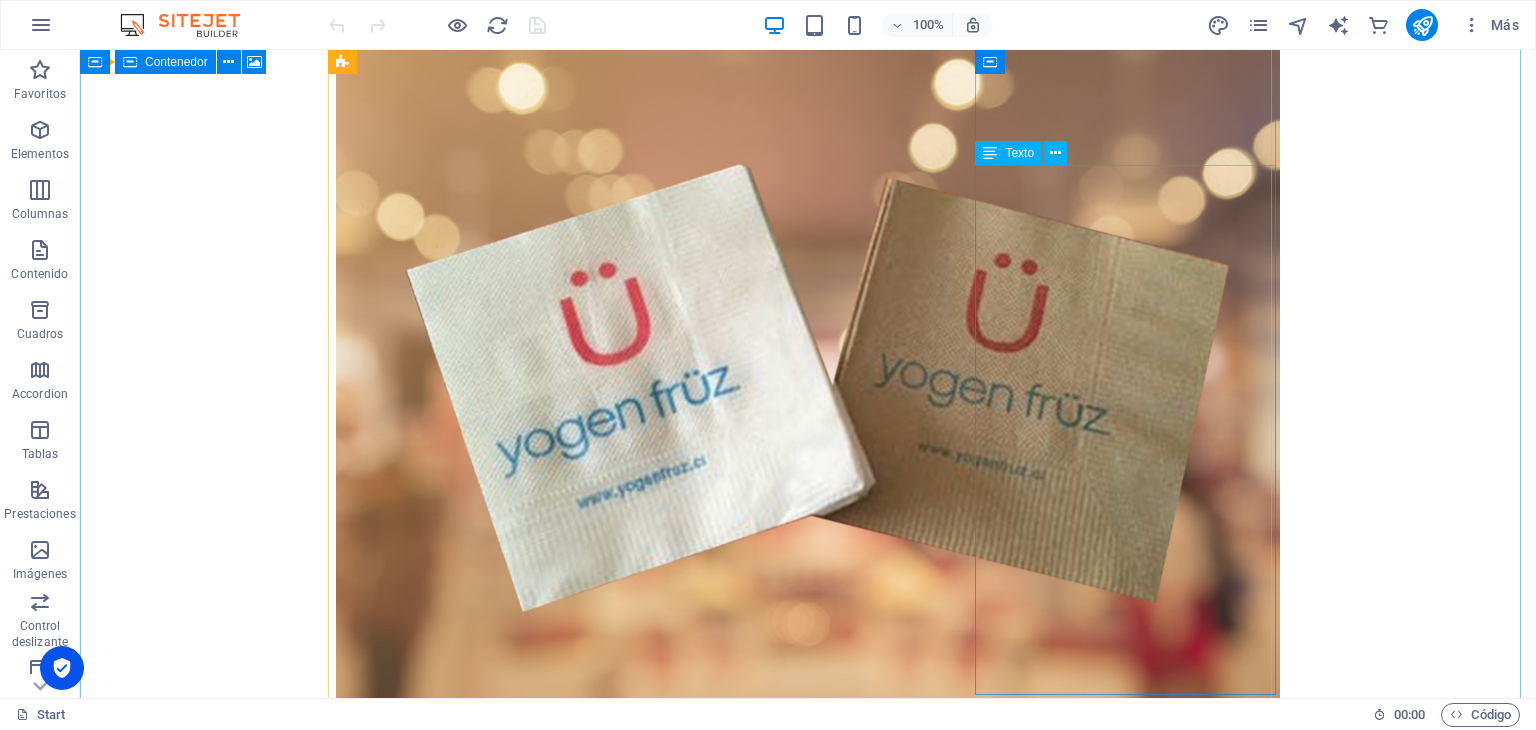 click on "40x40 ¡La más elegante de todas! FORMATO SERVILLETA                    ABIERTA           40 x 40 cm                   DOBLADA  1/4  20 x 20 cm                   DOBLADA 1/8   20 x 10 cm TIPO DE PAPEL DISPONIBLE                    PAPEL BLANCO                    TIPO DE IMPRESIÓN DISPONIBLE                    1 COLOR                   2 COLORES  TIPO DE GOFRADO DISPONIBLE                   BORDE                   CONTINUO                 CAJA     40X40X60cm app      CONTENIDO  1800 UNI DOBLE HOJA     18 PAQUETES / 100 UNI    CONTENIDO  3600 UNI HOJA SIMPLE     18 PAQUETES / 200 UNI   PEDIMO MÍNIMO  2 CAJAS" at bounding box center (808, 2827) 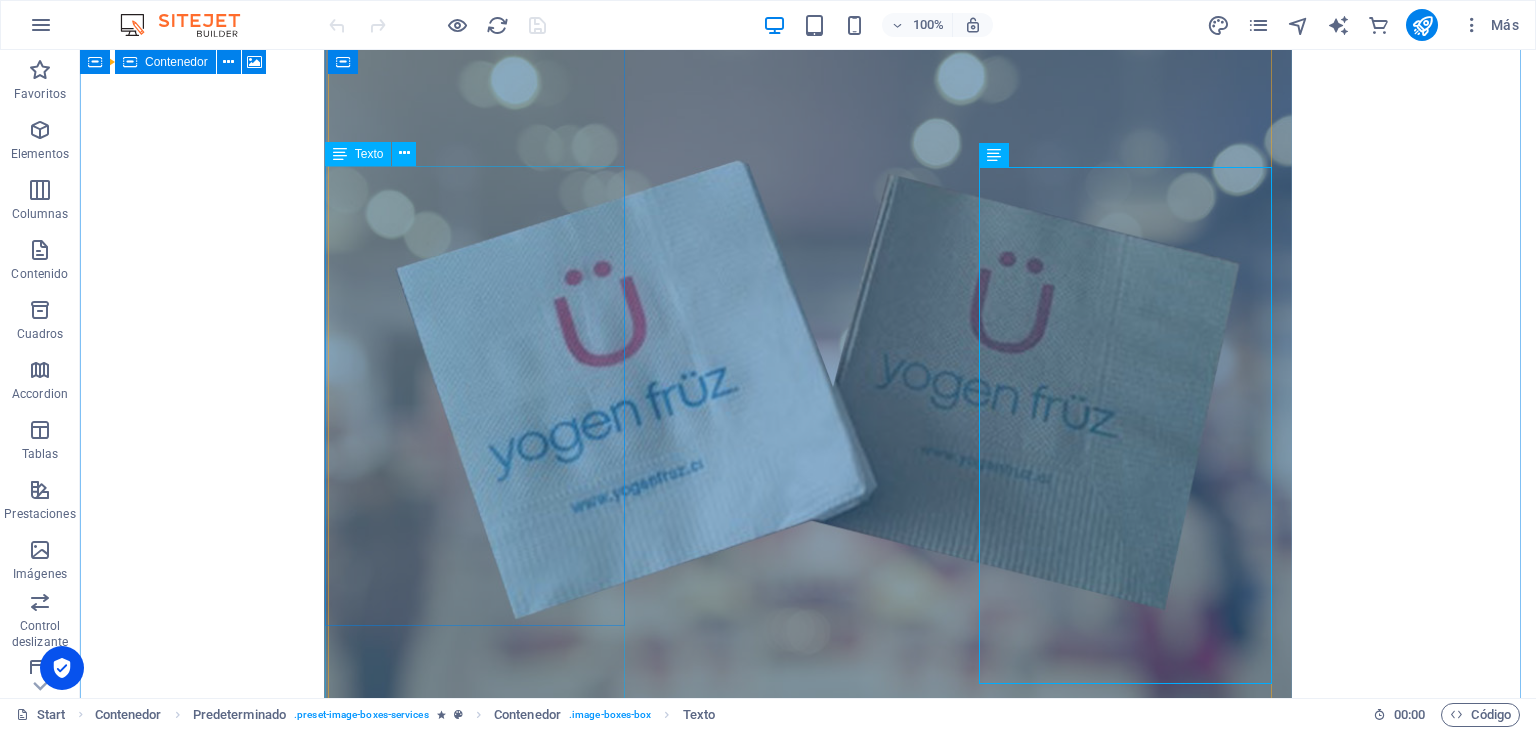 click on "23x23 ¡La más versátil de las servilletas! FORMATO SERVILLETA                  ABIERTA     23x23 cm                 DOBLADA   11.5x11.5 cm TIPO DE PAPEL DISPONIBLE                  PAPEL BLANCO                   PAPEL ECOLÓGICO TIPO DE IMPRESIÓN DISPONIBLE                  1 COLOR                 2 COLORES TIPO DE GOFRADO DISPONIBLE                 COMPLETO  CAJA      40X40X60cm app     CONTENIDO   6000 UNI     30 PAQUETES / 200 UNI PEDIDO MINIMO       2 CAJAS                12.000 SERVILLETAS" at bounding box center [808, 1217] 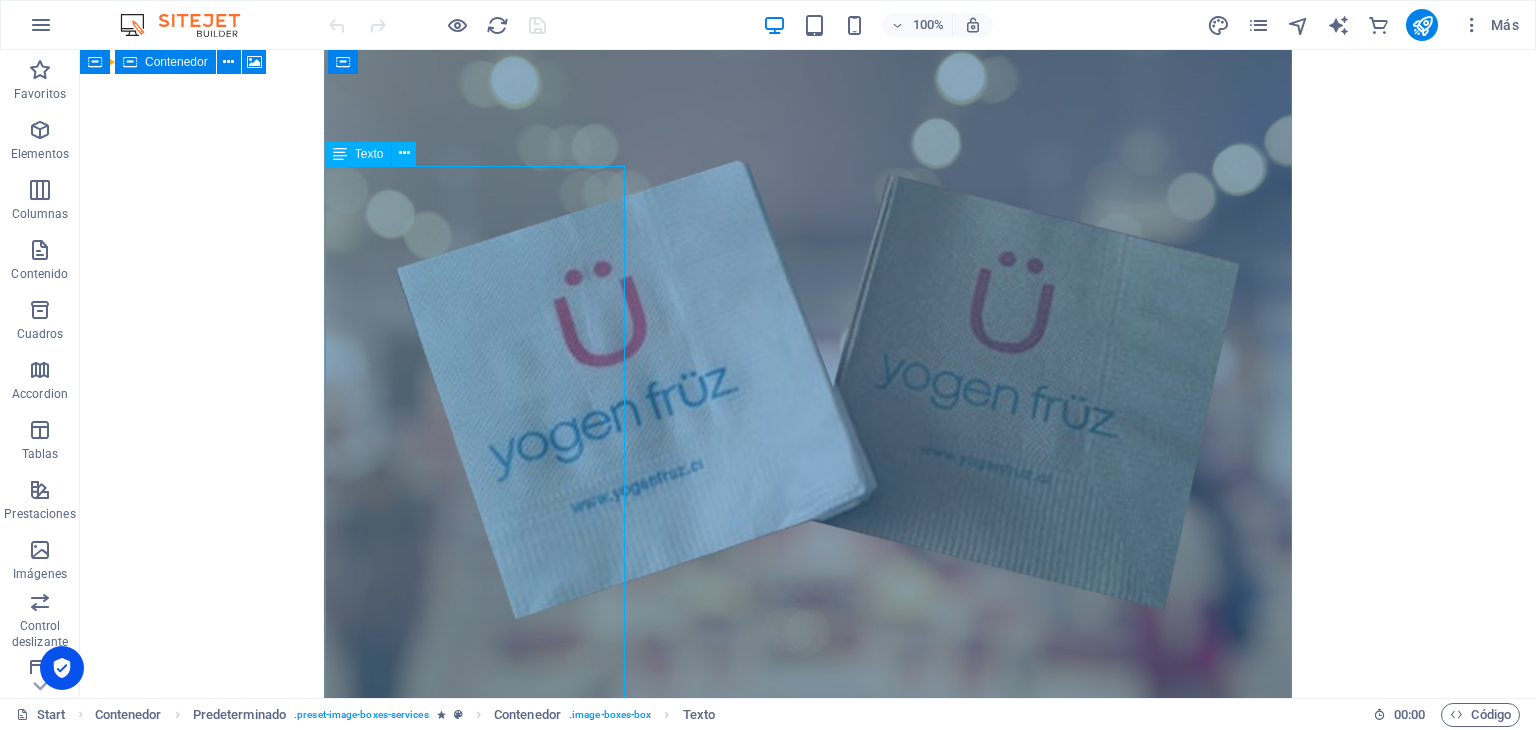 click on "23x23 ¡La más versátil de las servilletas! FORMATO SERVILLETA                  ABIERTA     23x23 cm                 DOBLADA   11.5x11.5 cm TIPO DE PAPEL DISPONIBLE                  PAPEL BLANCO                   PAPEL ECOLÓGICO TIPO DE IMPRESIÓN DISPONIBLE                  1 COLOR                 2 COLORES TIPO DE GOFRADO DISPONIBLE                 COMPLETO  CAJA      40X40X60cm app     CONTENIDO   6000 UNI     30 PAQUETES / 200 UNI PEDIDO MINIMO       2 CAJAS                12.000 SERVILLETAS" at bounding box center [808, 1217] 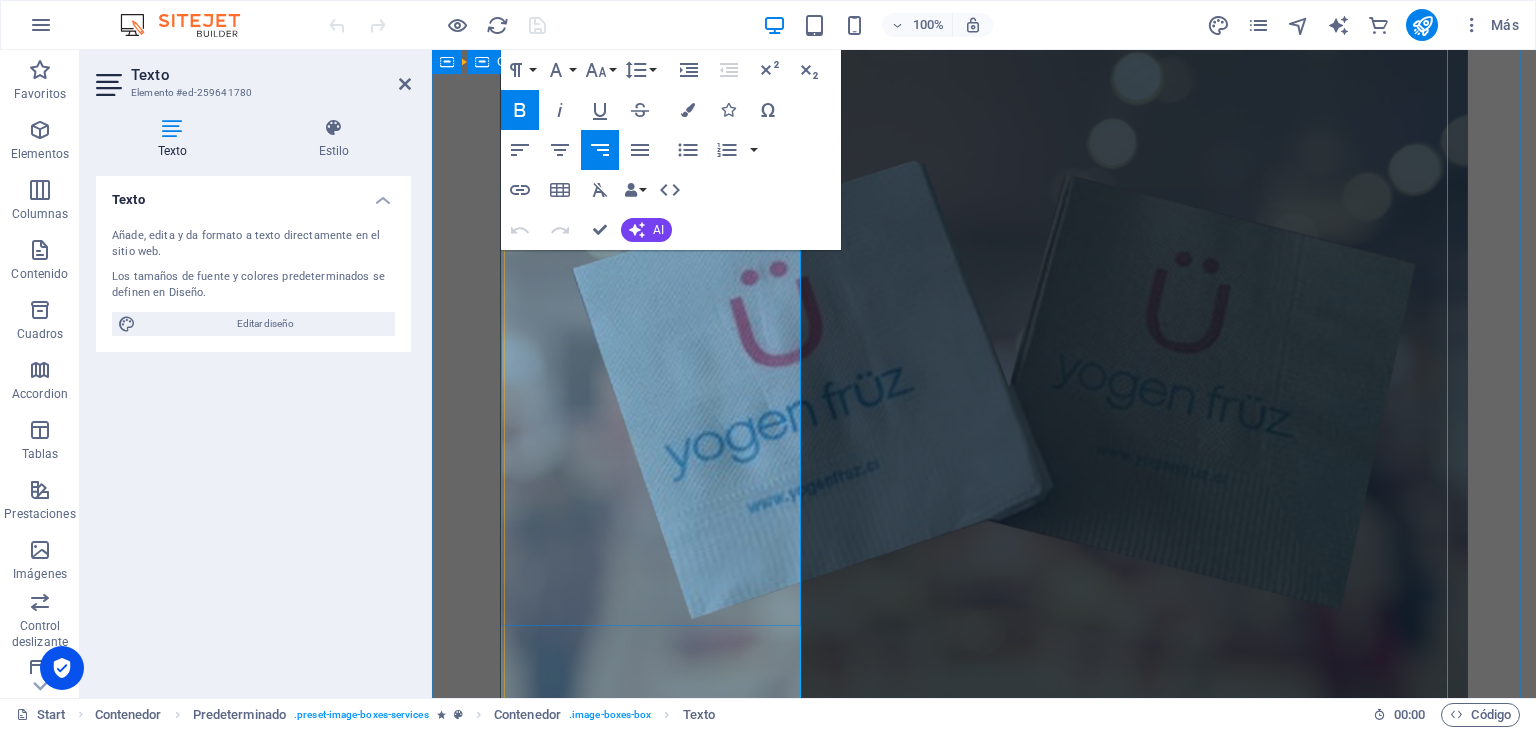 click on "PAPEL BLANCO" at bounding box center [984, 1124] 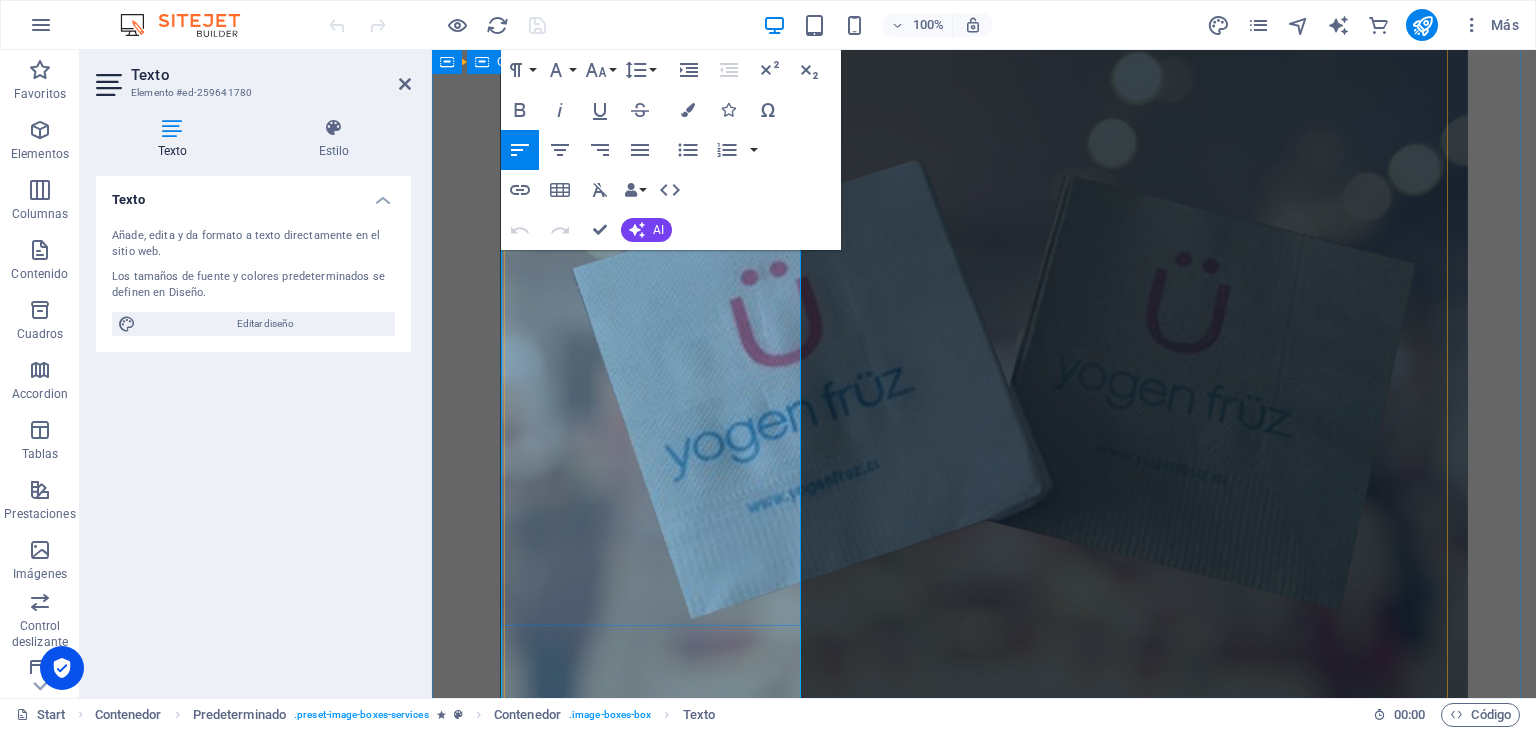 type 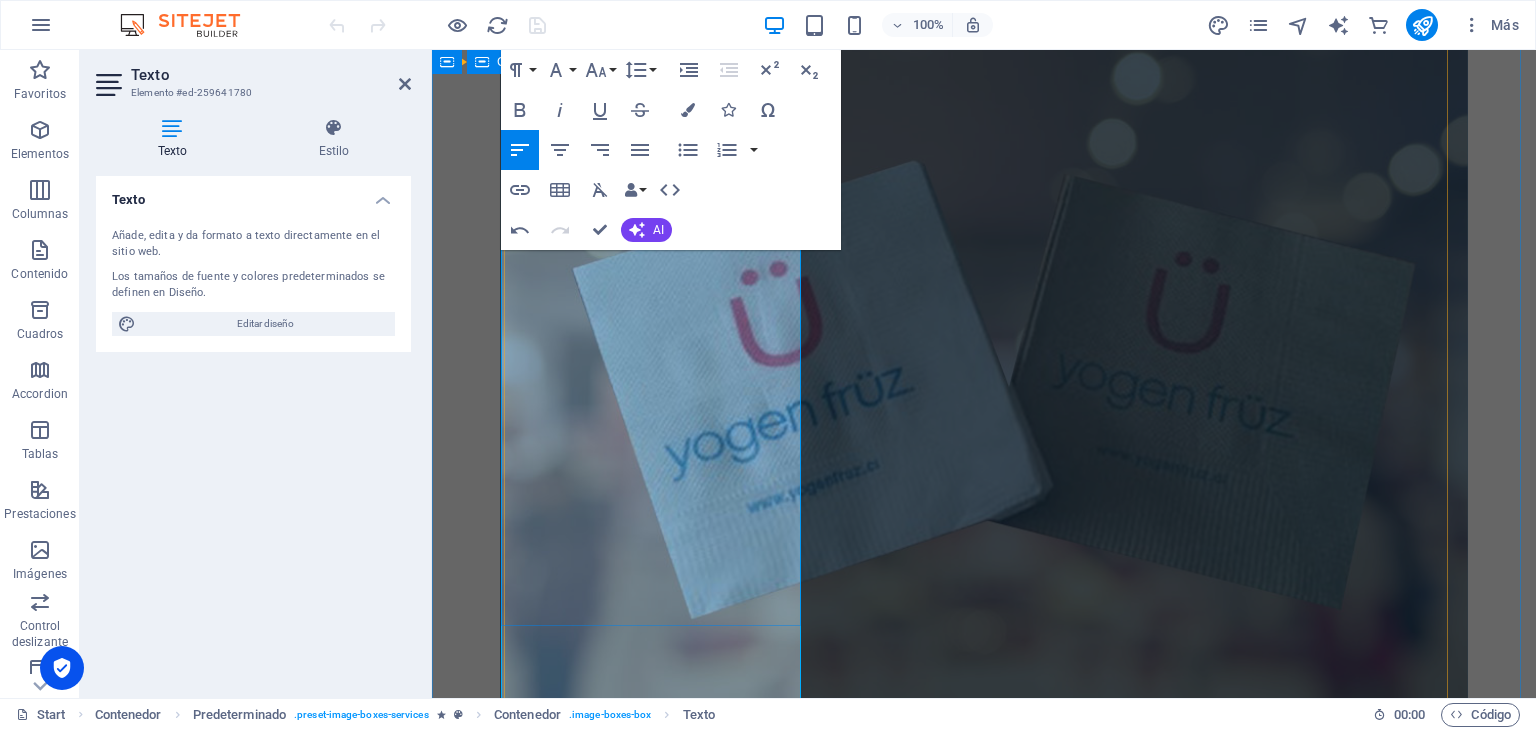 click on "PAPEL ECOLÓGICO" at bounding box center [984, 1140] 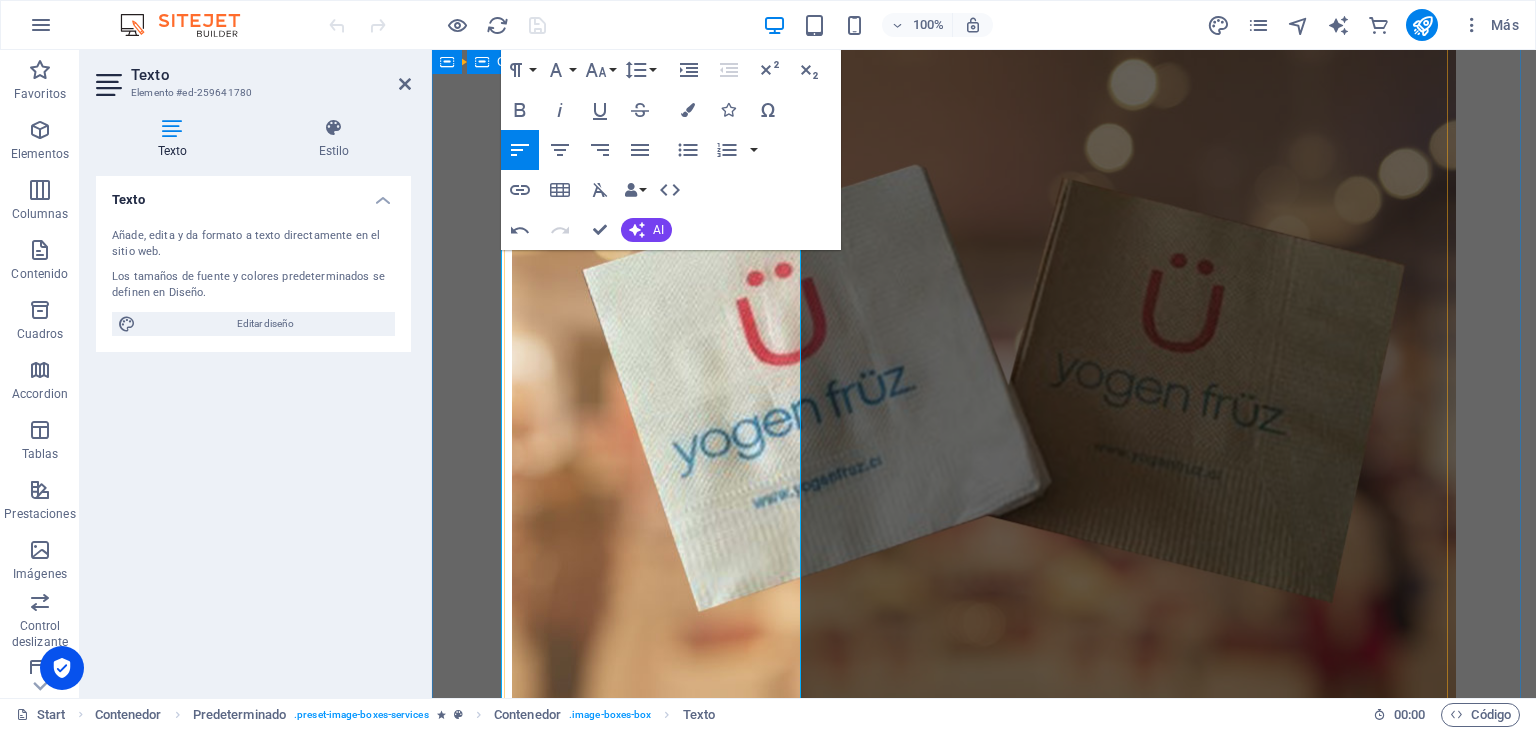 click on "Servilleta cocktail 23x23 ¡La más versátil de las servilletas! FORMATO SERVILLETA                  ABIERTA     23x23 cm                 DOBLADA   11.5x11.5 cm TIPO DE PAPEL DISPONIBLE                  PAPEL BLANCO 1H                 PAPEL ECOLÓGICO 1H TIPO DE IMPRESIÓN DISPONIBLE                  1 COLOR                 2 COLORES TIPO DE GOFRADO DISPONIBLE                 COMPLETO  CAJA      40X40X60cm app     CONTENIDO   6000 UNI     30 PAQUETES / 200 UNI PEDIDO MINIMO       2 CAJAS                12.000 SERVILLETAS    Servilleta mesa 30x30 ¡Perfecta para restaurantes! FORMATO SERVILLETA                    ABIERTA         30 x 30 cm                   DOBLADA       15 x 15 cm TIPO DE PAPEL DISPONIBLE                    PAPEL BLANCO                   PAPEL ECOLÓGICO TIPO DE IMPRESIÓN DISPONIBLE                    1 COLOR                   2 COLORES  CAJA" at bounding box center [984, 402] 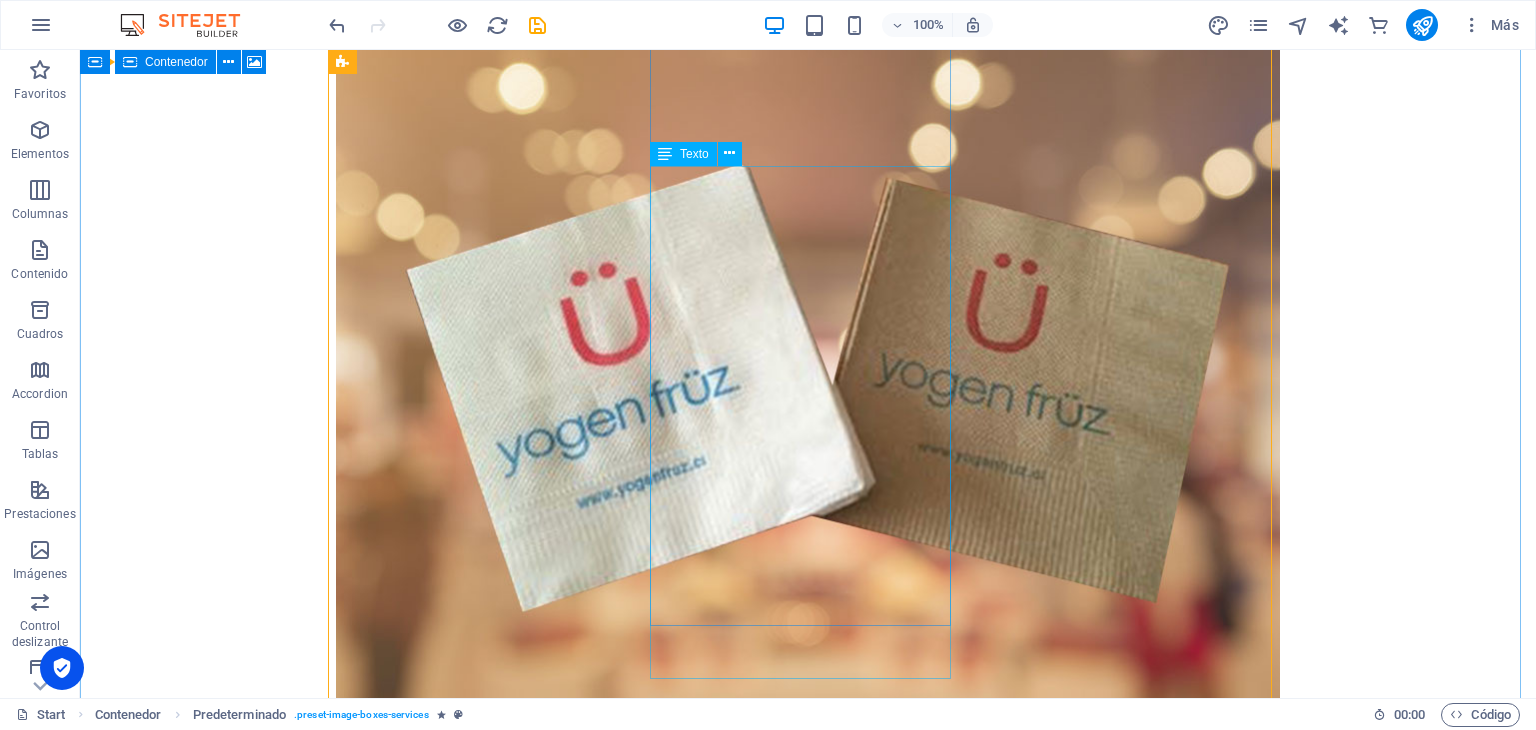 click on "30x30 ¡Perfecta para restaurantes! FORMATO SERVILLETA                    ABIERTA         30 x 30 cm                   DOBLADA       15 x 15 cm TIPO DE PAPEL DISPONIBLE                    PAPEL BLANCO                   PAPEL ECOLÓGICO TIPO DE IMPRESIÓN DISPONIBLE                    1 COLOR                   2 COLORES  TIPO DE GOFRADO DISPONIBLE                   BORDE                    CAJA     40X40X60cm app      CONTENIDO  4800 UNI     24 PAQUETES / 200 UNI PEDIMO MÍNIMO  2 CAJAS             9.600 SERVILLETAS" at bounding box center [808, 2012] 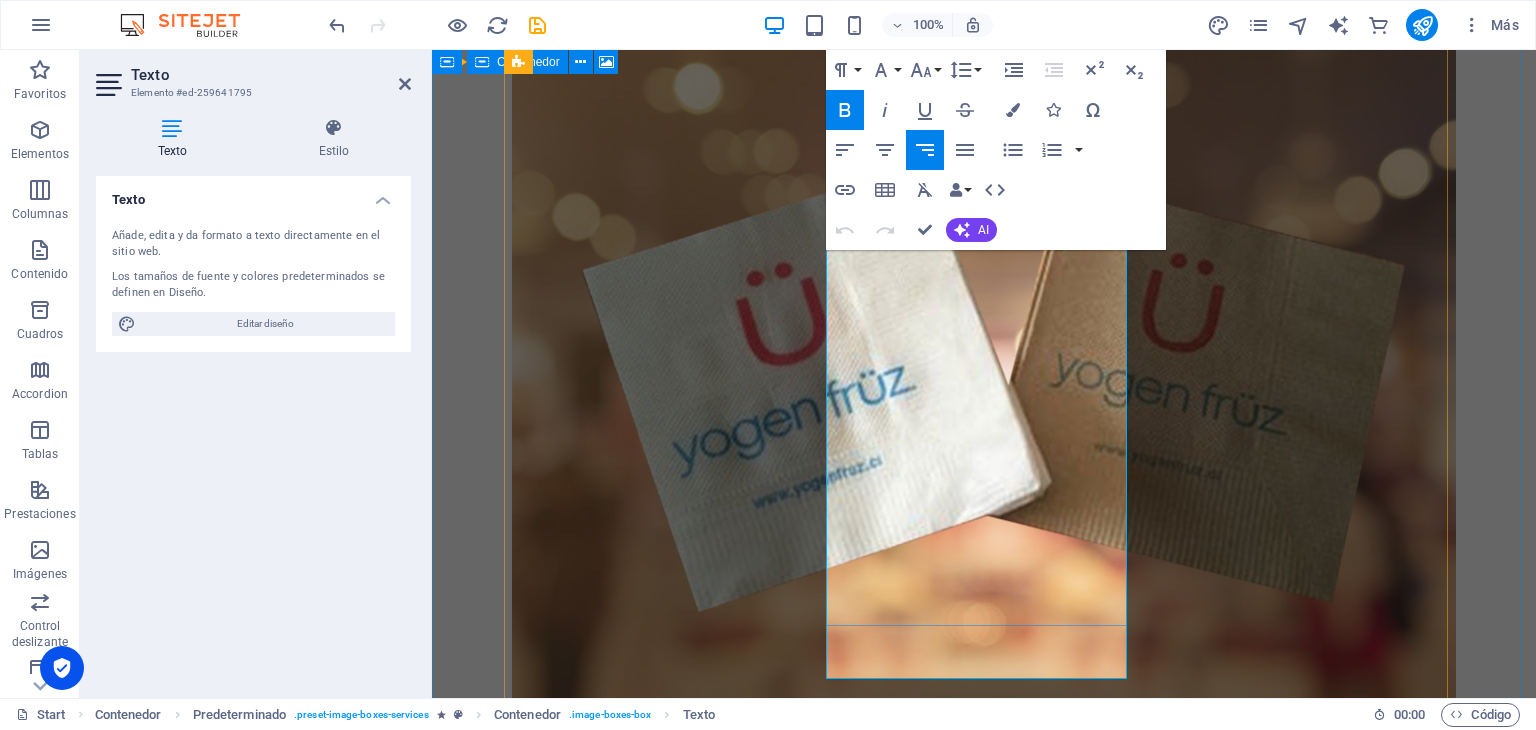 click on "PAPEL BLANCO" at bounding box center (984, 1948) 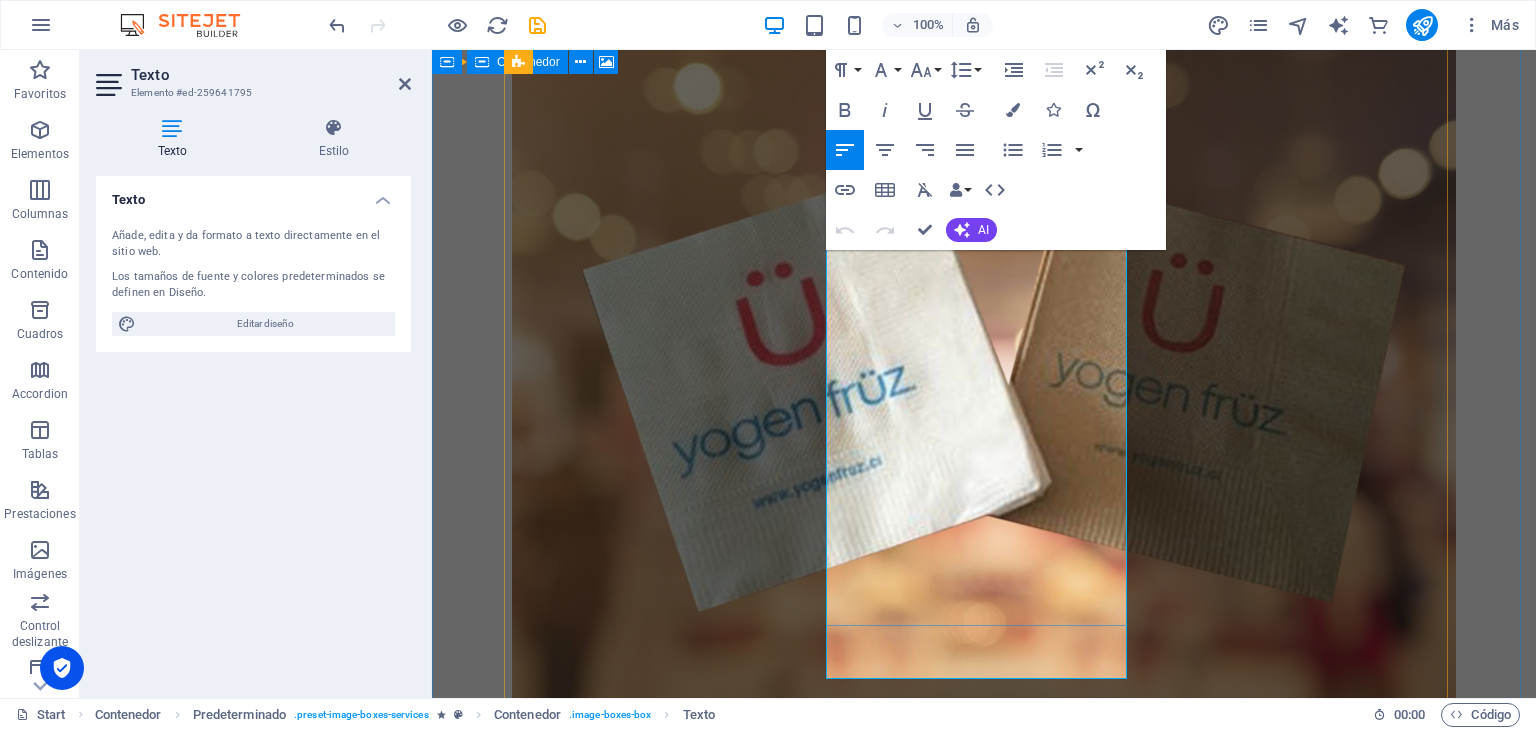 type 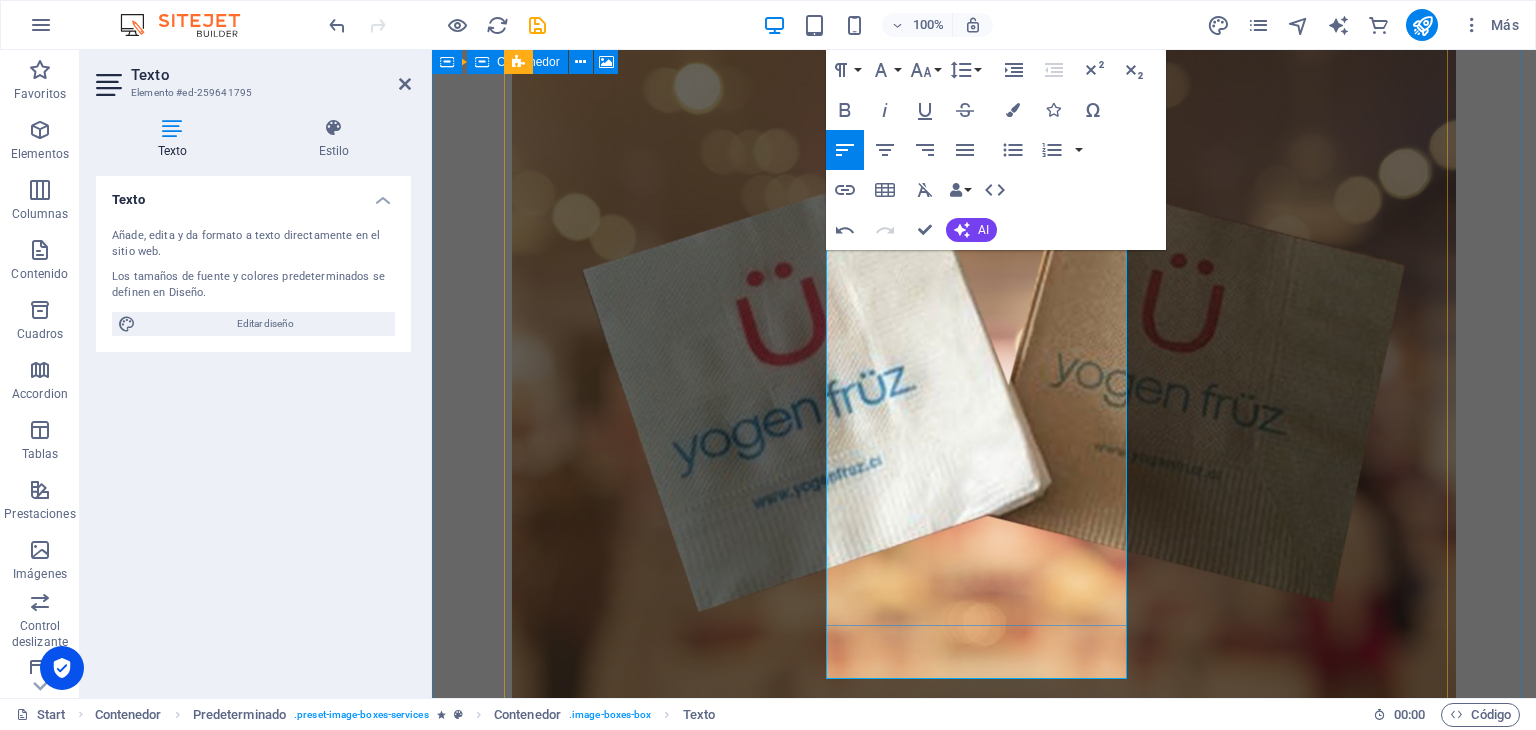 click on "PAPEL ECOLÓGICO" at bounding box center (984, 1965) 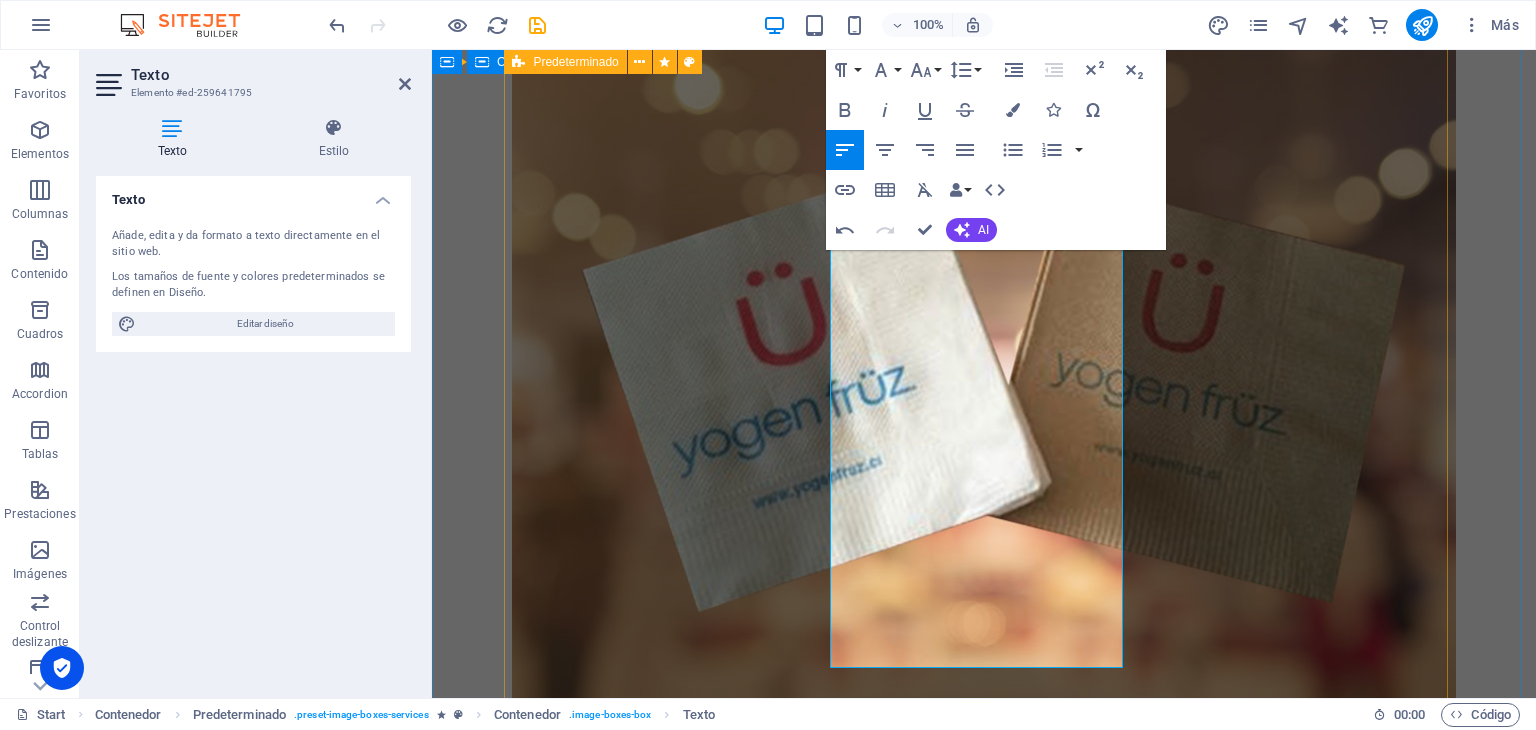 click on "Servilleta cocktail 23x23 ¡La más versátil de las servilletas! FORMATO SERVILLETA                  ABIERTA     23x23 cm                 DOBLADA   11.5x11.5 cm TIPO DE PAPEL DISPONIBLE                  PAPEL BLANCO 1H                 PAPEL ECOLÓGICO 1H TIPO DE IMPRESIÓN DISPONIBLE                  1 COLOR                 2 COLORES TIPO DE GOFRADO DISPONIBLE                 COMPLETO  CAJA      40X40X60cm app     CONTENIDO   6000 UNI     30 PAQUETES / 200 UNI PEDIDO MINIMO       2 CAJAS                12.000 SERVILLETAS    Servilleta mesa 30x30 ¡Perfecta para restaurantes! FORMATO SERVILLETA                    ABIERTA         30 x 30 cm                   DOBLADA       15 x 15 cm TIPO DE PAPEL DISPONIBLE                    PAPEL BLANCO 1H                   PAPEL ECOLÓGICO 1H TIPO DE IMPRESIÓN DISPONIBLE                    1 COLOR                   2 COLORES" at bounding box center [984, 402] 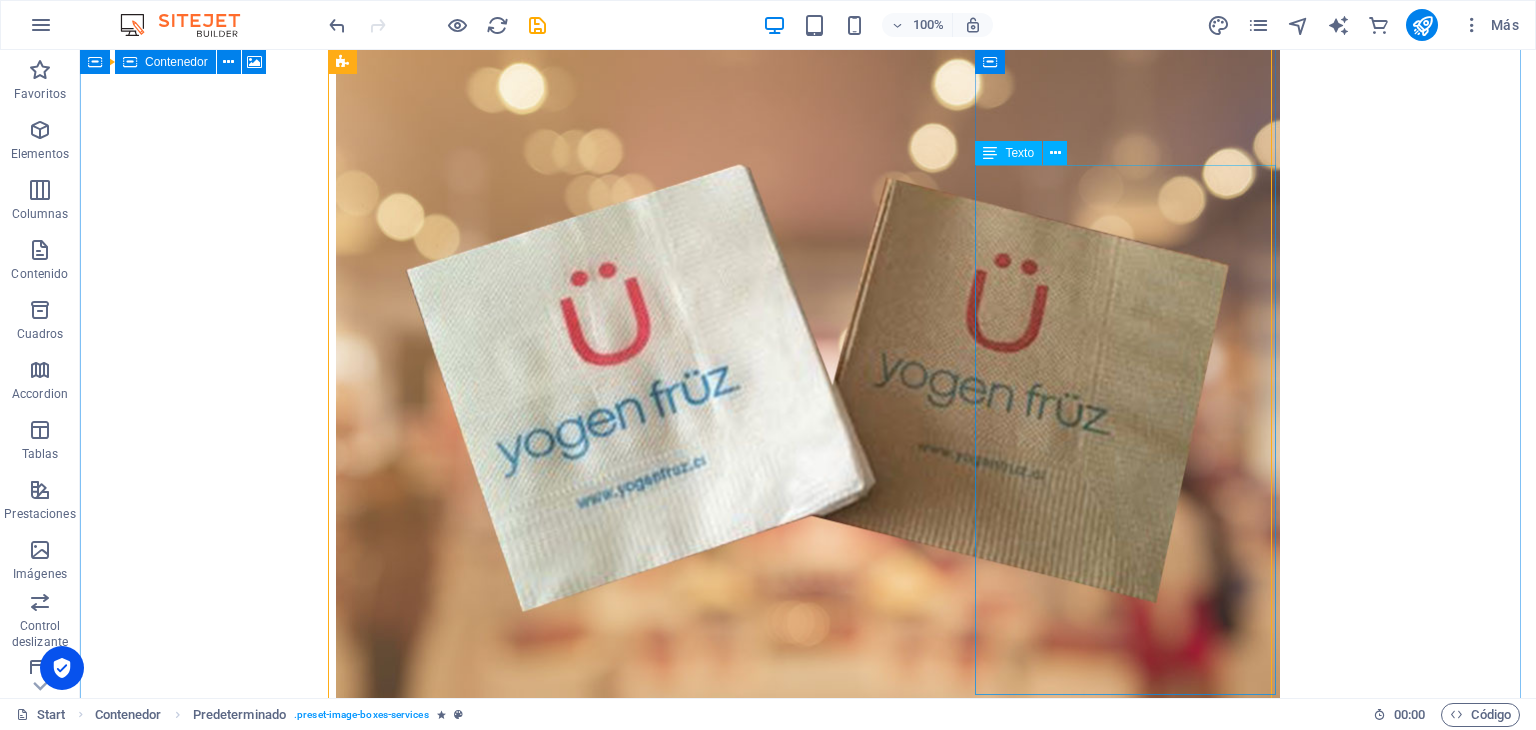 click on "40x40 ¡La más elegante de todas! FORMATO SERVILLETA                    ABIERTA           40 x 40 cm                   DOBLADA  1/4  20 x 20 cm                   DOBLADA 1/8   20 x 10 cm TIPO DE PAPEL DISPONIBLE                    PAPEL BLANCO                    TIPO DE IMPRESIÓN DISPONIBLE                    1 COLOR                   2 COLORES  TIPO DE GOFRADO DISPONIBLE                   BORDE                   CONTINUO                 CAJA     40X40X60cm app      CONTENIDO  1800 UNI DOBLE HOJA     18 PAQUETES / 100 UNI    CONTENIDO  3600 UNI HOJA SIMPLE     18 PAQUETES / 200 UNI   PEDIMO MÍNIMO  2 CAJAS" at bounding box center (808, 2827) 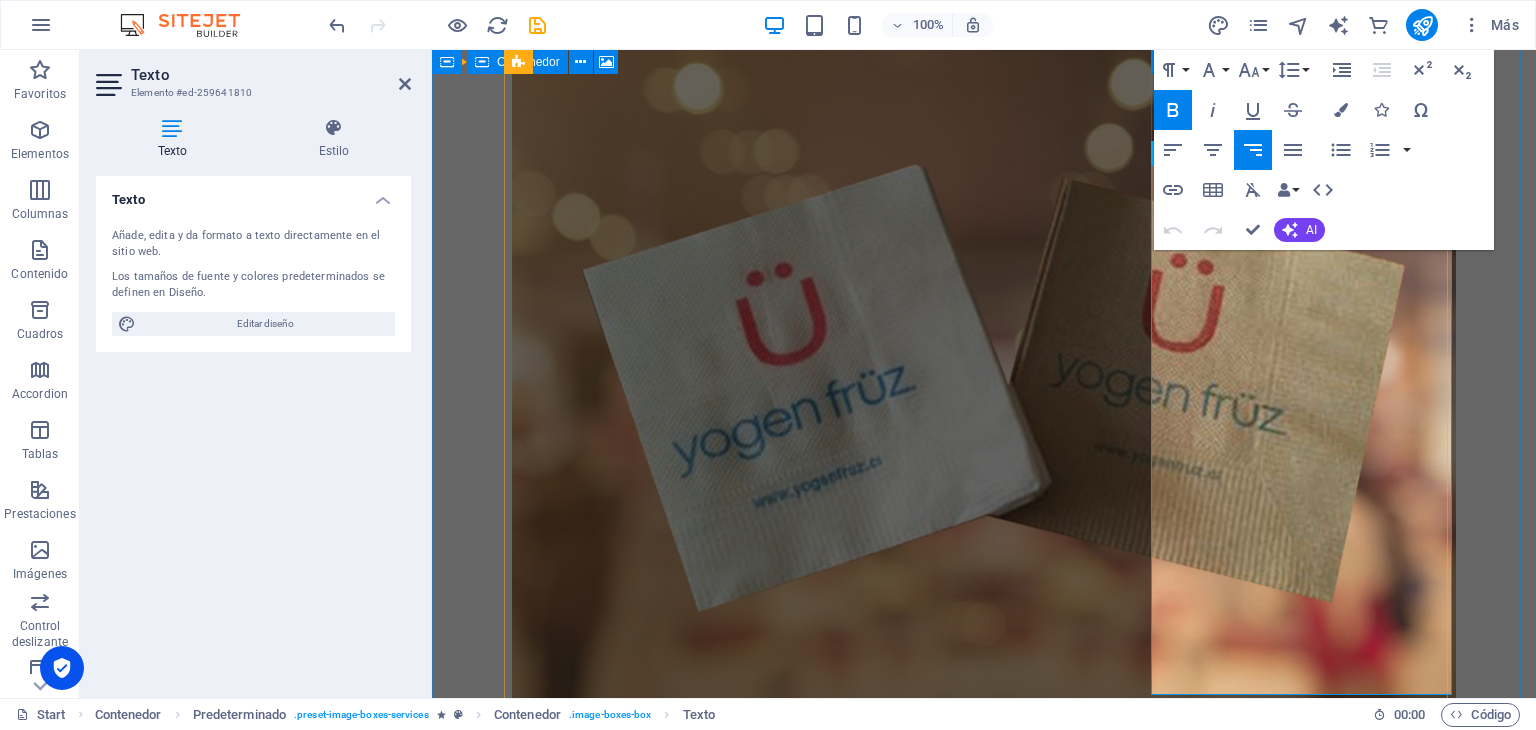 click on "PAPEL BLANCO" at bounding box center [984, 2772] 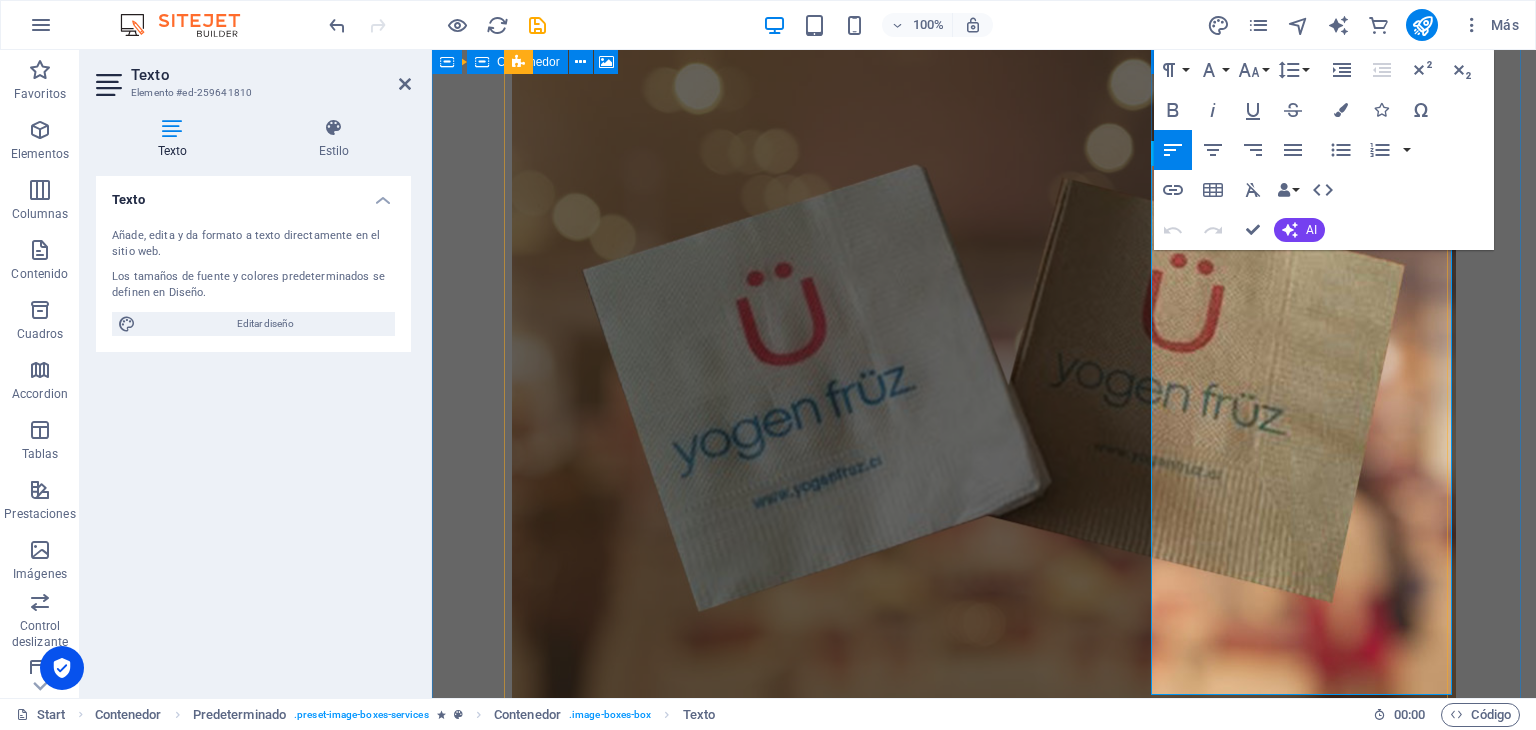 type 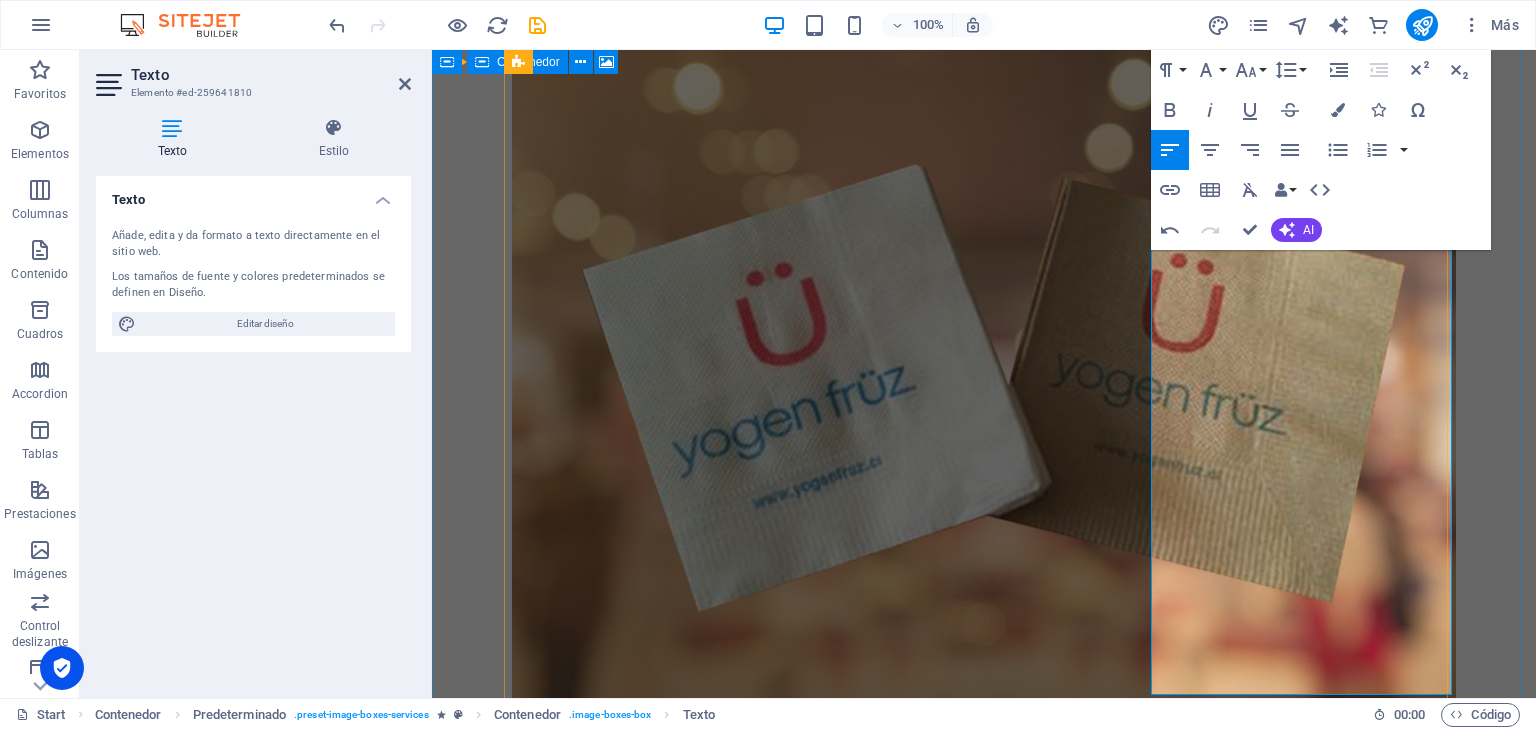 drag, startPoint x: 1370, startPoint y: 376, endPoint x: 1353, endPoint y: 370, distance: 18.027756 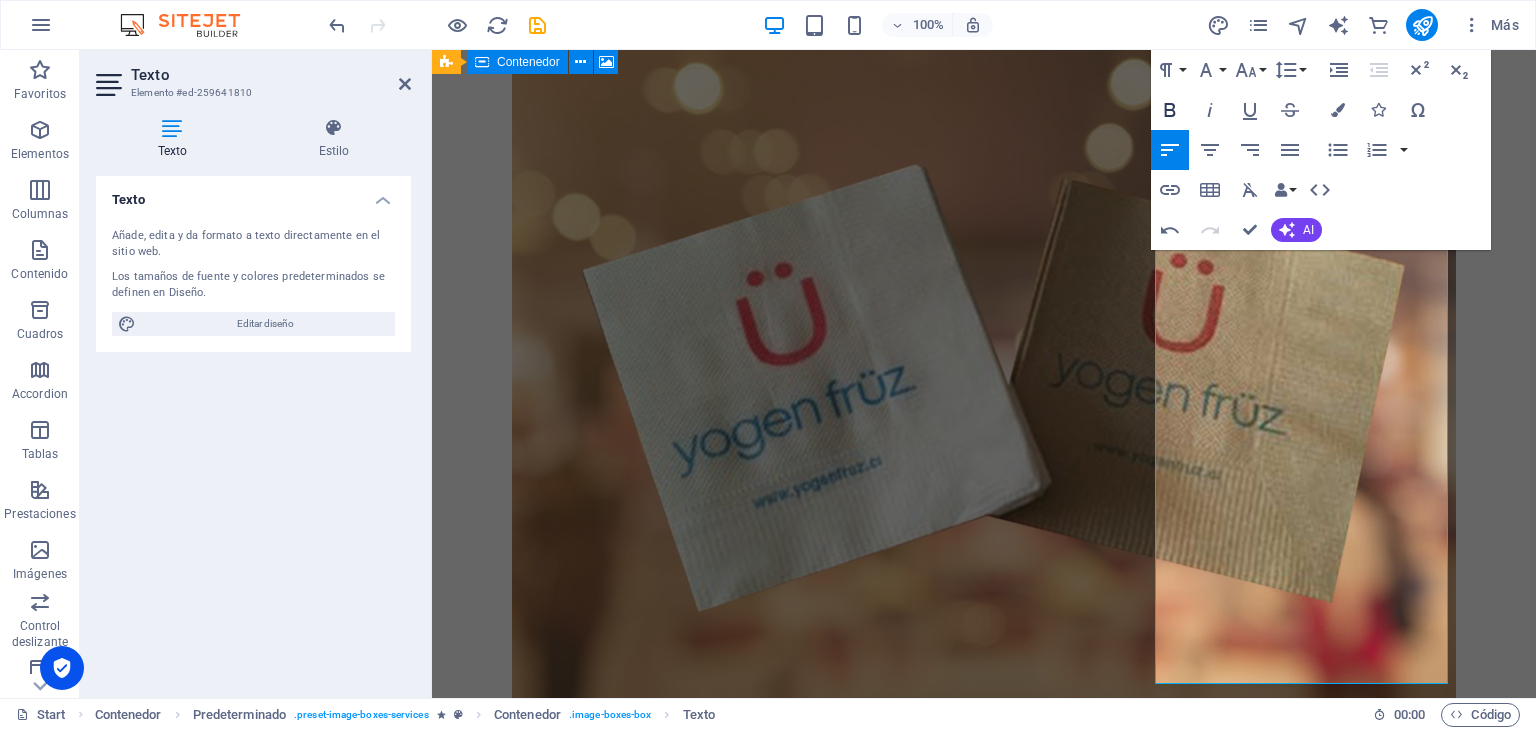 click 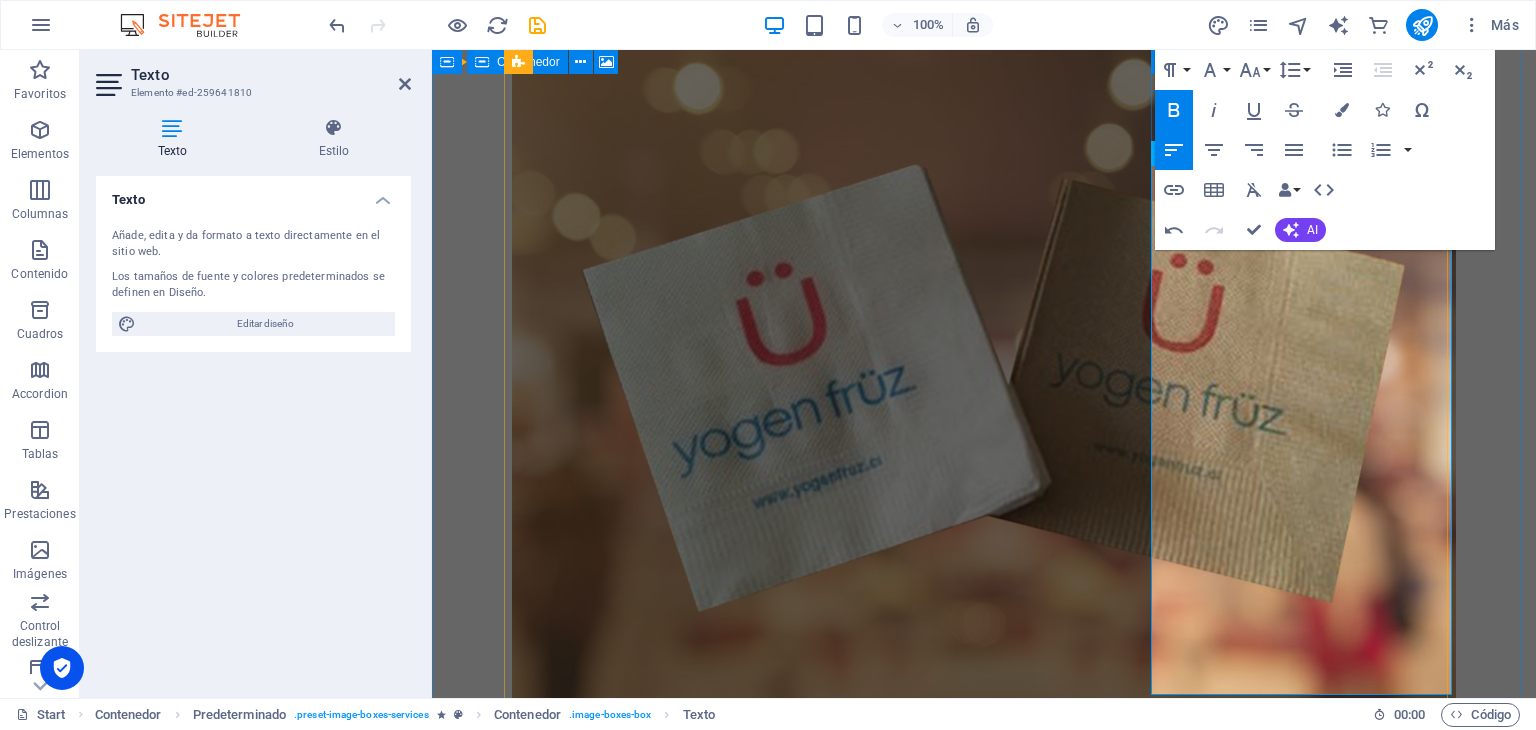 click on "PAPEL BLANCO  2H" at bounding box center [984, 2772] 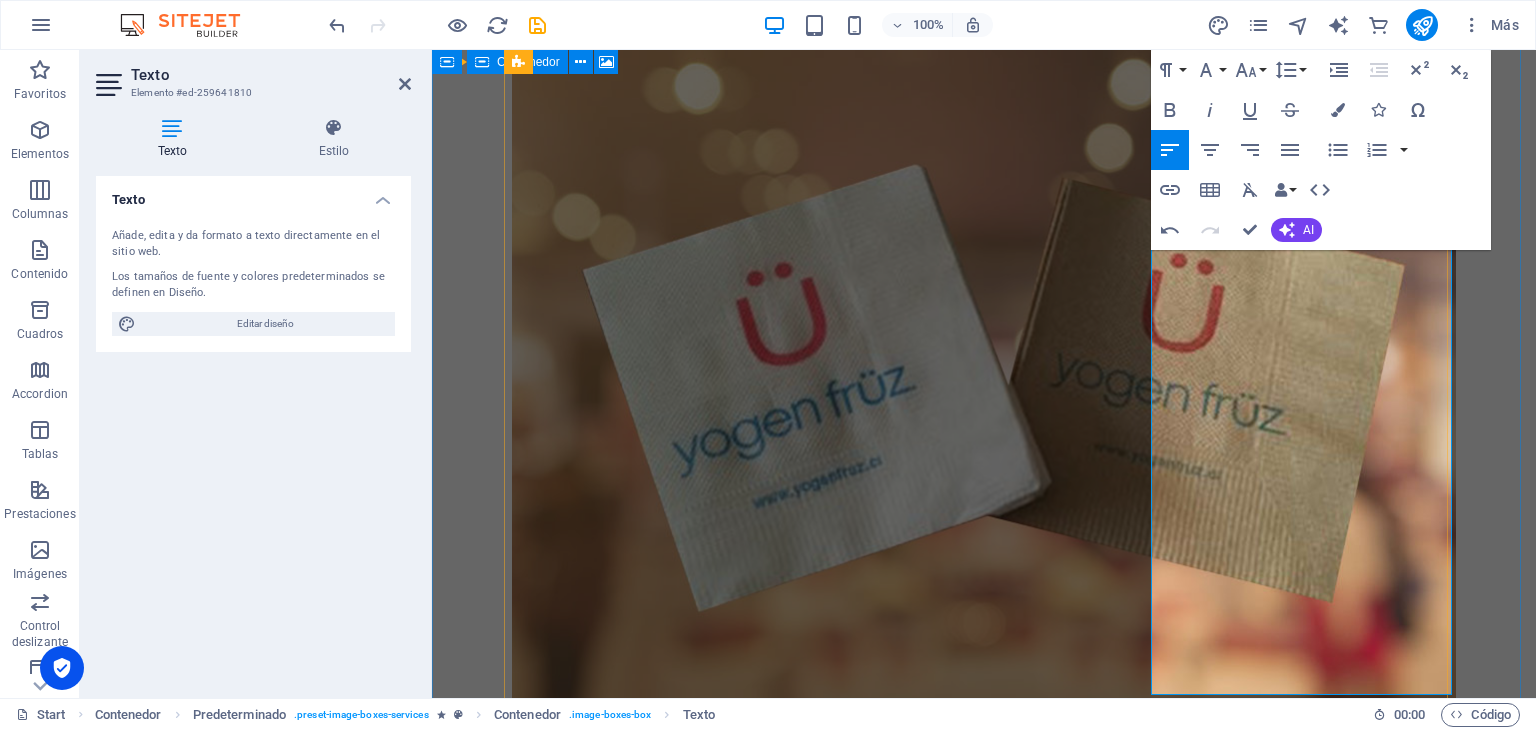 drag, startPoint x: 1416, startPoint y: 390, endPoint x: 1350, endPoint y: 391, distance: 66.007576 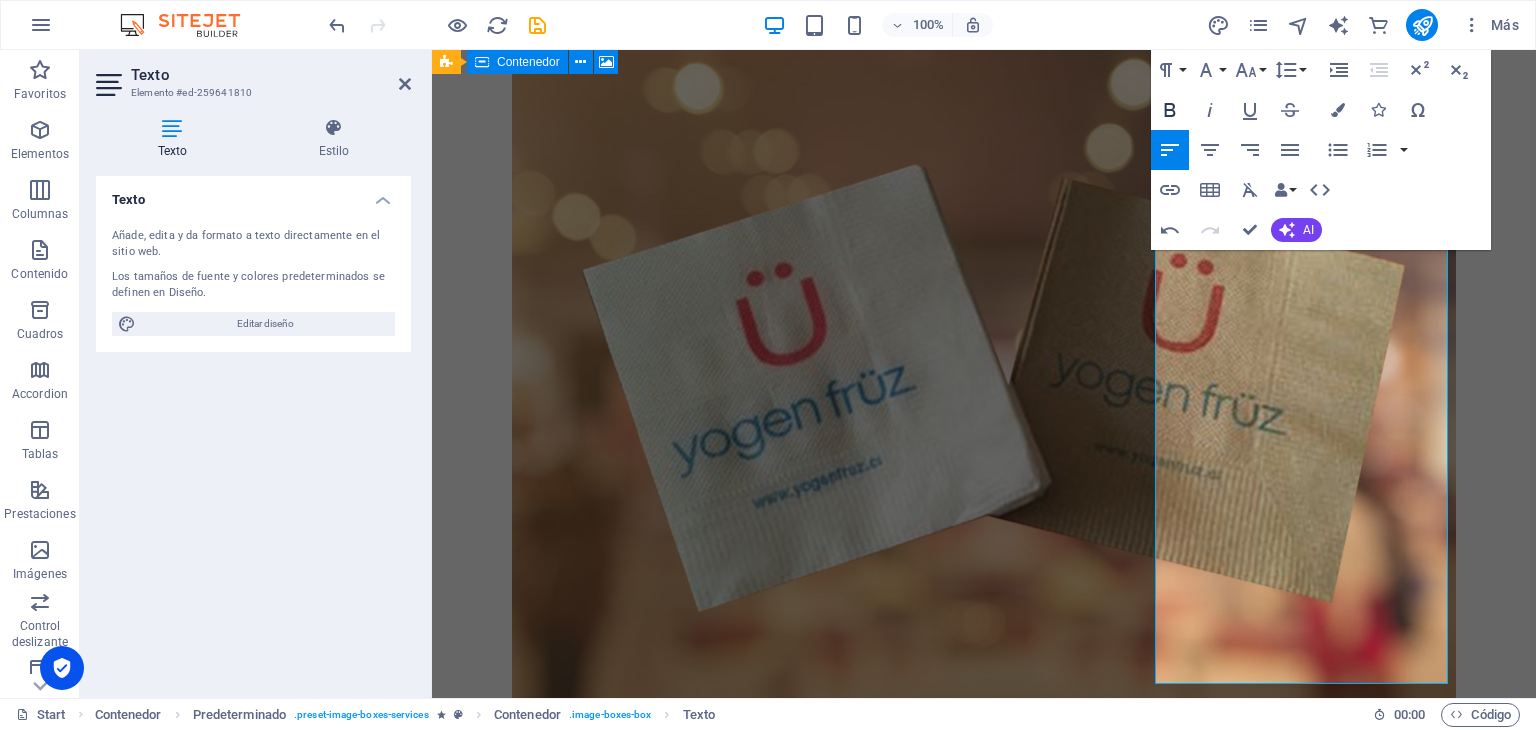 click 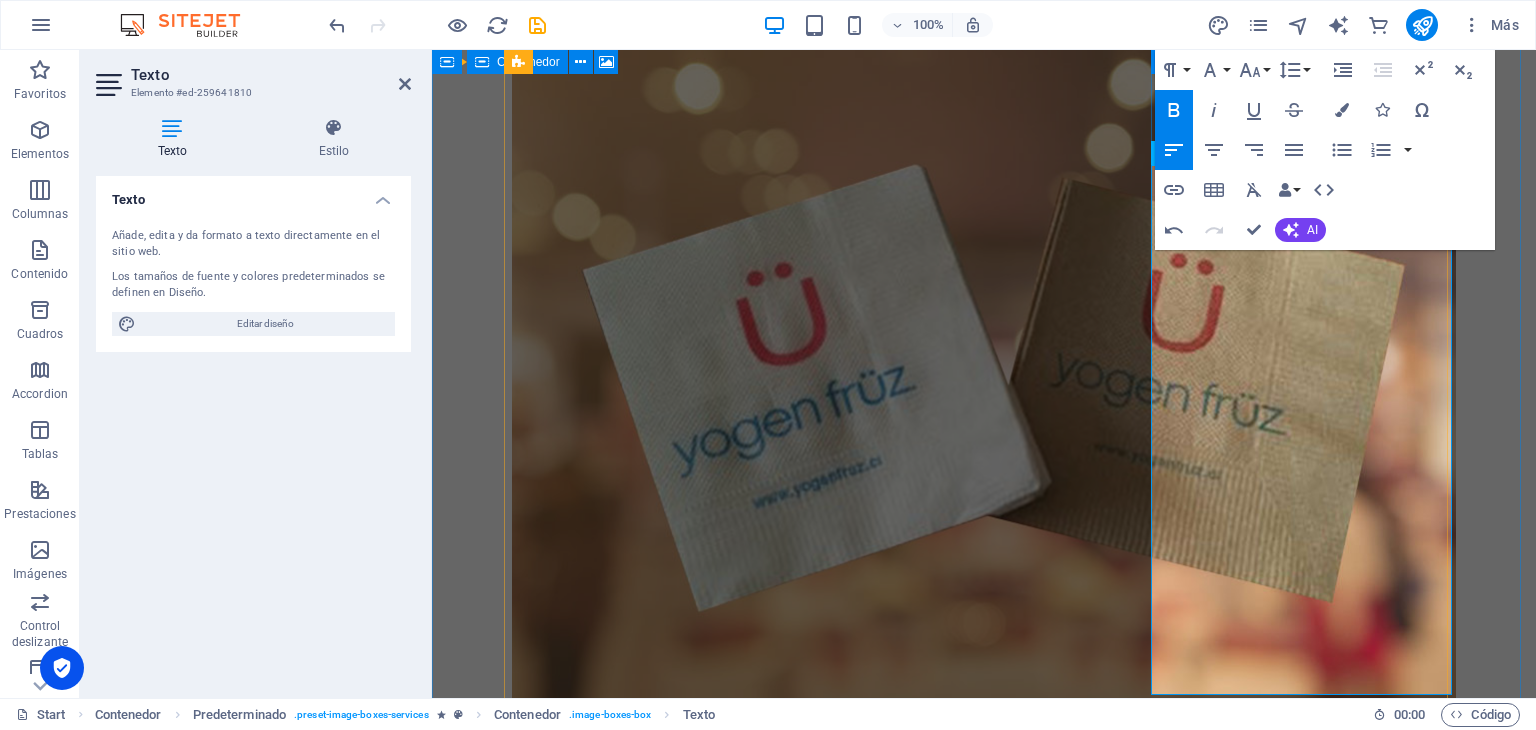 click on "PAPEL  AIRLAID  PREMIUM" at bounding box center [984, 2788] 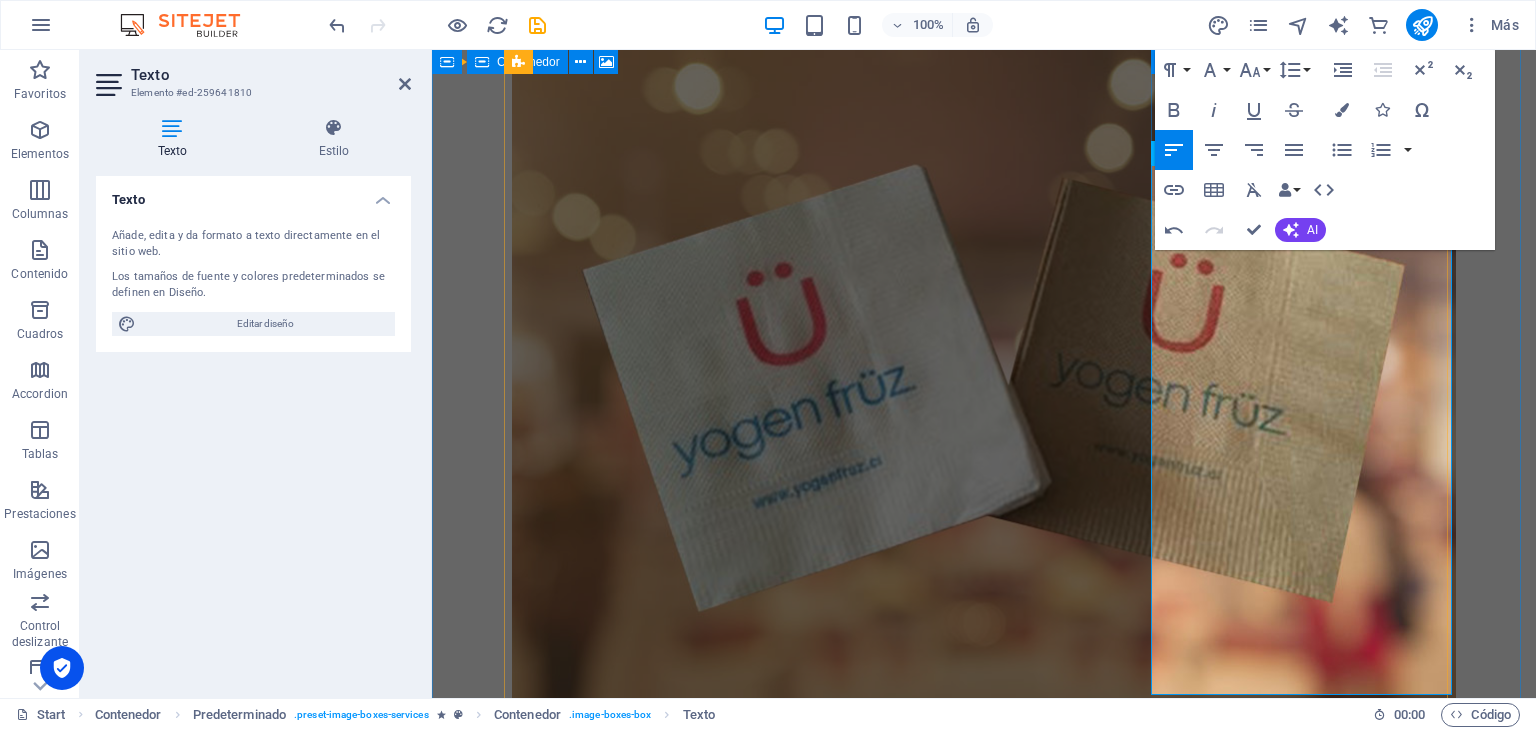 drag, startPoint x: 1352, startPoint y: 390, endPoint x: 1420, endPoint y: 395, distance: 68.18358 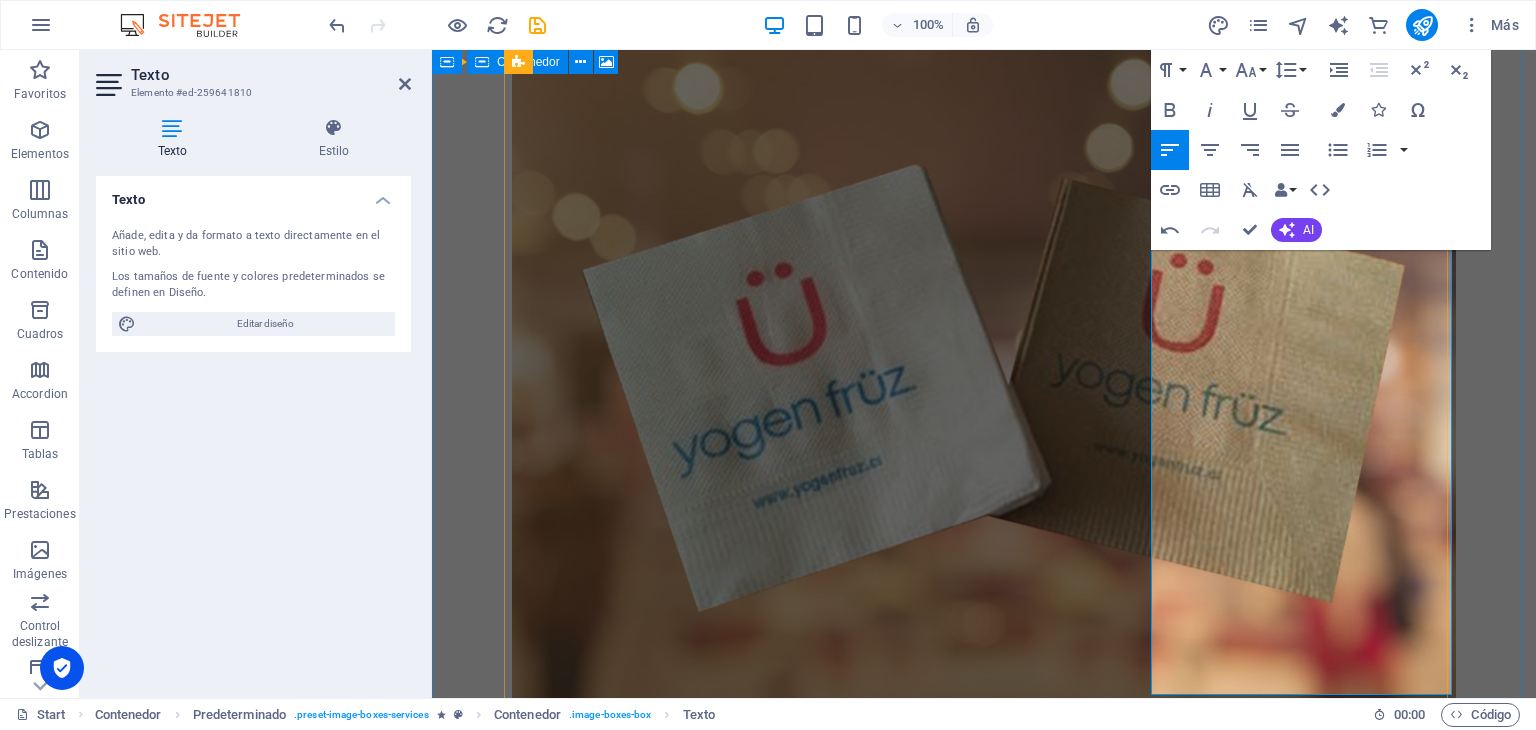 click on "PAPEL  AIRLAID  ( PREMIUM" at bounding box center (984, 2788) 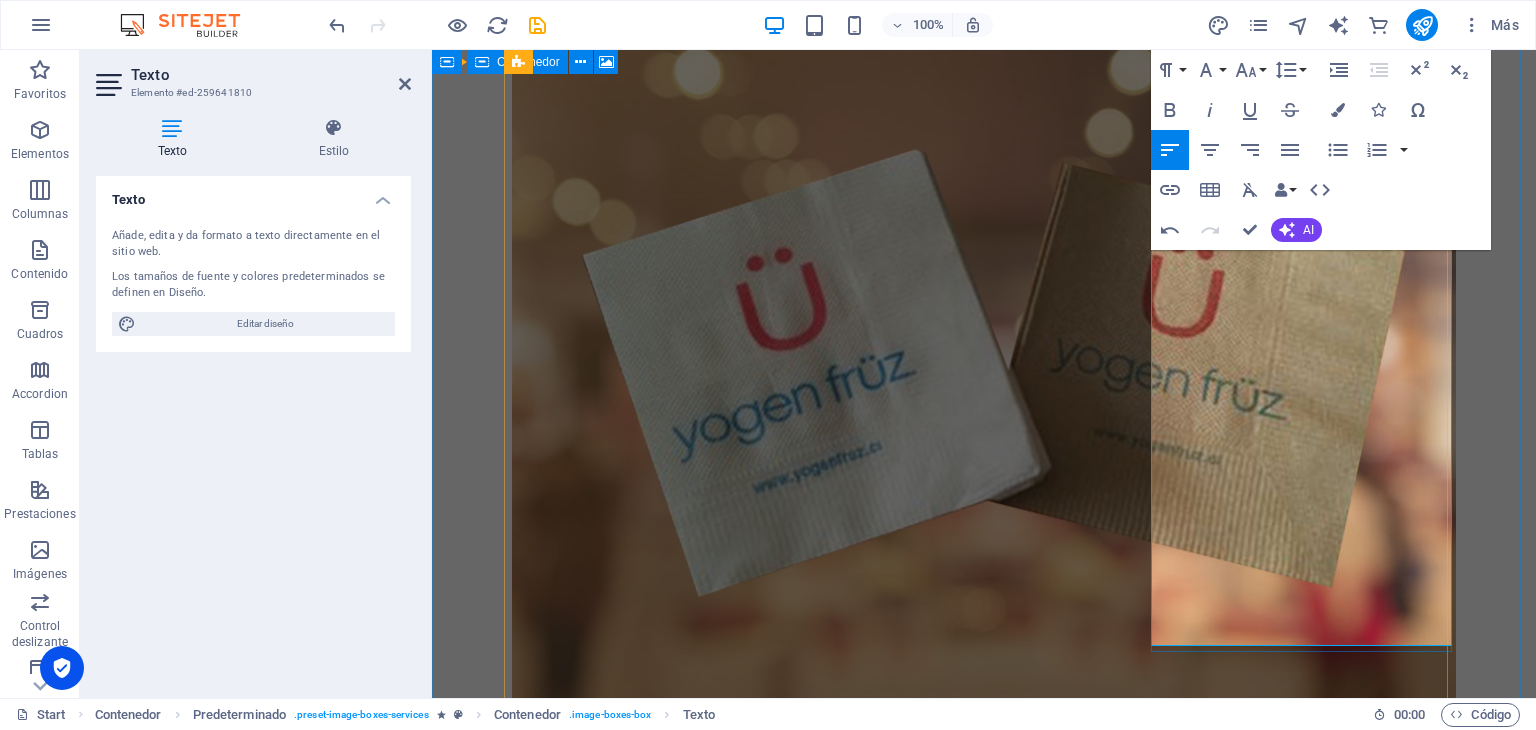 click on "PEDIMO MÍNIMO  2 CAJAS" at bounding box center (984, 2970) 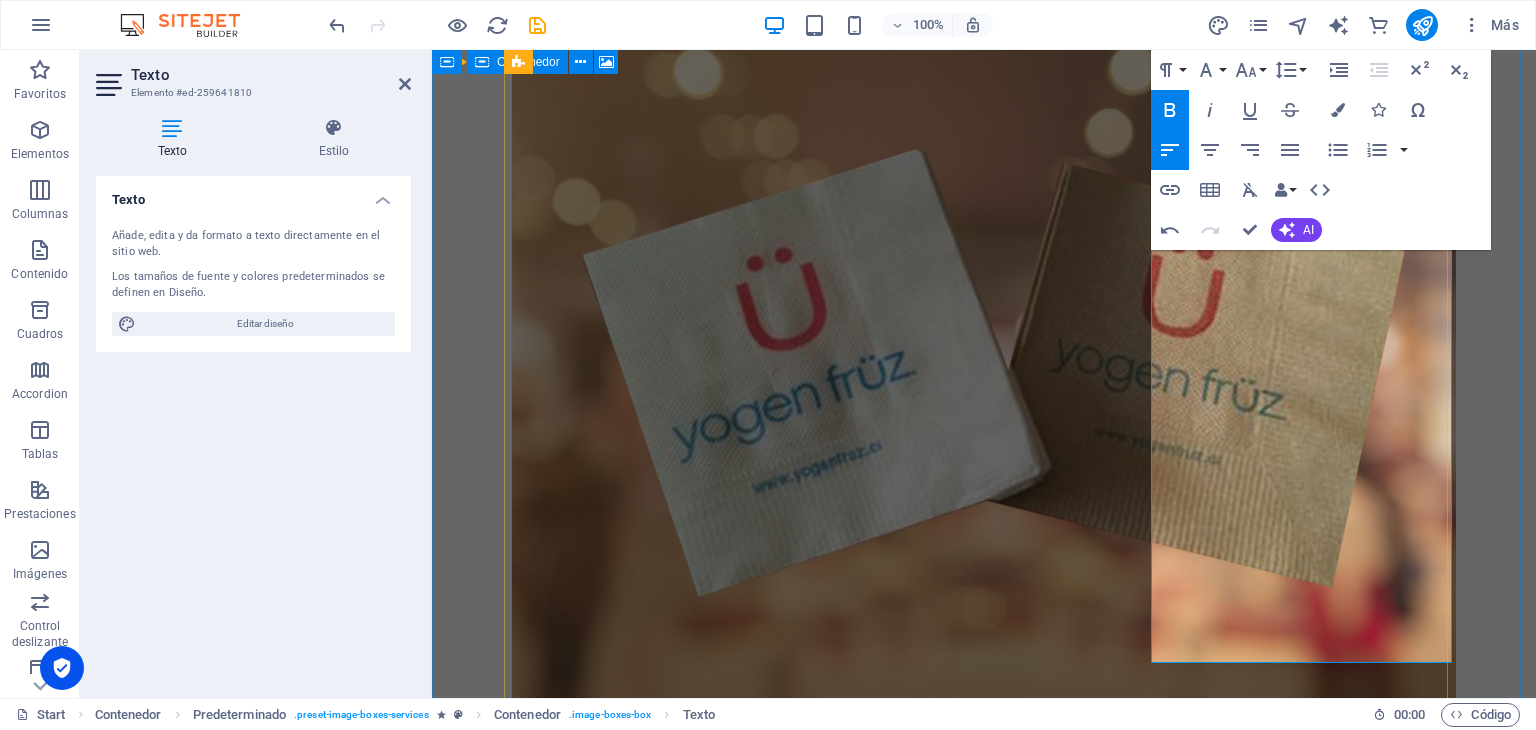 click on "3600 SERVILLETAS" at bounding box center [583, 2987] 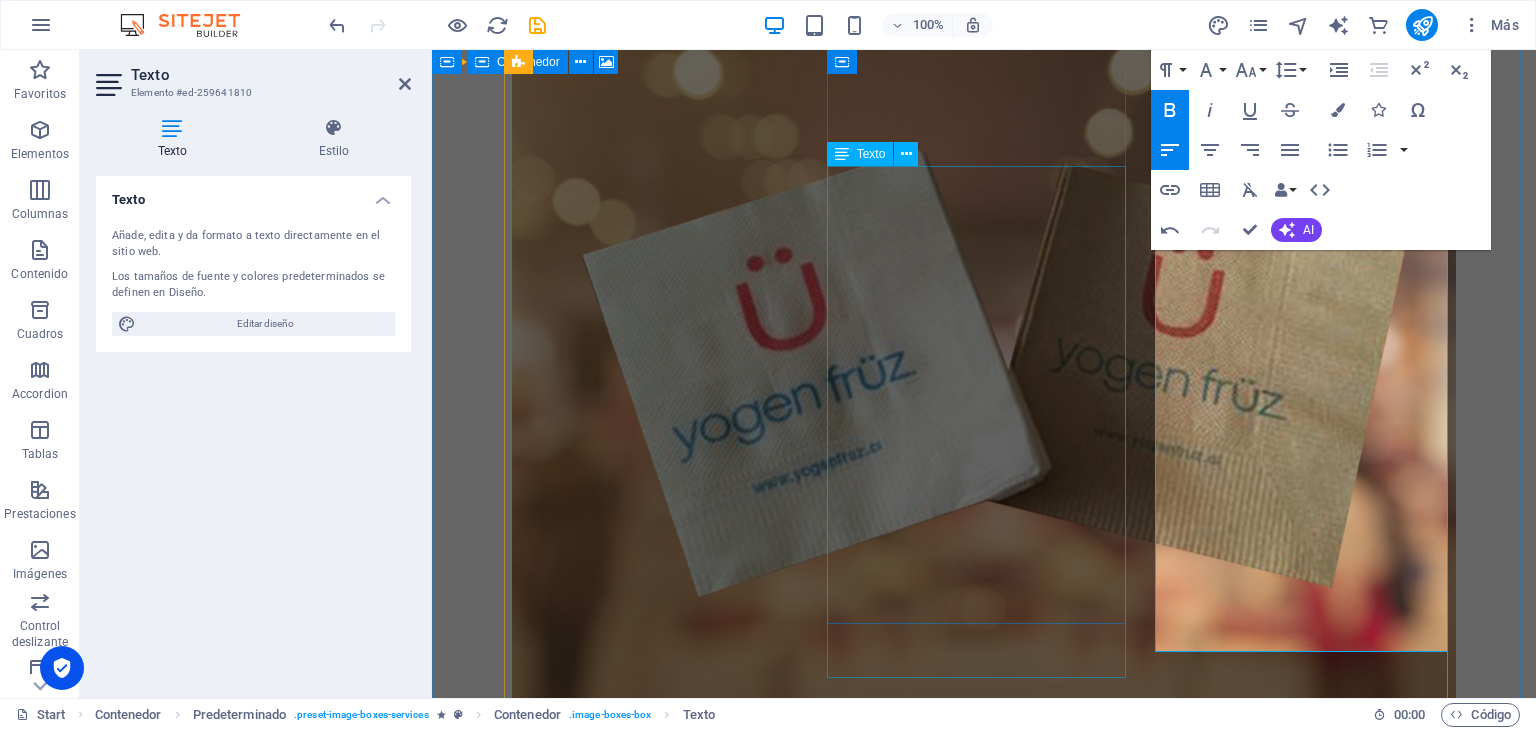 click on "30x30 ¡Perfecta para restaurantes! FORMATO SERVILLETA                    ABIERTA         30 x 30 cm                   DOBLADA       15 x 15 cm TIPO DE PAPEL DISPONIBLE                    PAPEL BLANCO 1H                   PAPEL ECOLÓGICO 1H TIPO DE IMPRESIÓN DISPONIBLE                    1 COLOR                   2 COLORES  TIPO DE GOFRADO DISPONIBLE                   BORDE                    CAJA     40X40X60cm app      CONTENIDO  4800 UNI     24 PAQUETES / 200 UNI PEDIMO MÍNIMO  2 CAJAS             9.600 SERVILLETAS" at bounding box center [984, 1997] 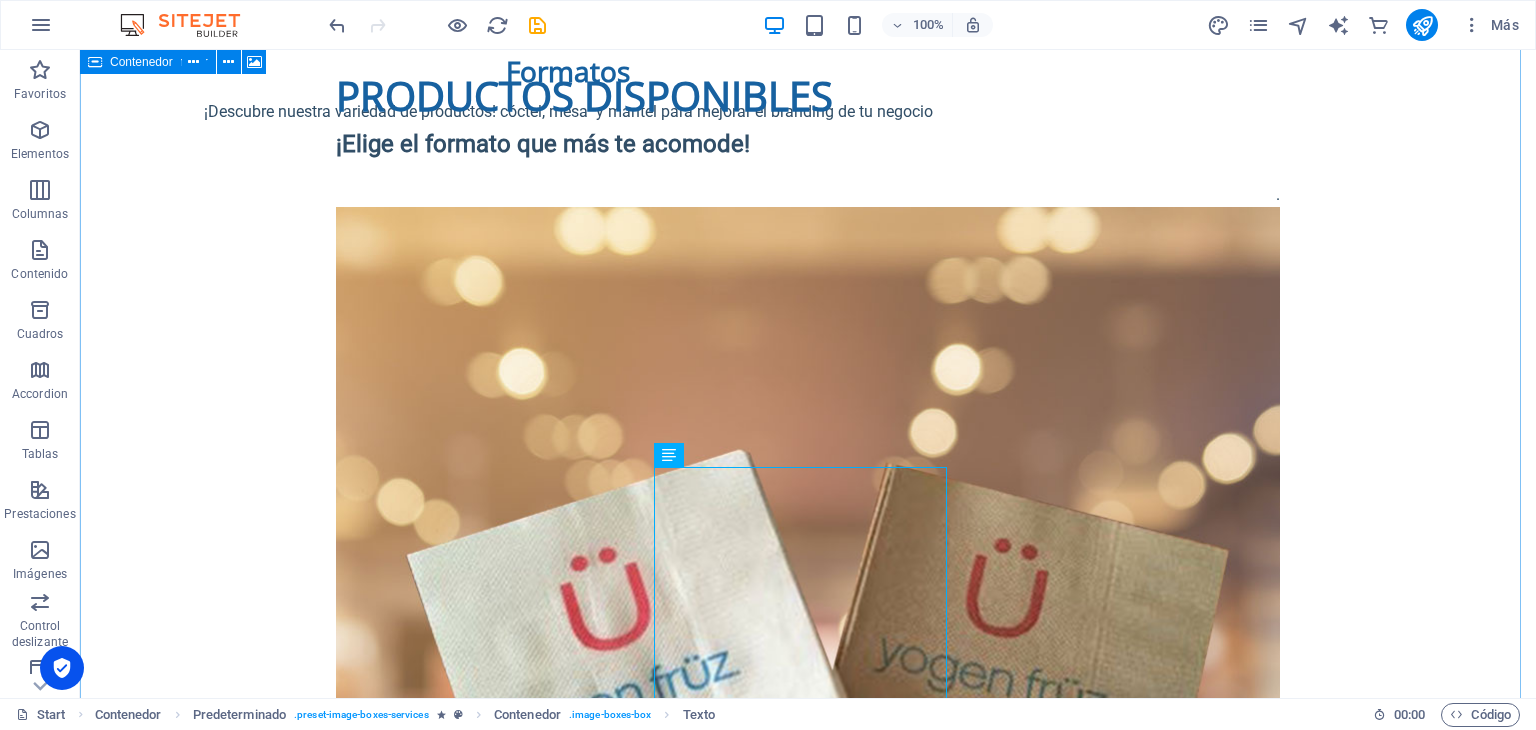 scroll, scrollTop: 815, scrollLeft: 0, axis: vertical 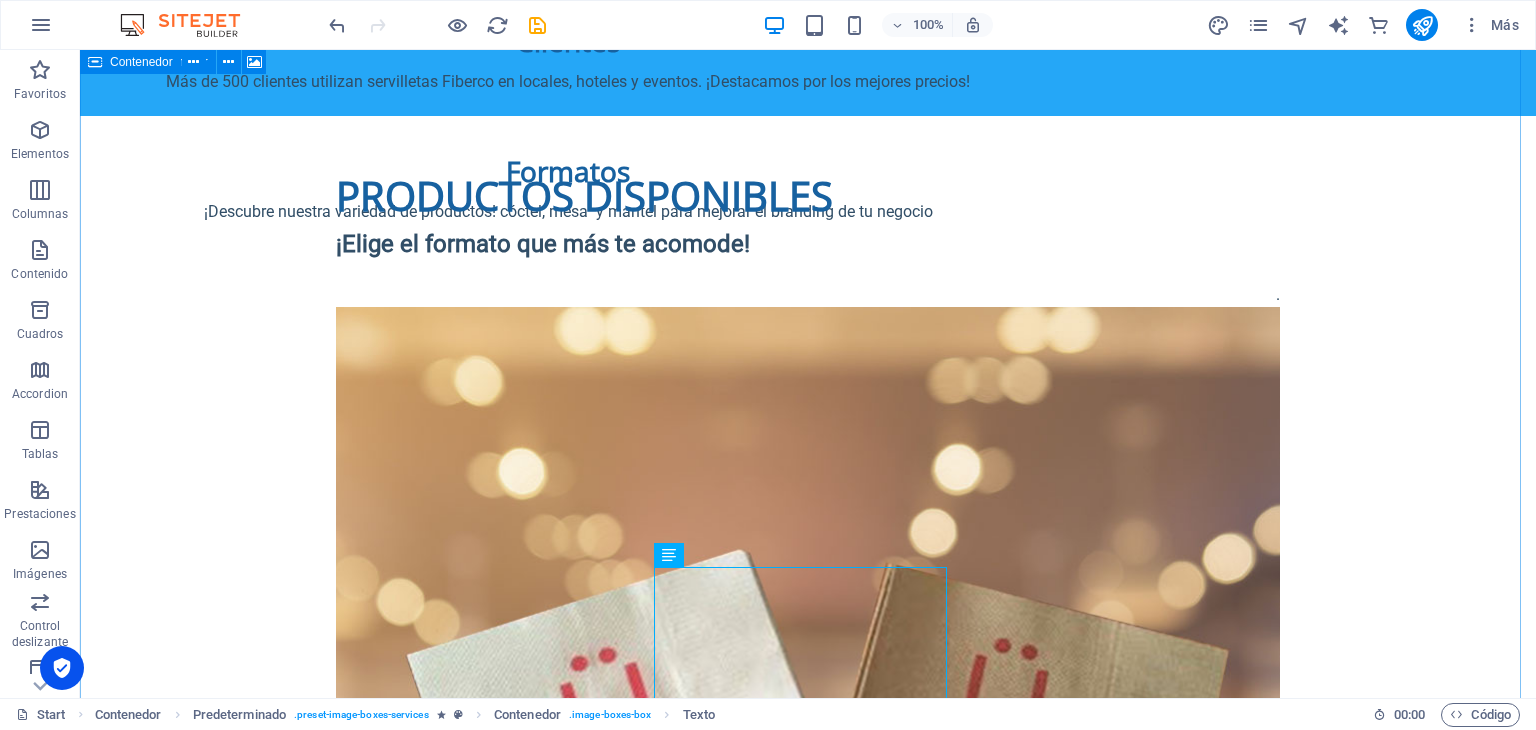 click on "PRODUCTOS DISPONIBLES ¡Elige el formato que más te acomode! . Servilleta cocktail 23x23 ¡La más versátil de las servilletas! FORMATO SERVILLETA                  ABIERTA     23x23 cm                 DOBLADA   11.5x11.5 cm TIPO DE PAPEL DISPONIBLE                  PAPEL BLANCO 1H                 PAPEL ECOLÓGICO 1H TIPO DE IMPRESIÓN DISPONIBLE                  1 COLOR                 2 COLORES TIPO DE GOFRADO DISPONIBLE                 COMPLETO  CAJA      40X40X60cm app     CONTENIDO   6000 UNI     30 PAQUETES / 200 UNI PEDIDO MINIMO       2 CAJAS                12.000 SERVILLETAS    Servilleta mesa 30x30 ¡Perfecta para restaurantes! FORMATO SERVILLETA                    ABIERTA         30 x 30 cm                   DOBLADA       15 x 15 cm TIPO DE PAPEL DISPONIBLE                    PAPEL BLANCO 1H                   PAPEL ECOLÓGICO 1H TIPO DE IMPRESIÓN DISPONIBLE 1 COLOR CAJA" at bounding box center [808, 716] 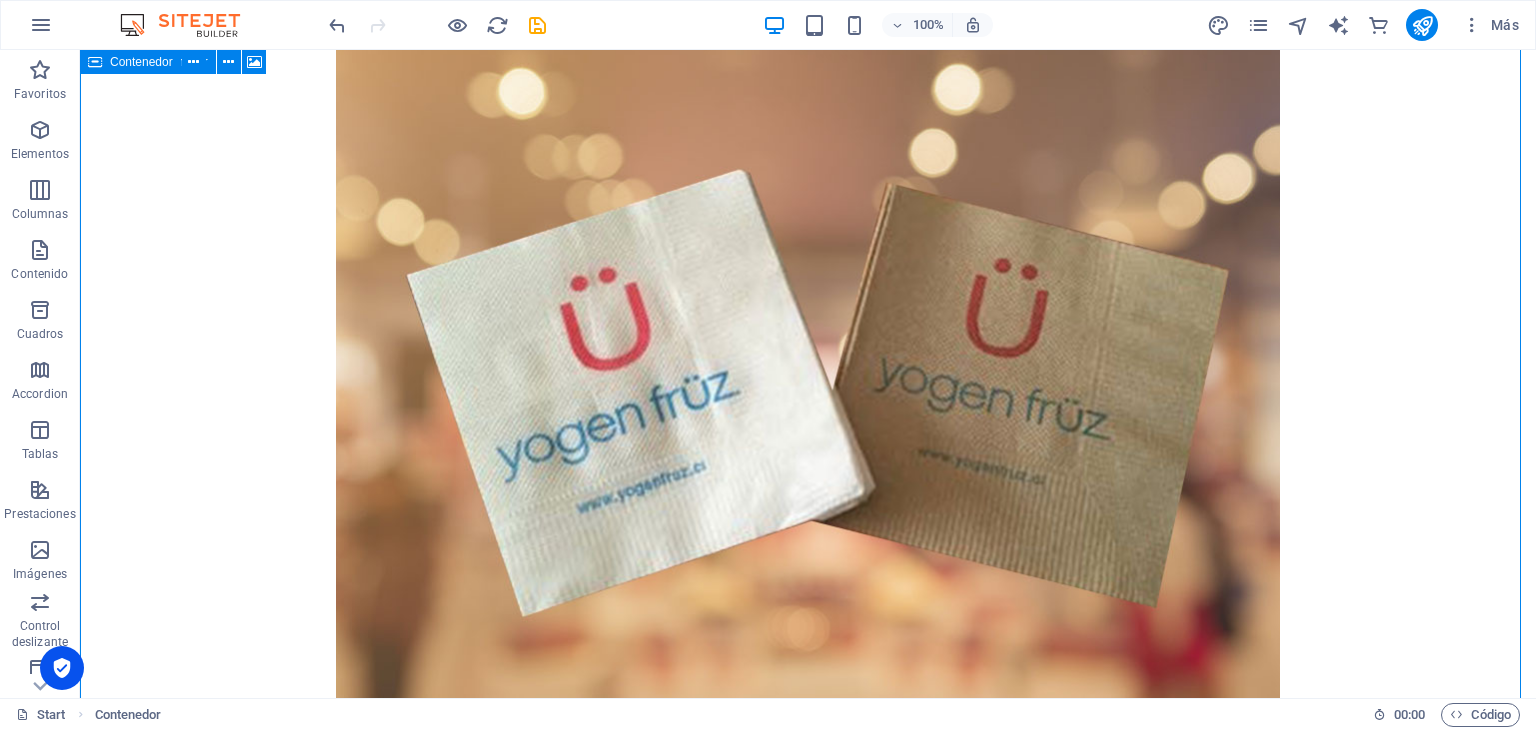 scroll, scrollTop: 1215, scrollLeft: 0, axis: vertical 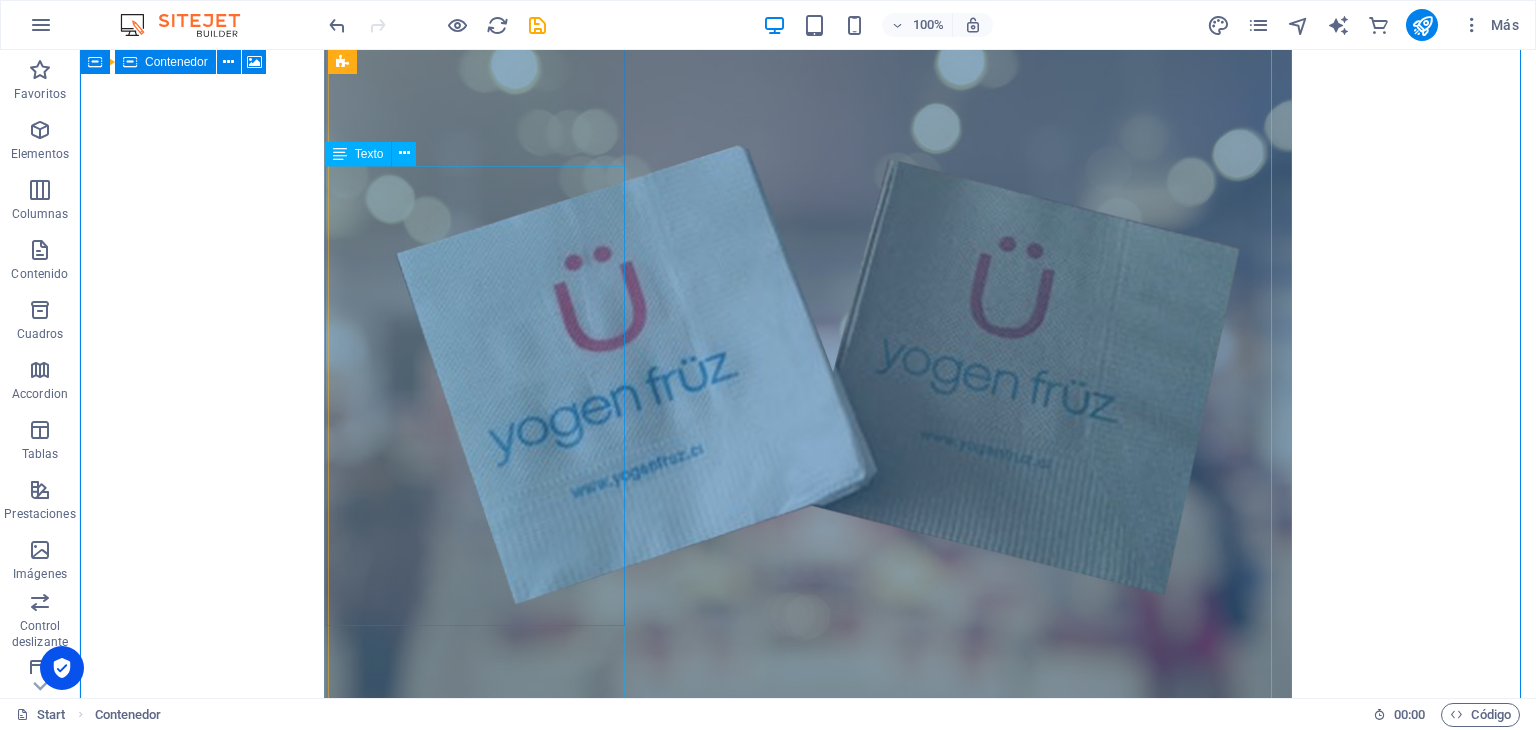 click on "23x23 ¡La más versátil de las servilletas! FORMATO SERVILLETA                  ABIERTA     23x23 cm                 DOBLADA   11.5x11.5 cm TIPO DE PAPEL DISPONIBLE                  PAPEL BLANCO 1H                 PAPEL ECOLÓGICO 1H TIPO DE IMPRESIÓN DISPONIBLE                  1 COLOR                 2 COLORES TIPO DE GOFRADO DISPONIBLE                 COMPLETO  CAJA      40X40X60cm app     CONTENIDO   6000 UNI     30 PAQUETES / 200 UNI PEDIDO MINIMO       2 CAJAS                12.000 SERVILLETAS" at bounding box center (808, 1202) 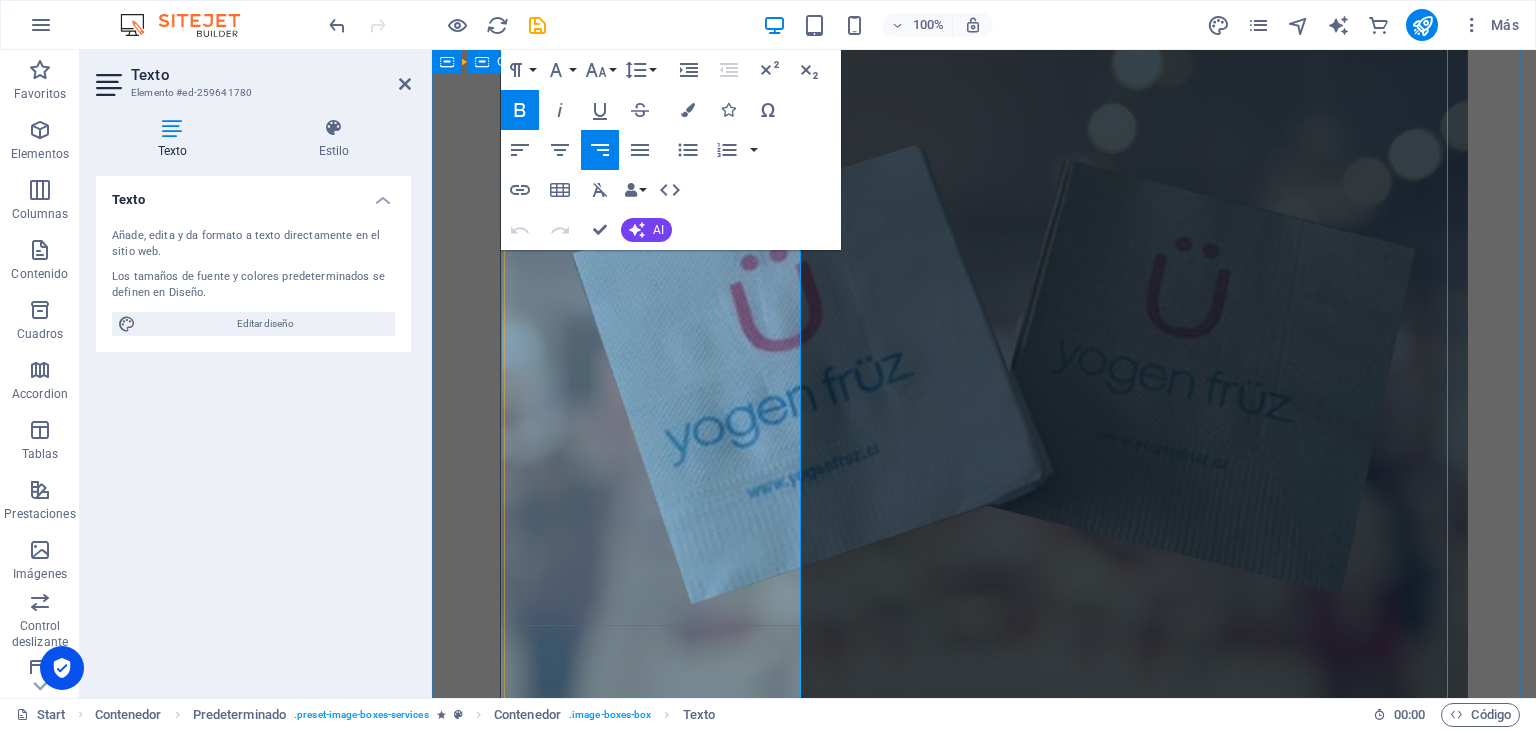 drag, startPoint x: 711, startPoint y: 351, endPoint x: 694, endPoint y: 353, distance: 17.117243 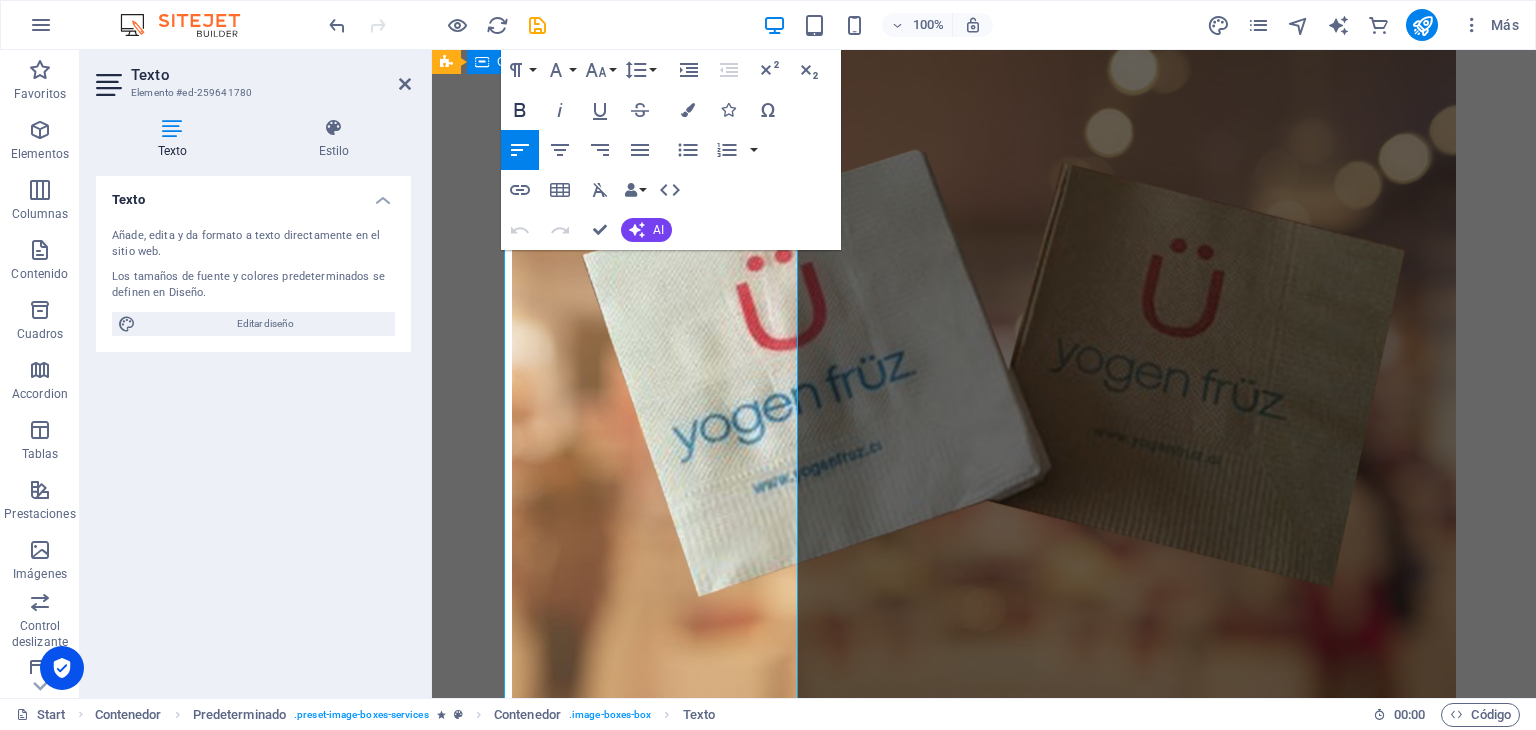 click 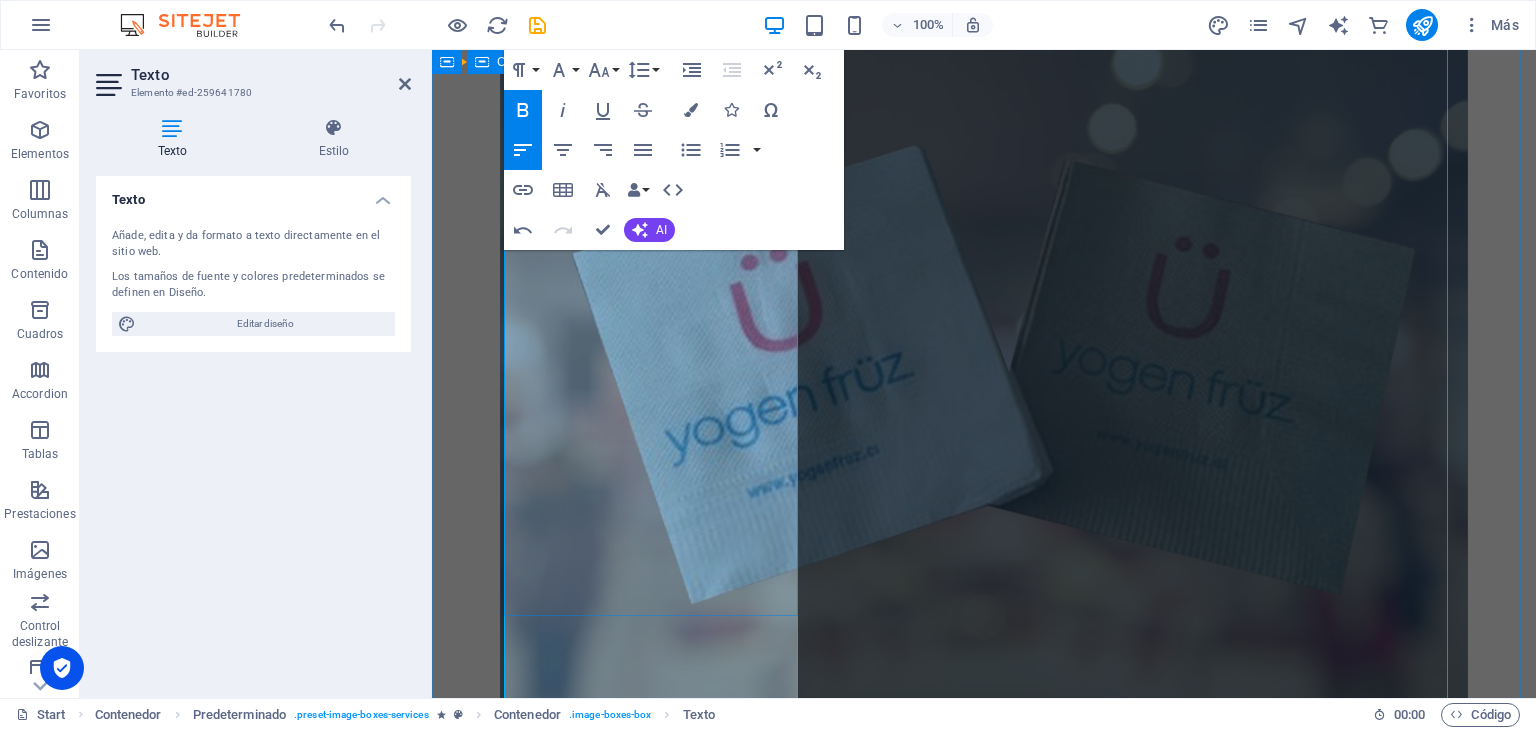 click on "PAPEL ECOLÓGICO 1H" at bounding box center (596, 1125) 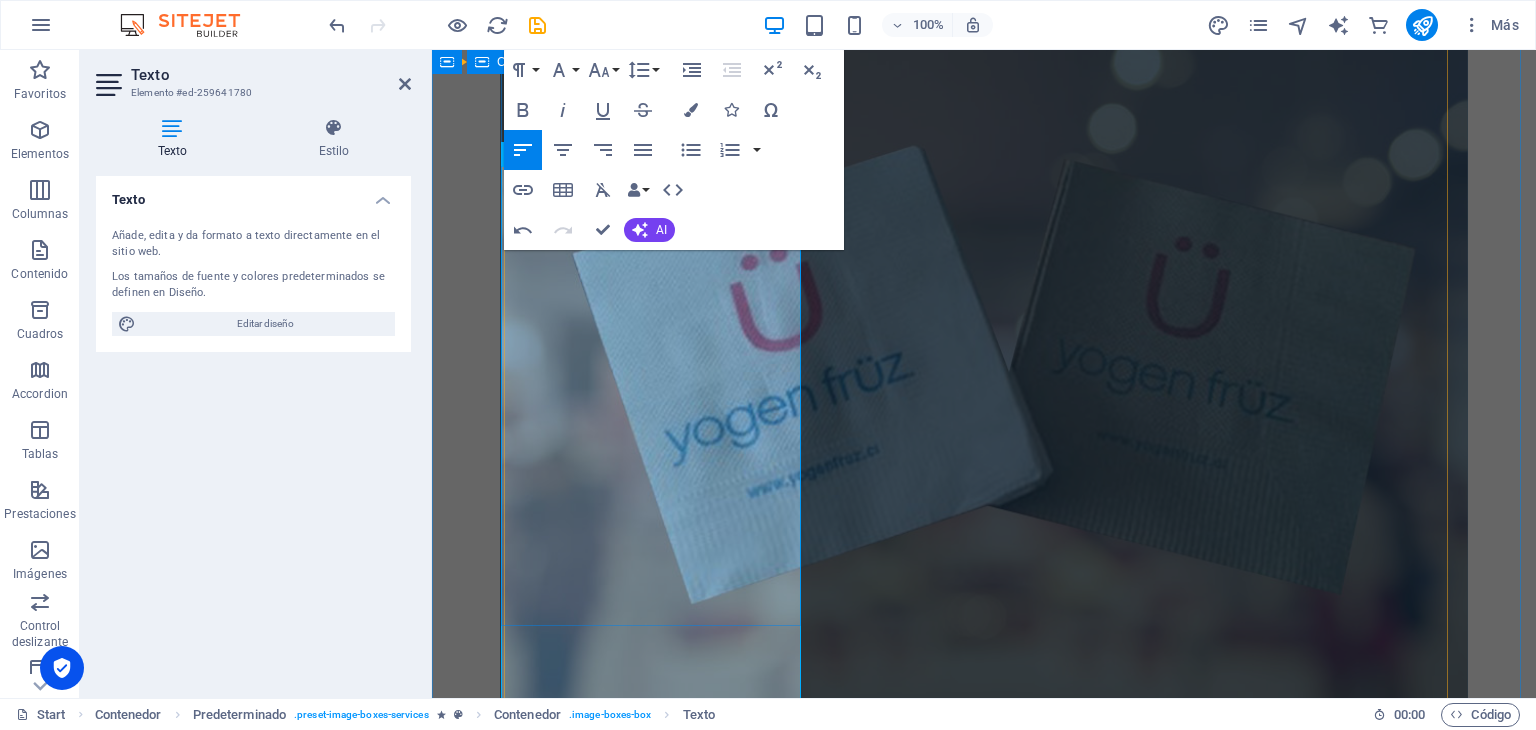 drag, startPoint x: 737, startPoint y: 365, endPoint x: 723, endPoint y: 364, distance: 14.035668 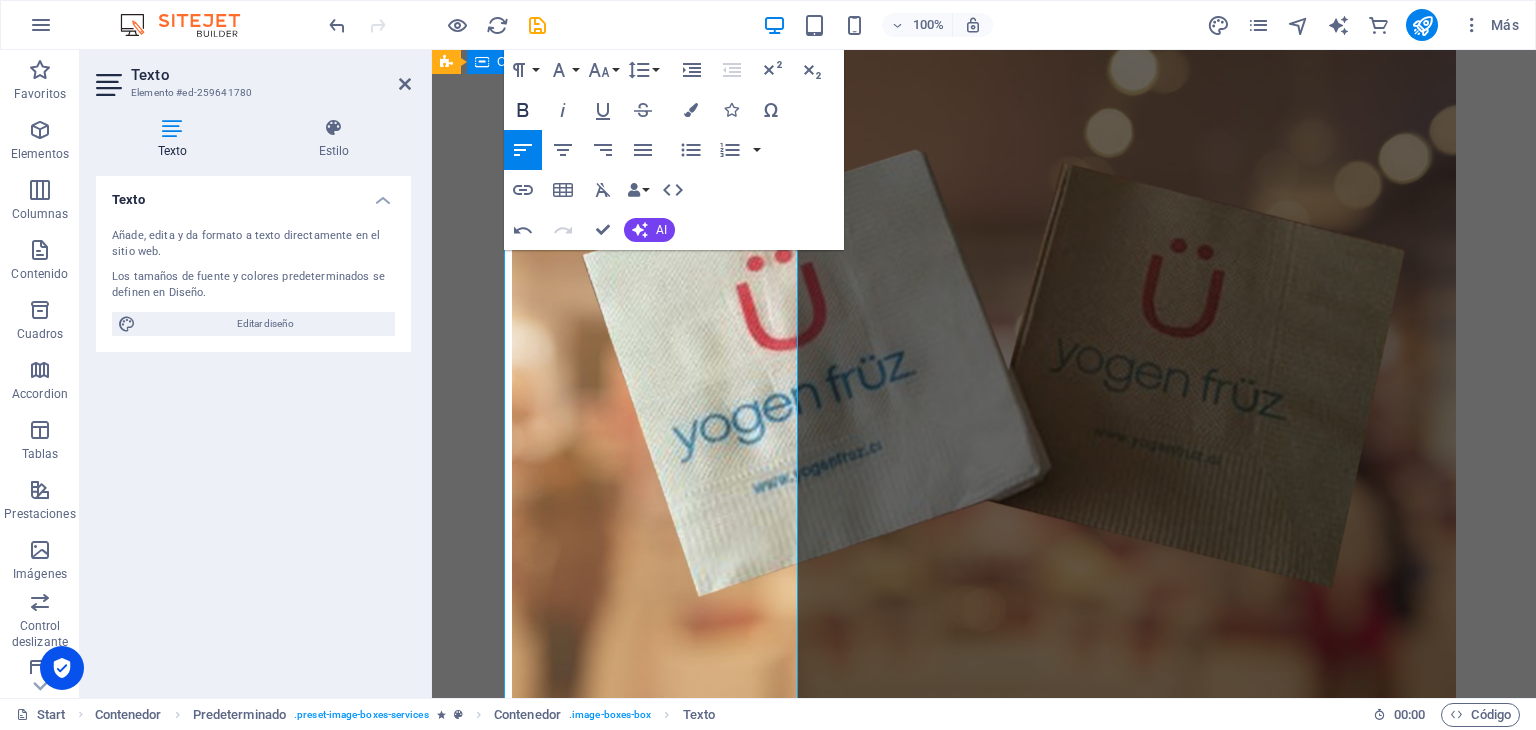 click 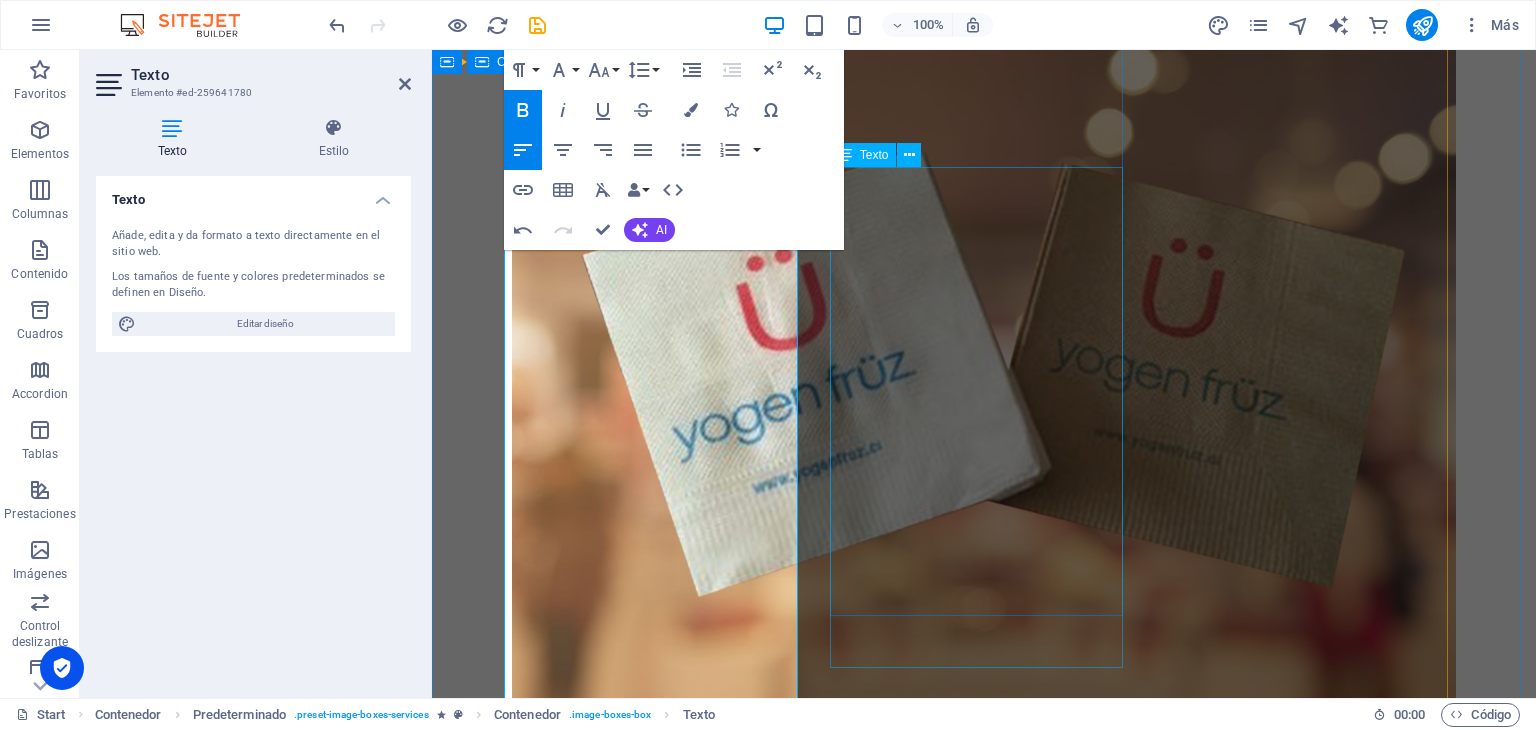 click on "30x30 ¡Perfecta para restaurantes! FORMATO SERVILLETA                    ABIERTA         30 x 30 cm                   DOBLADA       15 x 15 cm TIPO DE PAPEL DISPONIBLE                    PAPEL BLANCO 1H                   PAPEL ECOLÓGICO 1H TIPO DE IMPRESIÓN DISPONIBLE                    1 COLOR                   2 COLORES  TIPO DE GOFRADO DISPONIBLE                   BORDE                    CAJA     40X40X60cm app      CONTENIDO  4800 UNI     24 PAQUETES / 200 UNI PEDIMO MÍNIMO  2 CAJAS             9.600 SERVILLETAS" at bounding box center (984, 1997) 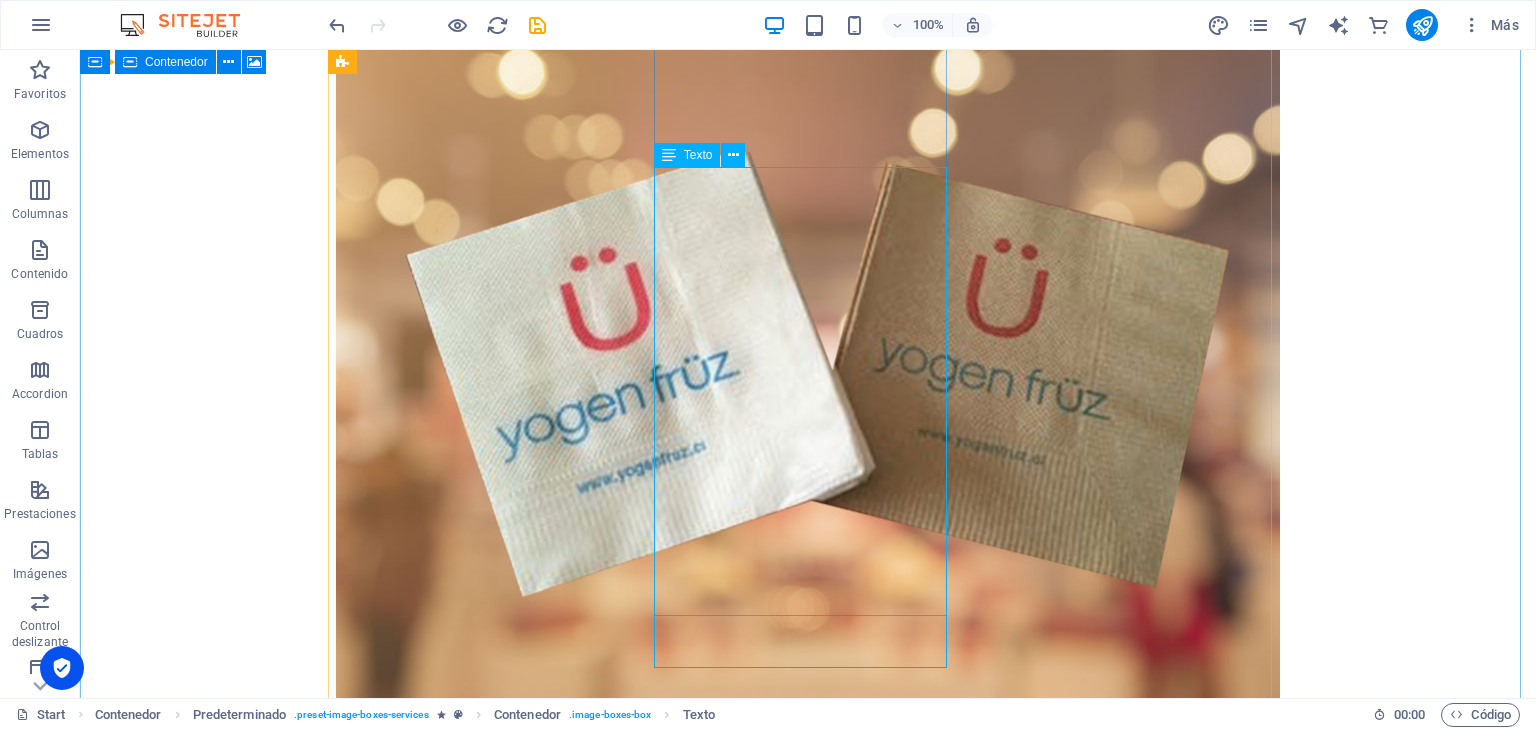 click on "30x30 ¡Perfecta para restaurantes! FORMATO SERVILLETA                    ABIERTA         30 x 30 cm                   DOBLADA       15 x 15 cm TIPO DE PAPEL DISPONIBLE                    PAPEL BLANCO 1H                   PAPEL ECOLÓGICO 1H TIPO DE IMPRESIÓN DISPONIBLE                    1 COLOR                   2 COLORES  TIPO DE GOFRADO DISPONIBLE                   BORDE                    CAJA     40X40X60cm app      CONTENIDO  4800 UNI     24 PAQUETES / 200 UNI PEDIMO MÍNIMO  2 CAJAS             9.600 SERVILLETAS" at bounding box center [808, 1997] 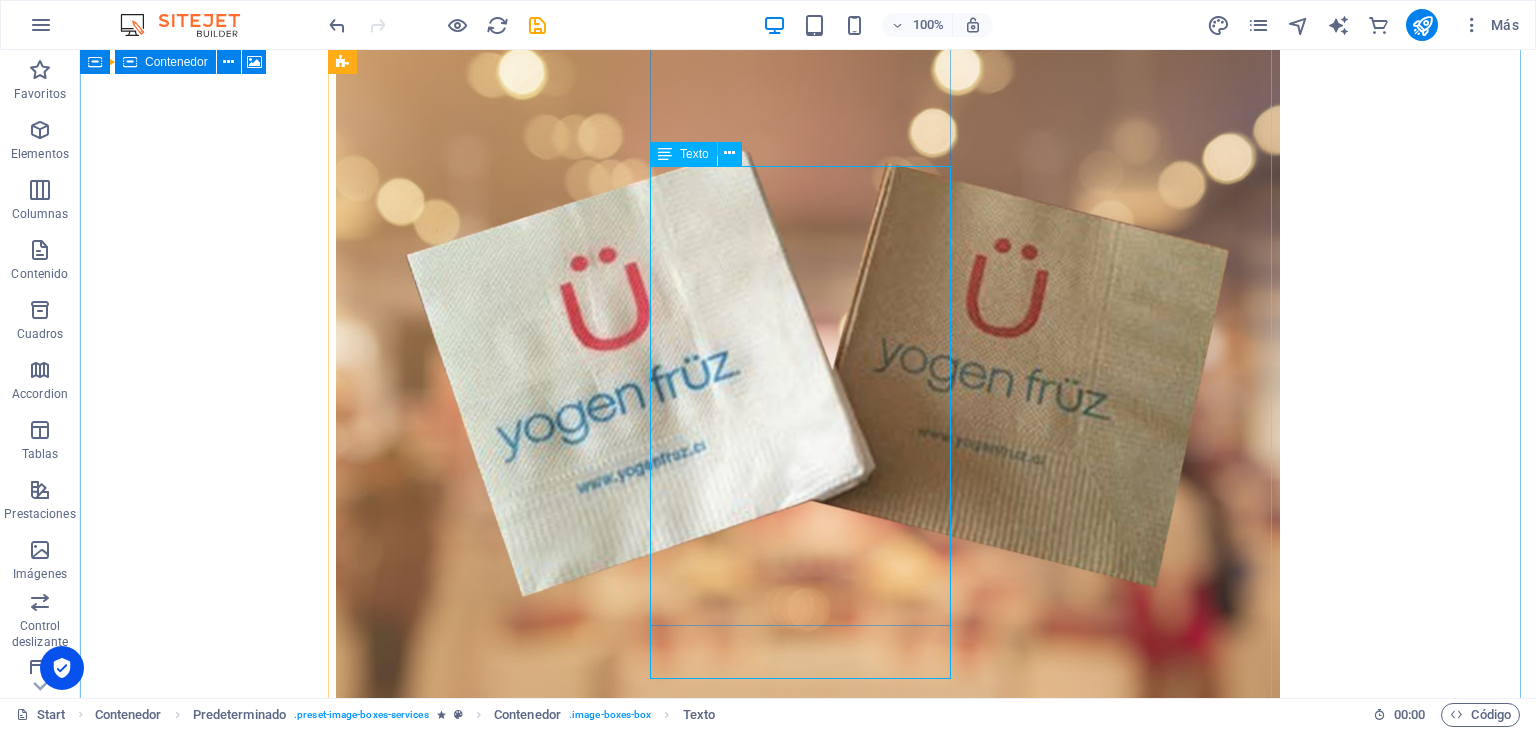 click on "30x30 ¡Perfecta para restaurantes! FORMATO SERVILLETA                    ABIERTA         30 x 30 cm                   DOBLADA       15 x 15 cm TIPO DE PAPEL DISPONIBLE                    PAPEL BLANCO 1H                   PAPEL ECOLÓGICO 1H TIPO DE IMPRESIÓN DISPONIBLE                    1 COLOR                   2 COLORES  TIPO DE GOFRADO DISPONIBLE                   BORDE                    CAJA     40X40X60cm app      CONTENIDO  4800 UNI     24 PAQUETES / 200 UNI PEDIMO MÍNIMO  2 CAJAS             9.600 SERVILLETAS" at bounding box center (808, 1997) 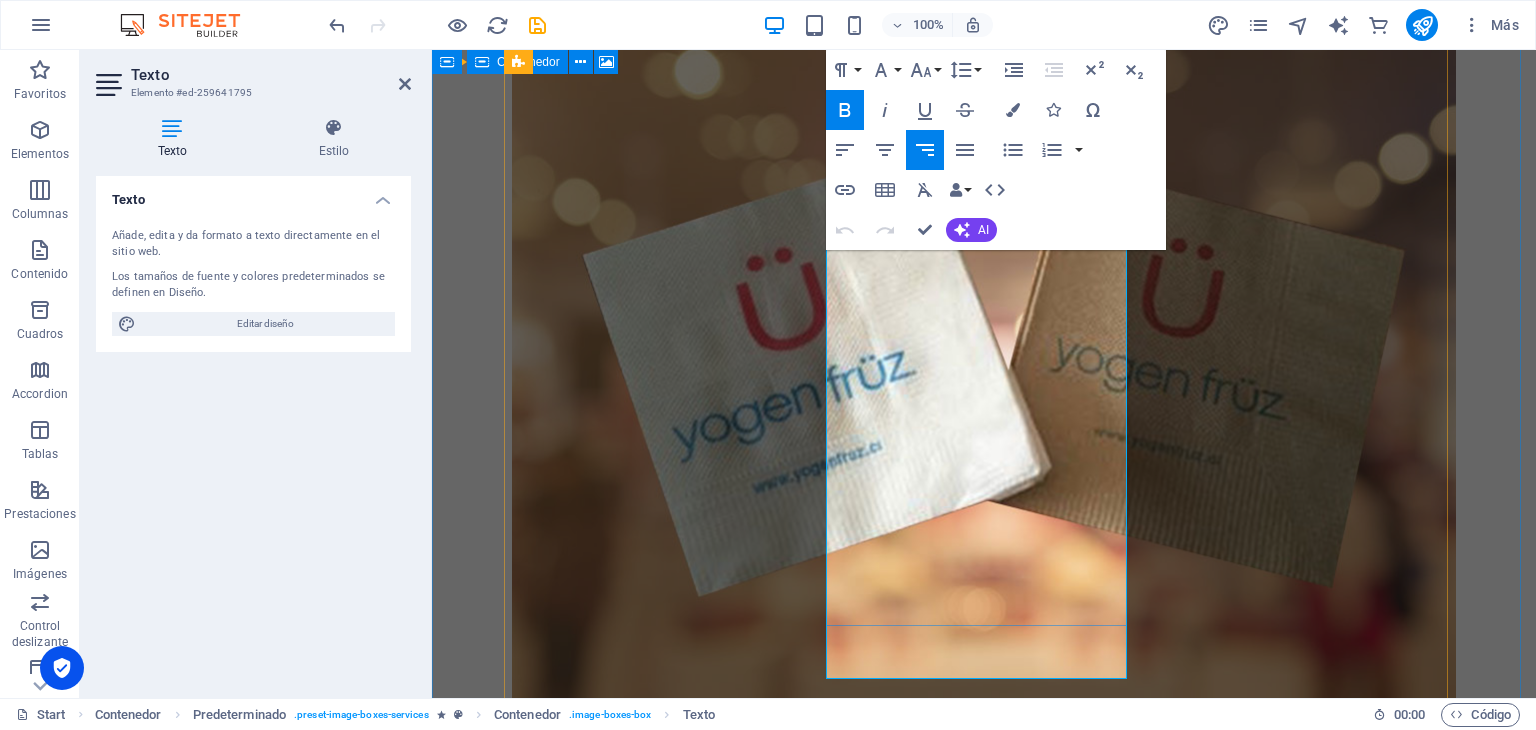 drag, startPoint x: 1044, startPoint y: 358, endPoint x: 1028, endPoint y: 358, distance: 16 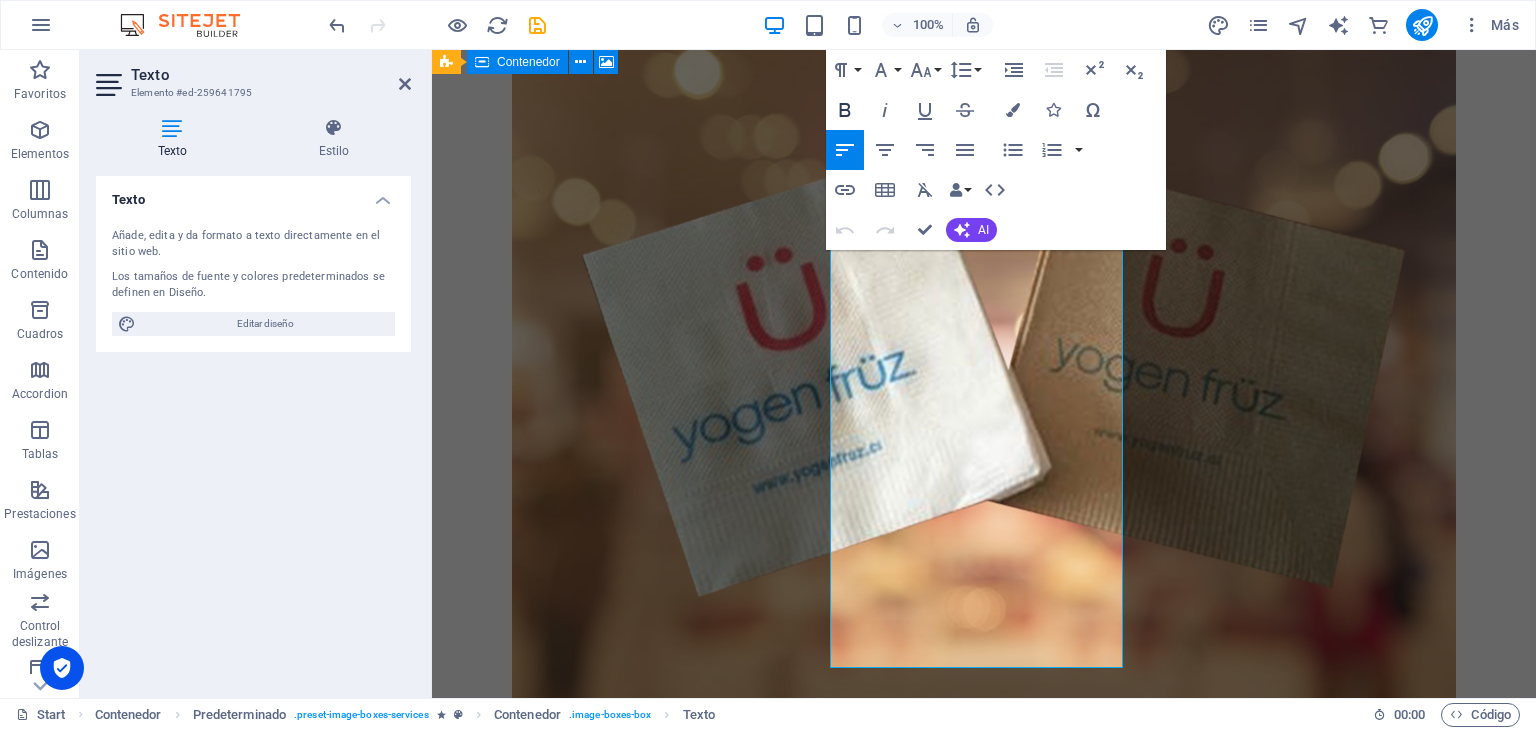 click 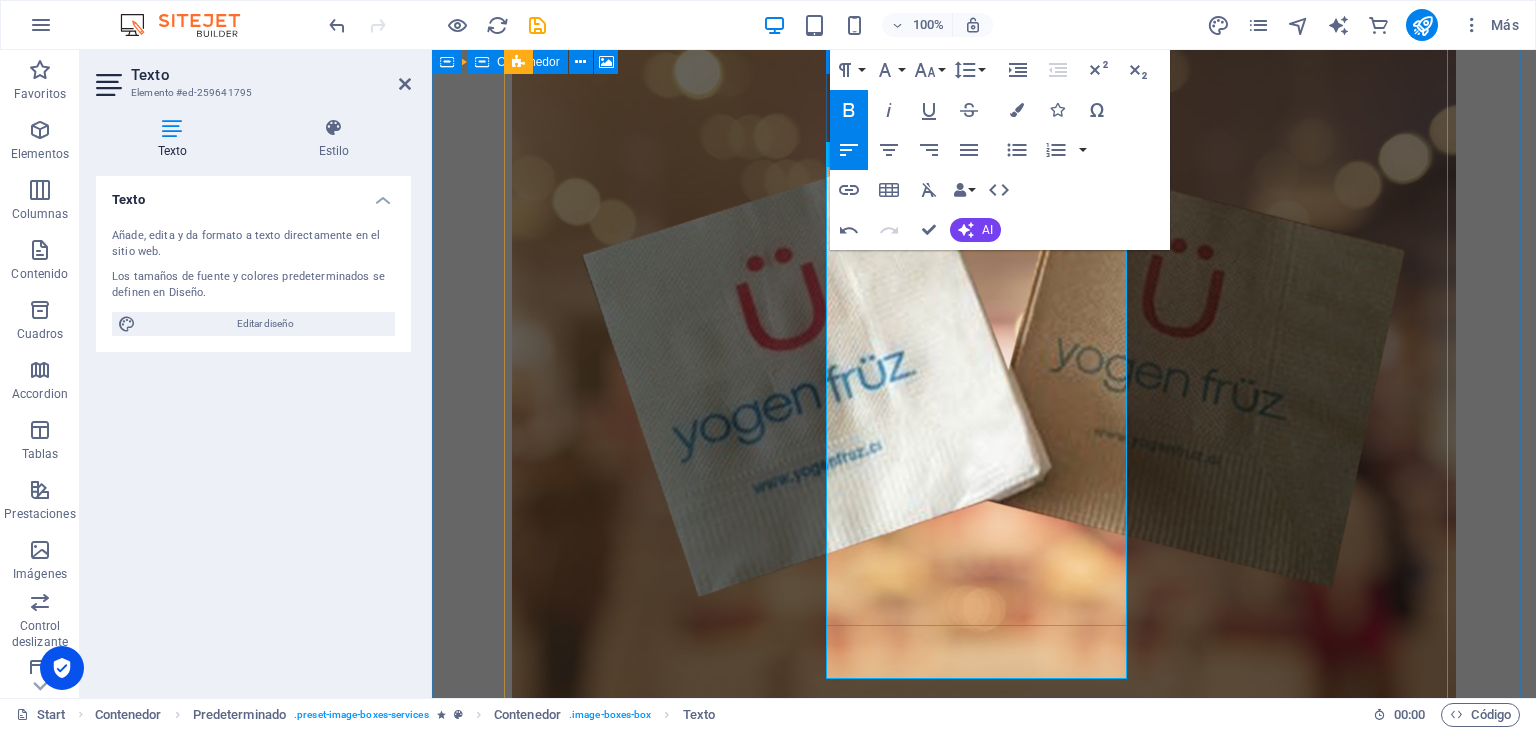 click on "PAPEL ECOLÓGICO 1H" at bounding box center [984, 1950] 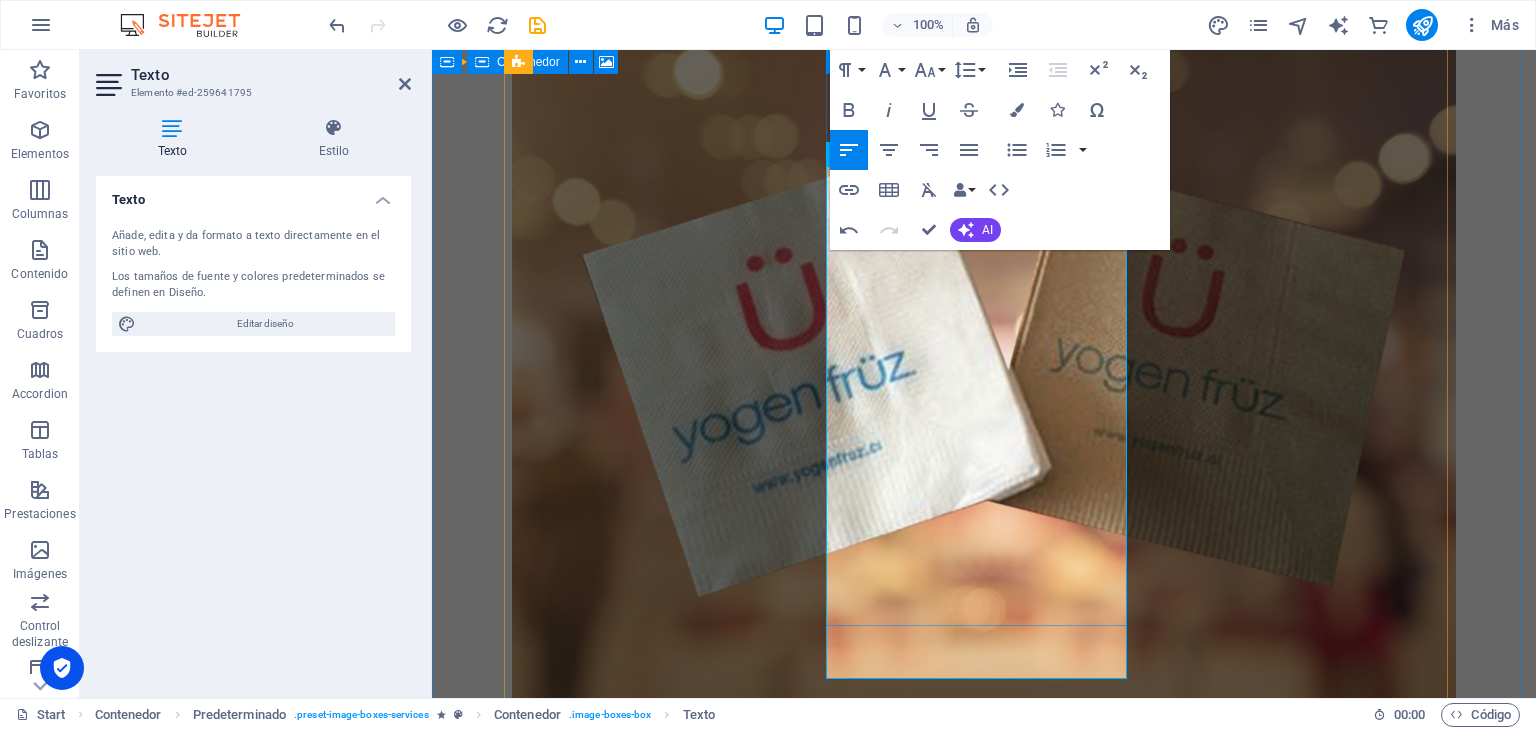 drag, startPoint x: 1071, startPoint y: 375, endPoint x: 1054, endPoint y: 374, distance: 17.029387 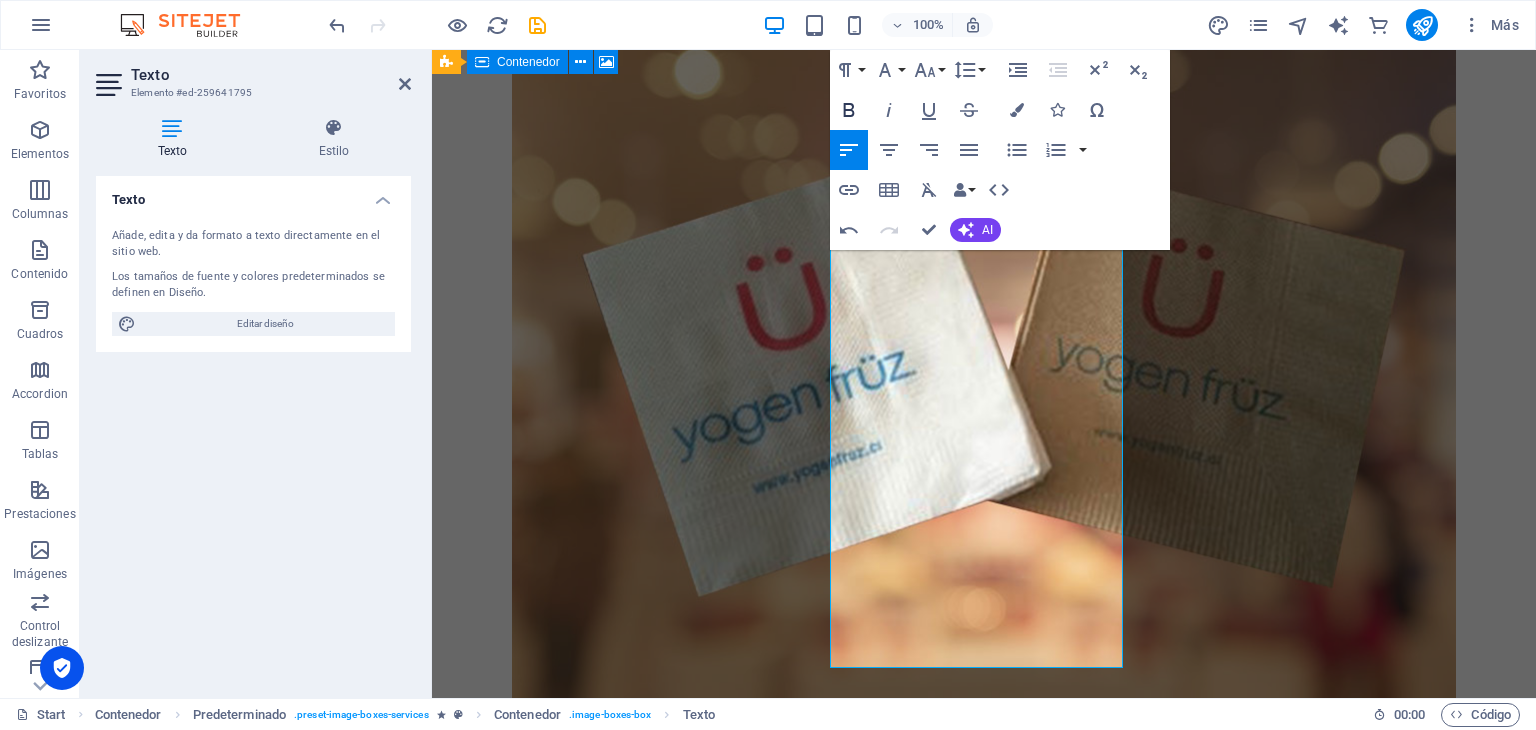 click 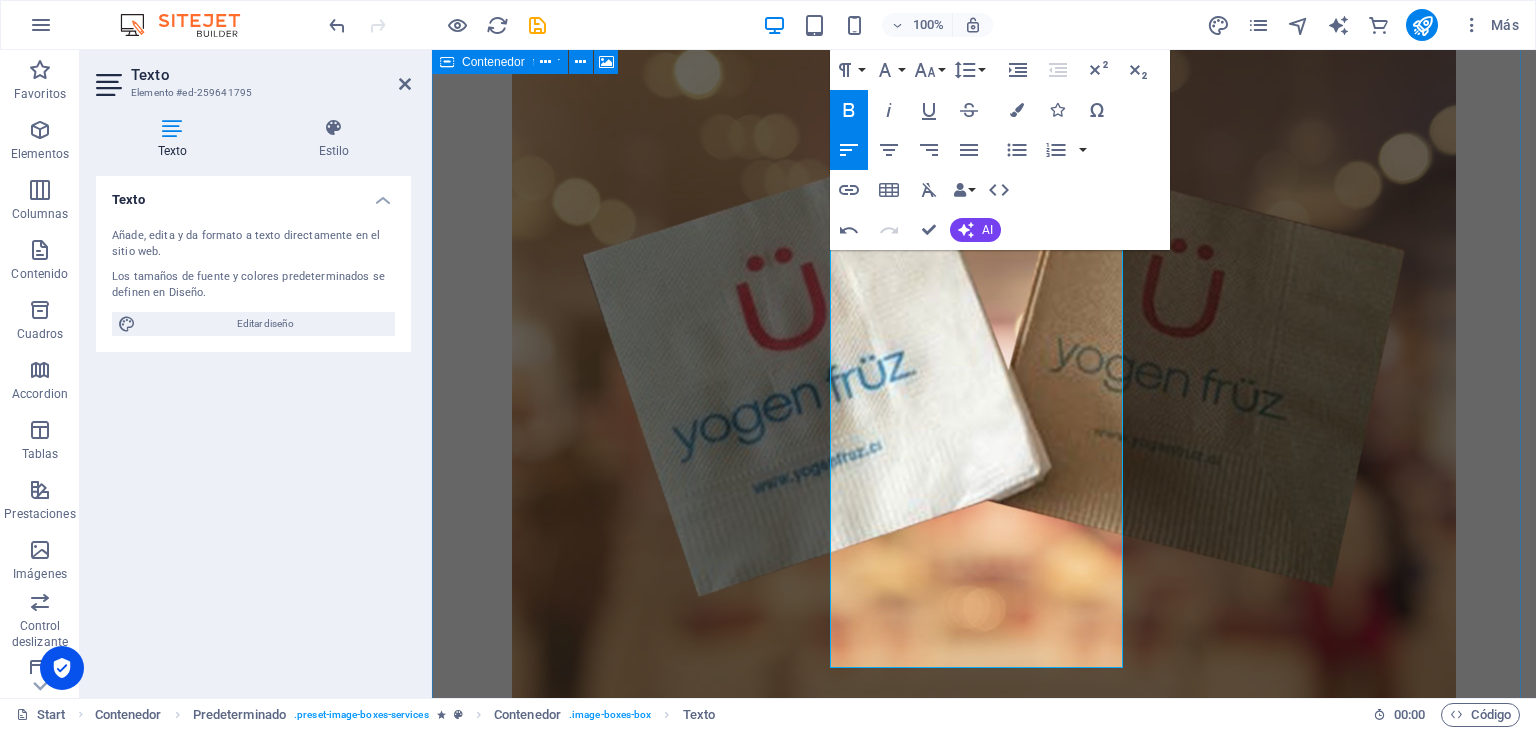 click on "PRODUCTOS DISPONIBLES ¡Elige el formato que más te acomode! . Servilleta cocktail 23x23 ¡La más versátil de las servilletas! FORMATO SERVILLETA                  ABIERTA     23x23 cm                 DOBLADA   11.5x11.5 cm TIPO DE PAPEL DISPONIBLE                  PAPEL BLANCO  1H                 PAPEL ECOLÓGICO  1H TIPO DE IMPRESIÓN DISPONIBLE                  1 COLOR                 2 COLORES TIPO DE GOFRADO DISPONIBLE                 COMPLETO  CAJA      40X40X60cm app     CONTENIDO   6000 UNI     30 PAQUETES / 200 UNI PEDIDO MINIMO       2 CAJAS                12.000 SERVILLETAS    Servilleta mesa 30x30 ¡Perfecta para restaurantes! FORMATO SERVILLETA                    ABIERTA         30 x 30 cm                   DOBLADA       15 x 15 cm TIPO DE PAPEL DISPONIBLE                    PAPEL BLANCO  1H                   PAPEL ECOLÓGICO  1H TIPO DE IMPRESIÓN DISPONIBLE 1 COLOR" at bounding box center (984, 316) 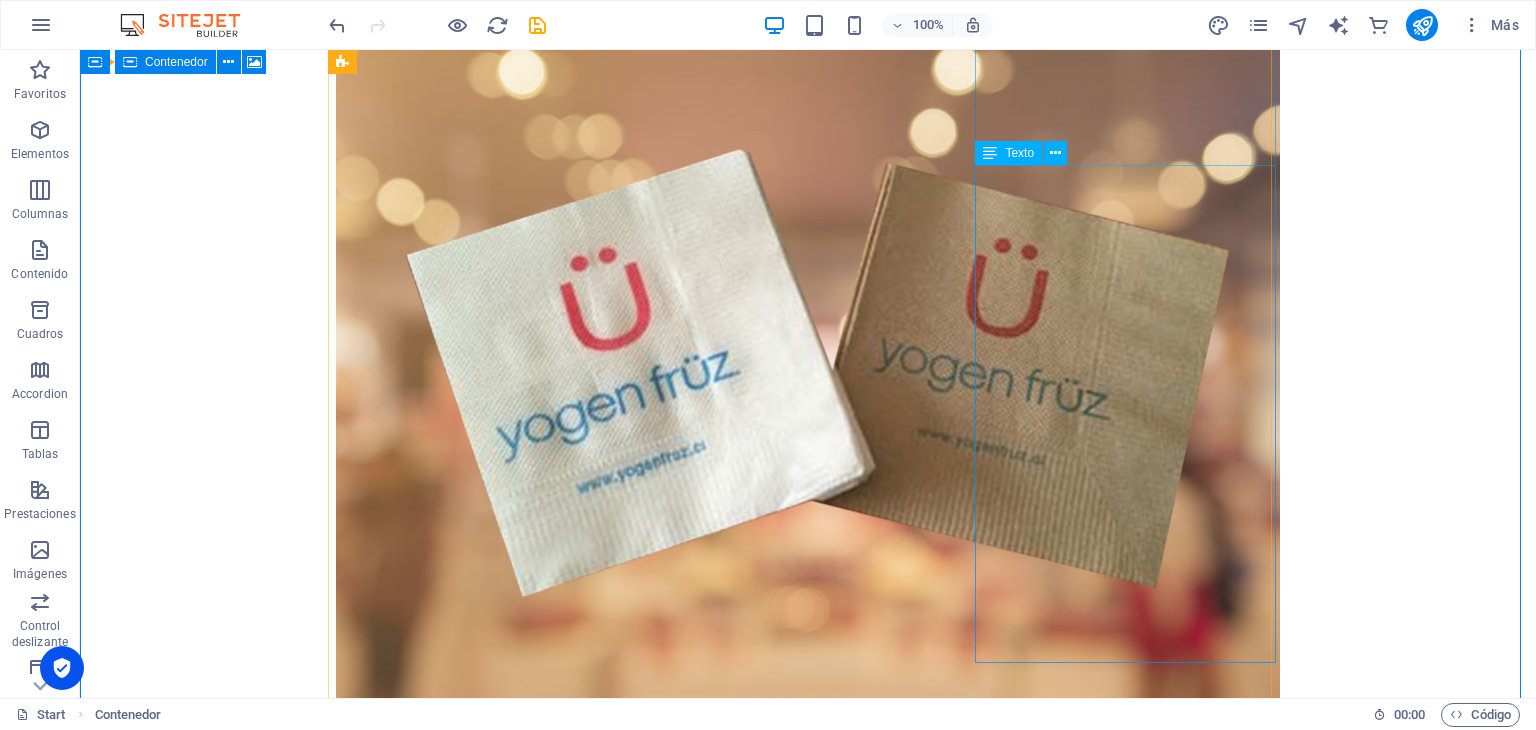 click on "40x40 ¡La más elegante de todas! FORMATO SERVILLETA                    ABIERTA           40 x 40 cm                   DOBLADA  1/4  20 x 20 cm                   DOBLADA 1/8   20 x 10 cm TIPO DE PAPEL DISPONIBLE                    PAPEL BLANCO  2H                   PAPEL  AIRLAID  (PREMIUM) TIPO DE IMPRESIÓN DISPONIBLE                    1 COLOR                   2 COLORES  TIPO DE GOFRADO DISPONIBLE                   BORDE                                    CAJA     40X40X60cm app      CONTENIDO  1800 UNI DOBLE HOJA     18 PAQUETES / 100 UNI   PEDIMO MÍNIMO  2 CAJAS      3.600 SERVILLETAS" at bounding box center [808, 2795] 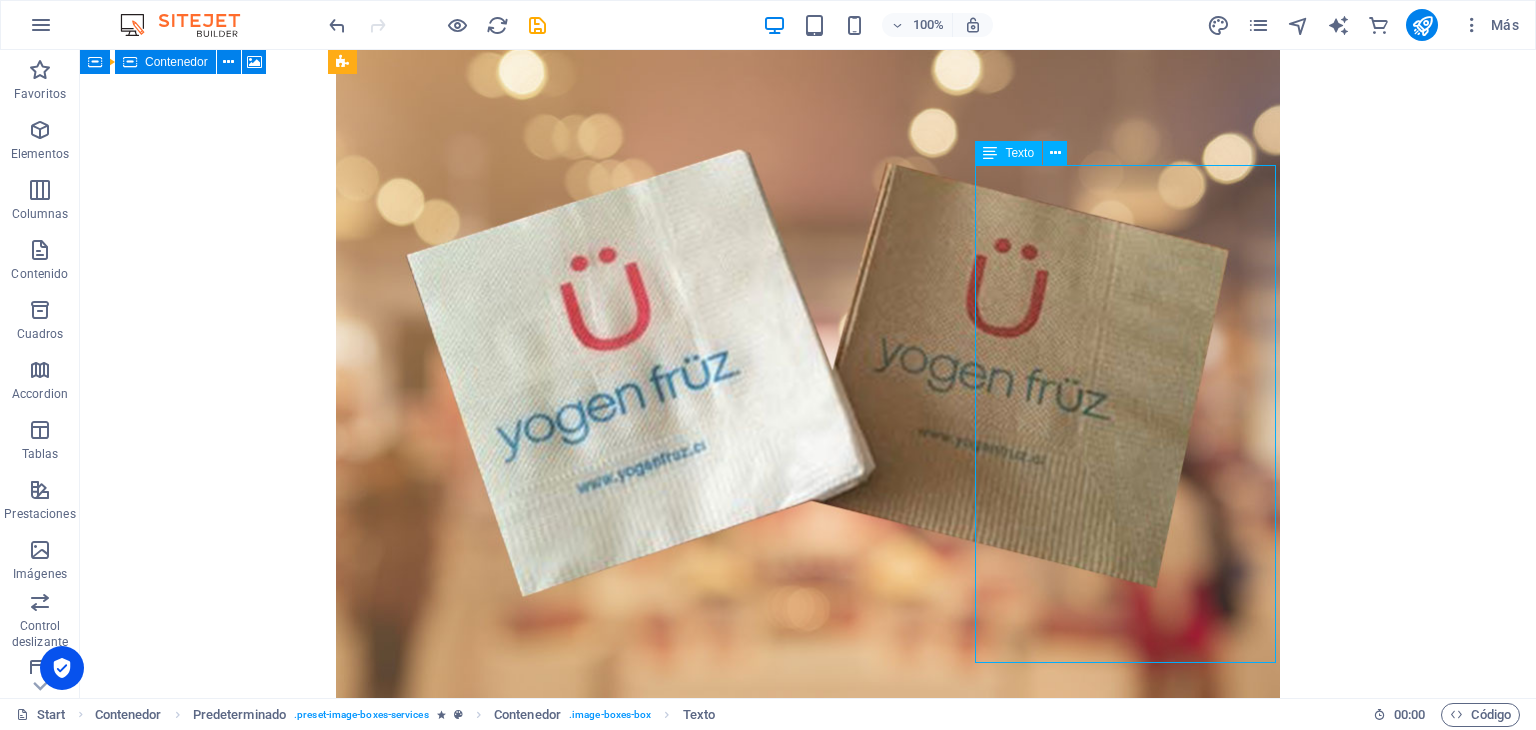 click on "40x40 ¡La más elegante de todas! FORMATO SERVILLETA                    ABIERTA           40 x 40 cm                   DOBLADA  1/4  20 x 20 cm                   DOBLADA 1/8   20 x 10 cm TIPO DE PAPEL DISPONIBLE                    PAPEL BLANCO  2H                   PAPEL  AIRLAID  (PREMIUM) TIPO DE IMPRESIÓN DISPONIBLE                    1 COLOR                   2 COLORES  TIPO DE GOFRADO DISPONIBLE                   BORDE                                    CAJA     40X40X60cm app      CONTENIDO  1800 UNI DOBLE HOJA     18 PAQUETES / 100 UNI   PEDIMO MÍNIMO  2 CAJAS      3.600 SERVILLETAS" at bounding box center [808, 2795] 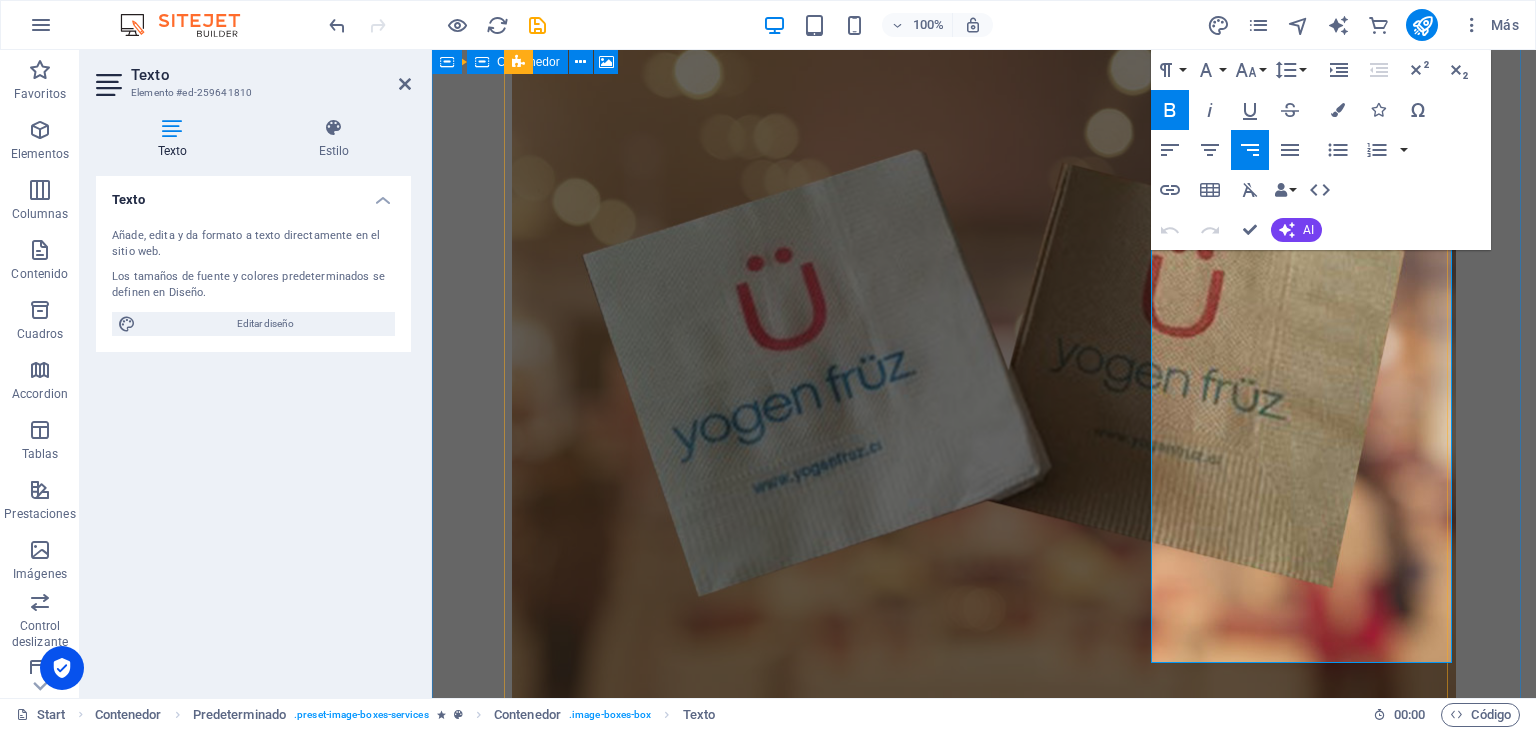 drag, startPoint x: 1434, startPoint y: 538, endPoint x: 1346, endPoint y: 537, distance: 88.005684 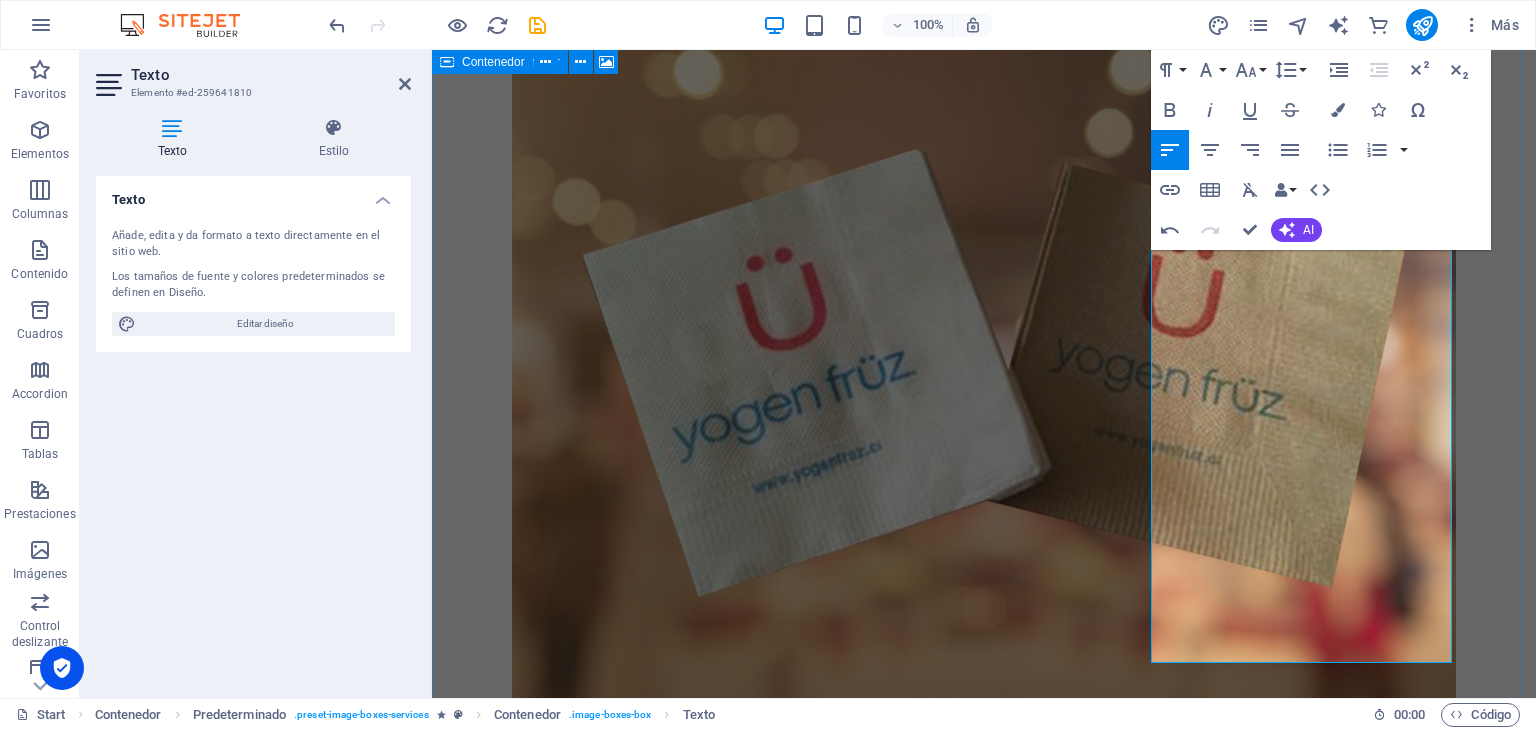 click on "PRODUCTOS DISPONIBLES ¡Elige el formato que más te acomode! . Servilleta cocktail 23x23 ¡La más versátil de las servilletas! FORMATO SERVILLETA                  ABIERTA     23x23 cm                 DOBLADA   11.5x11.5 cm TIPO DE PAPEL DISPONIBLE                  PAPEL BLANCO  1H                 PAPEL ECOLÓGICO  1H TIPO DE IMPRESIÓN DISPONIBLE                  1 COLOR                 2 COLORES TIPO DE GOFRADO DISPONIBLE                 COMPLETO  CAJA      40X40X60cm app     CONTENIDO   6000 UNI     30 PAQUETES / 200 UNI PEDIDO MINIMO       2 CAJAS                12.000 SERVILLETAS    Servilleta mesa 30x30 ¡Perfecta para restaurantes! FORMATO SERVILLETA                    ABIERTA         30 x 30 cm                   DOBLADA       15 x 15 cm TIPO DE PAPEL DISPONIBLE                    PAPEL BLANCO  1H                   PAPEL ECOLÓGICO  1H TIPO DE IMPRESIÓN DISPONIBLE 1 COLOR" at bounding box center [984, 316] 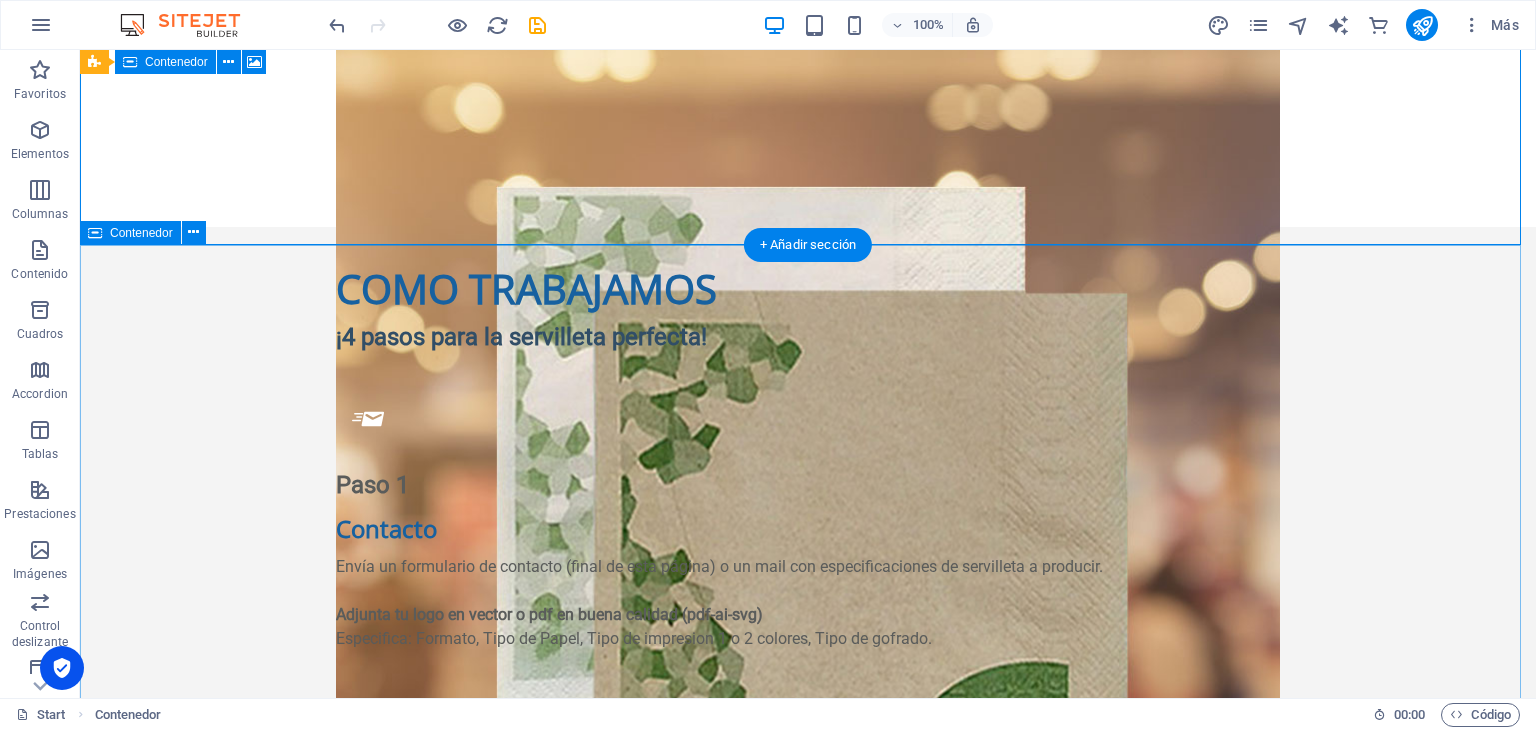 scroll, scrollTop: 1915, scrollLeft: 0, axis: vertical 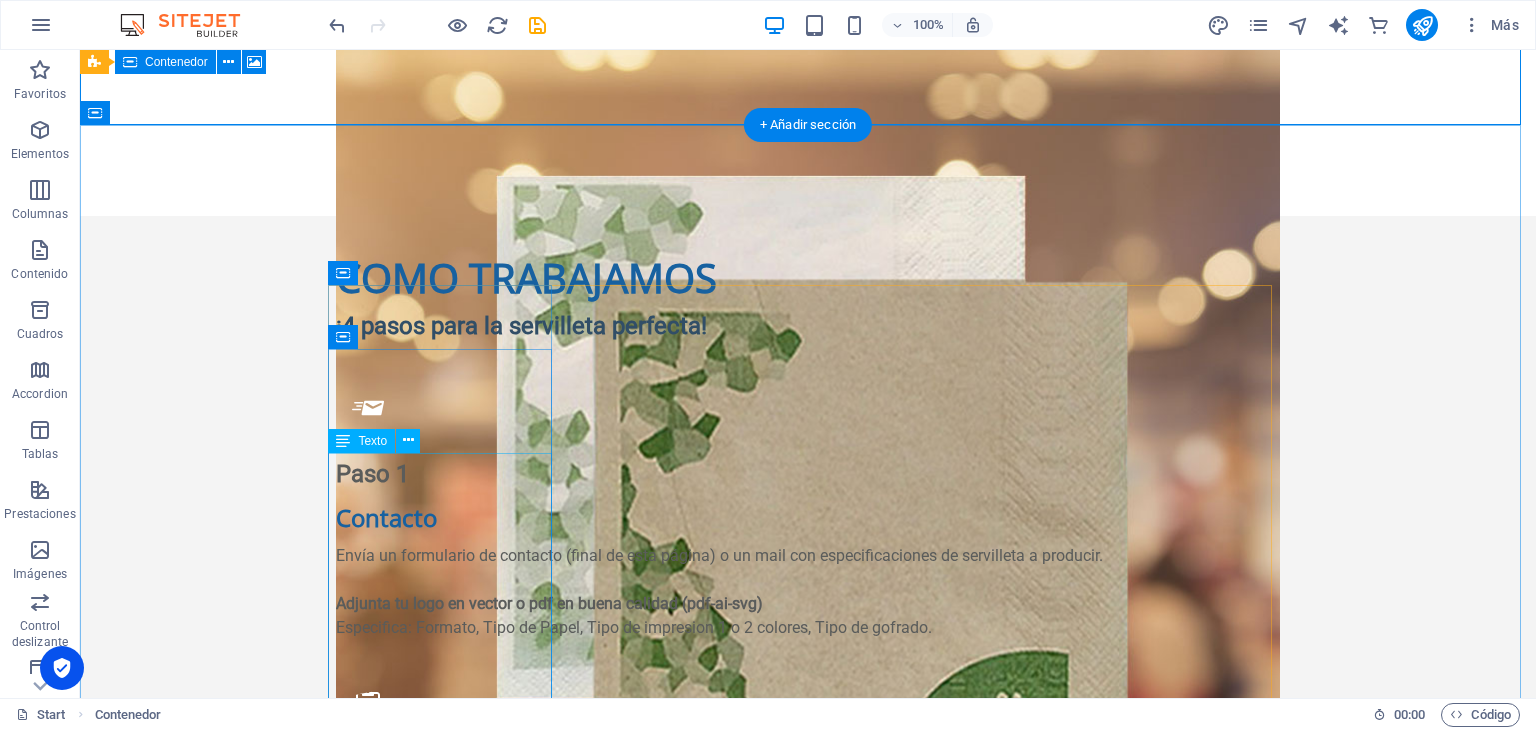 click on "Envía un formulario de contacto (final de esta página) o un mail con especificaciones de servilleta a producir.  Adjunta tu logo en vector o pdf en buena calidad (pdf-ai-svg)  Especifica: Formato, Tipo de Papel, Tipo de impresion 1 o 2 colores, Tipo de gofrado." at bounding box center [808, 604] 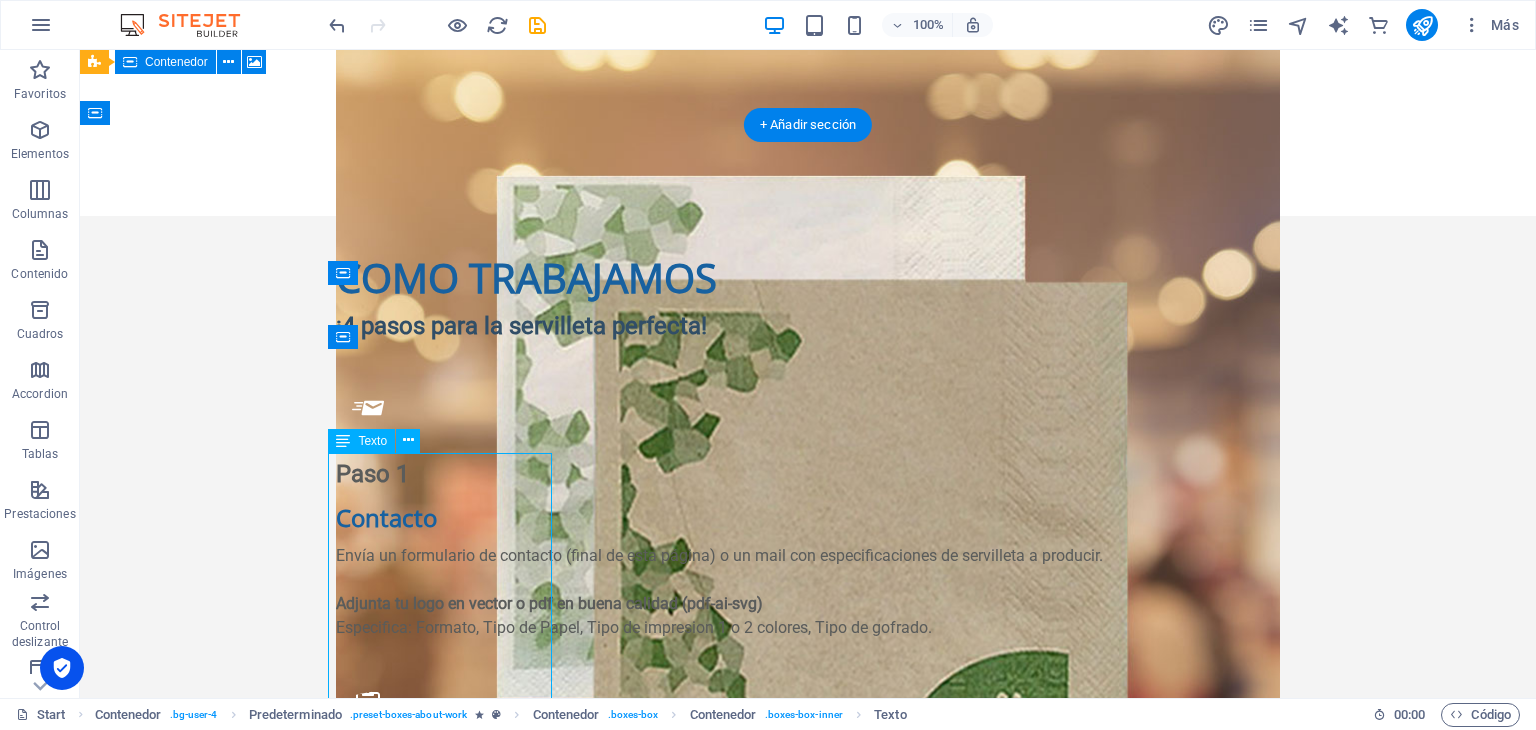 click on "Envía un formulario de contacto (final de esta página) o un mail con especificaciones de servilleta a producir.  Adjunta tu logo en vector o pdf en buena calidad (pdf-ai-svg)  Especifica: Formato, Tipo de Papel, Tipo de impresion 1 o 2 colores, Tipo de gofrado." at bounding box center (808, 604) 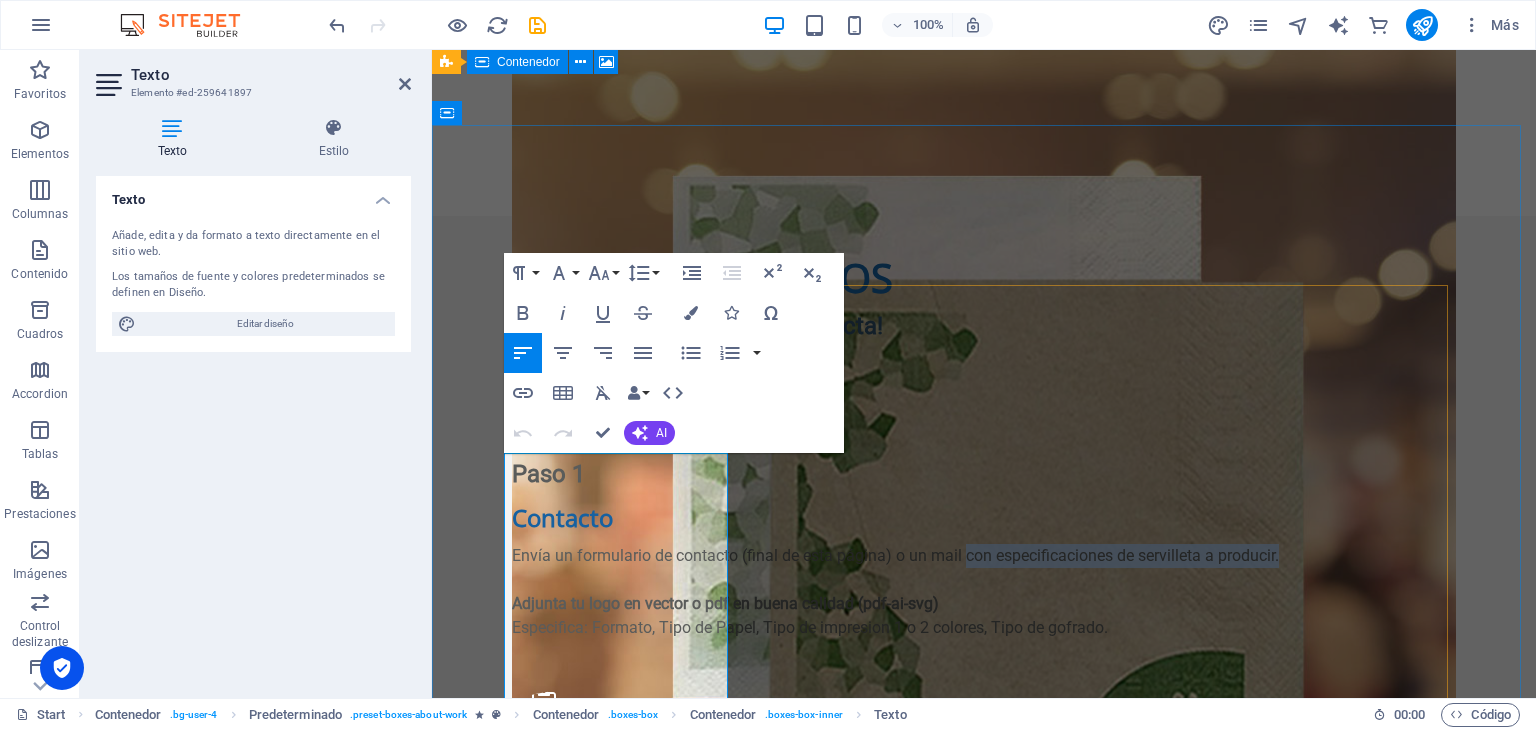 drag, startPoint x: 573, startPoint y: 513, endPoint x: 677, endPoint y: 535, distance: 106.30146 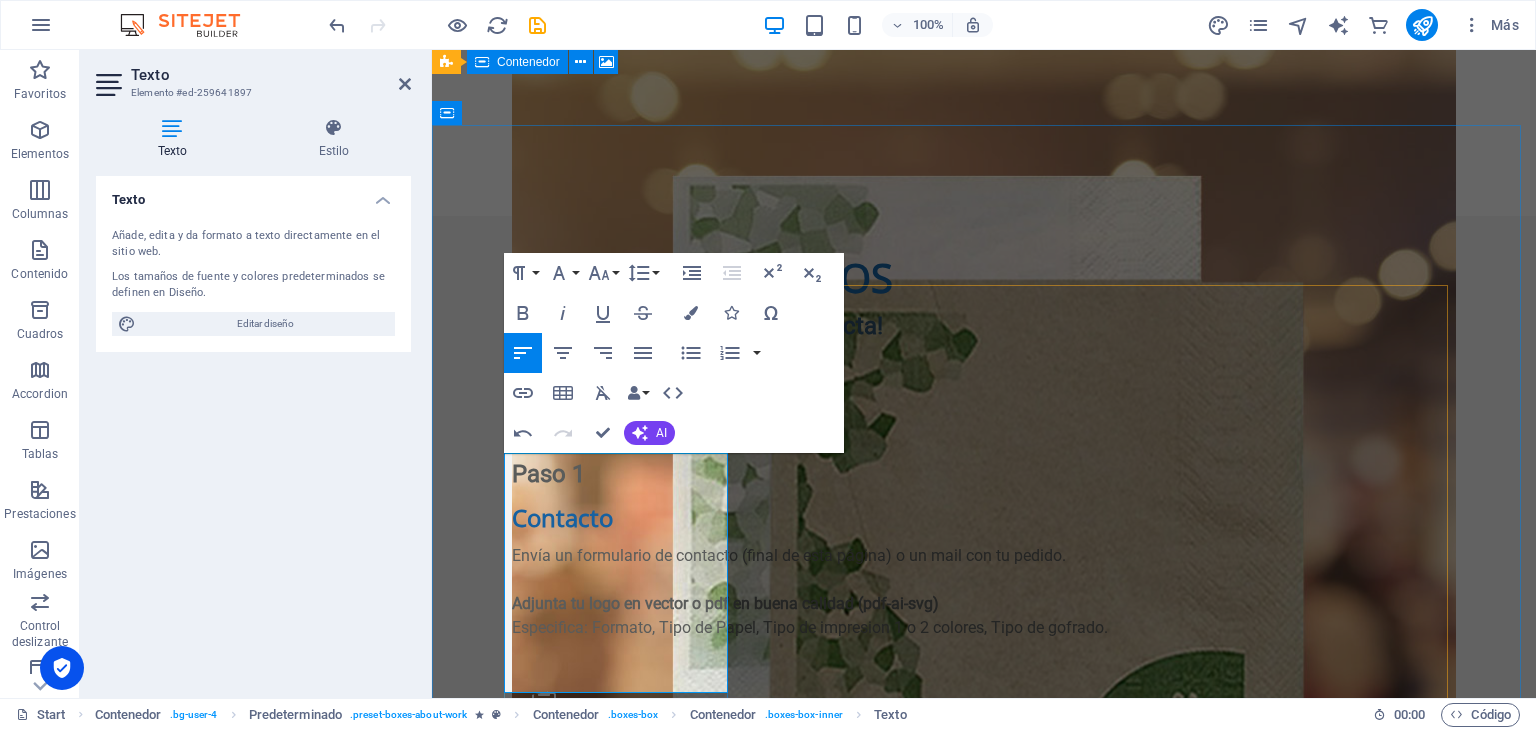 click on "Adjunta tu logo en vector o pdf en buena calidad (pdf-ai-svg)" at bounding box center [725, 603] 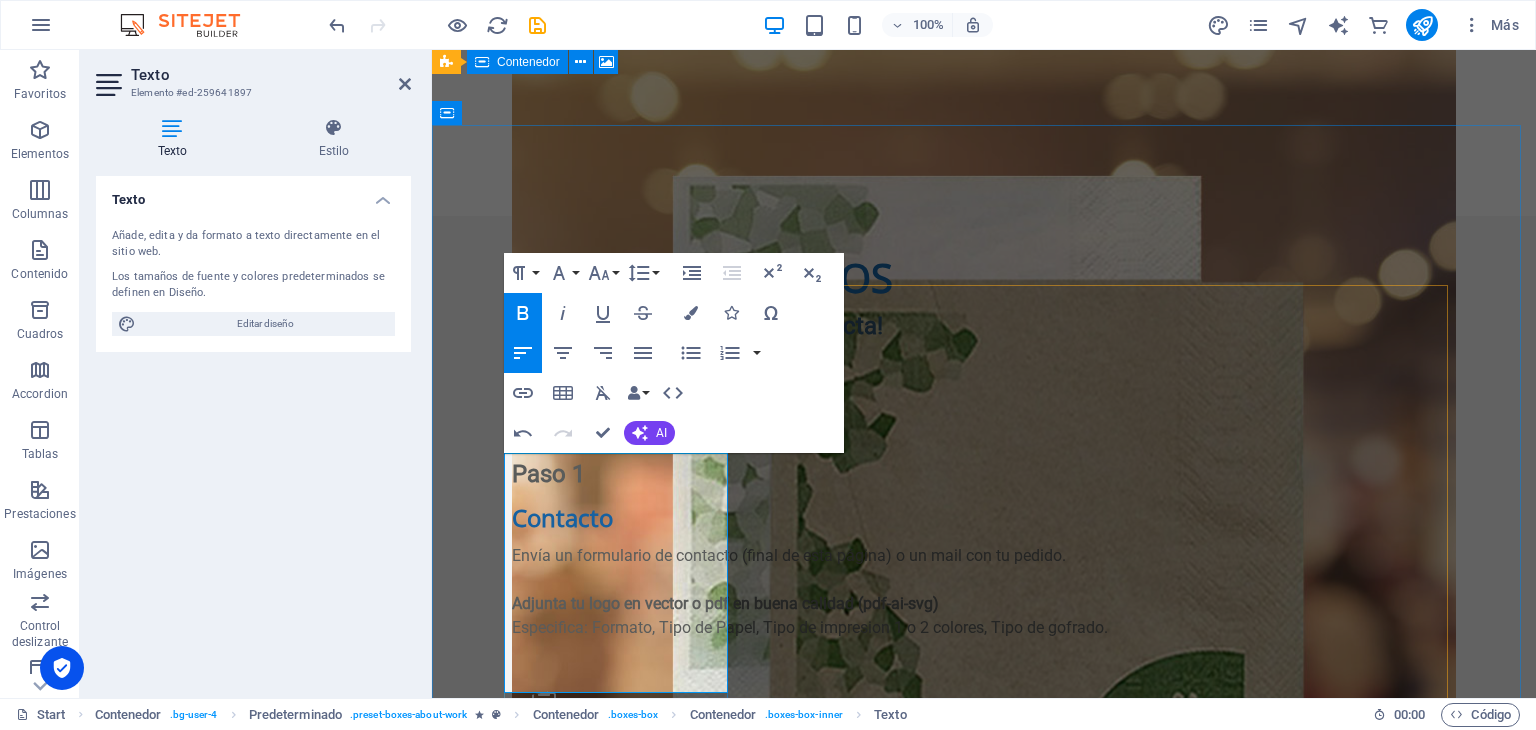 click on "Adjunta tu logo en vector o pdf en buena calidad (pdf-ai-svg)" at bounding box center [725, 603] 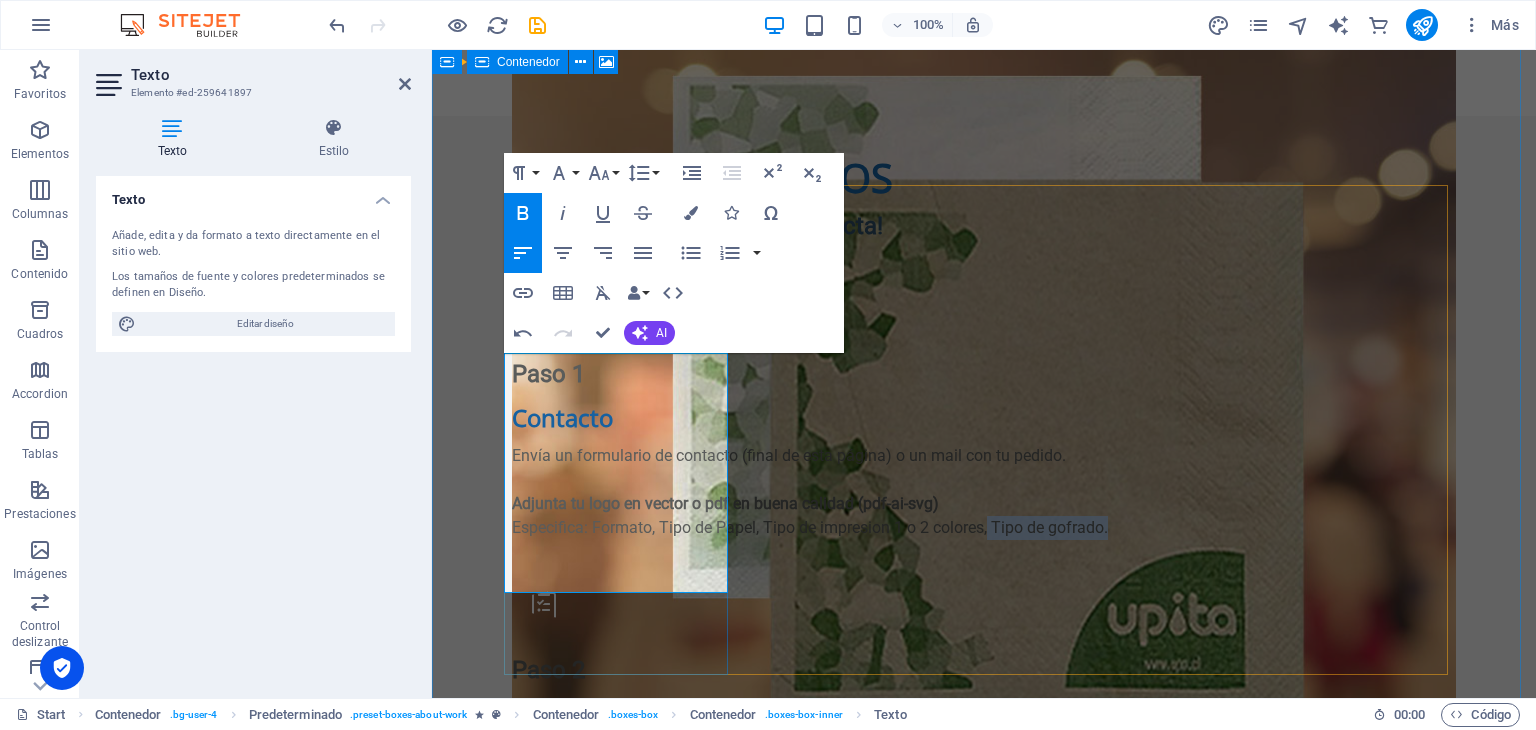 drag, startPoint x: 683, startPoint y: 559, endPoint x: 559, endPoint y: 559, distance: 124 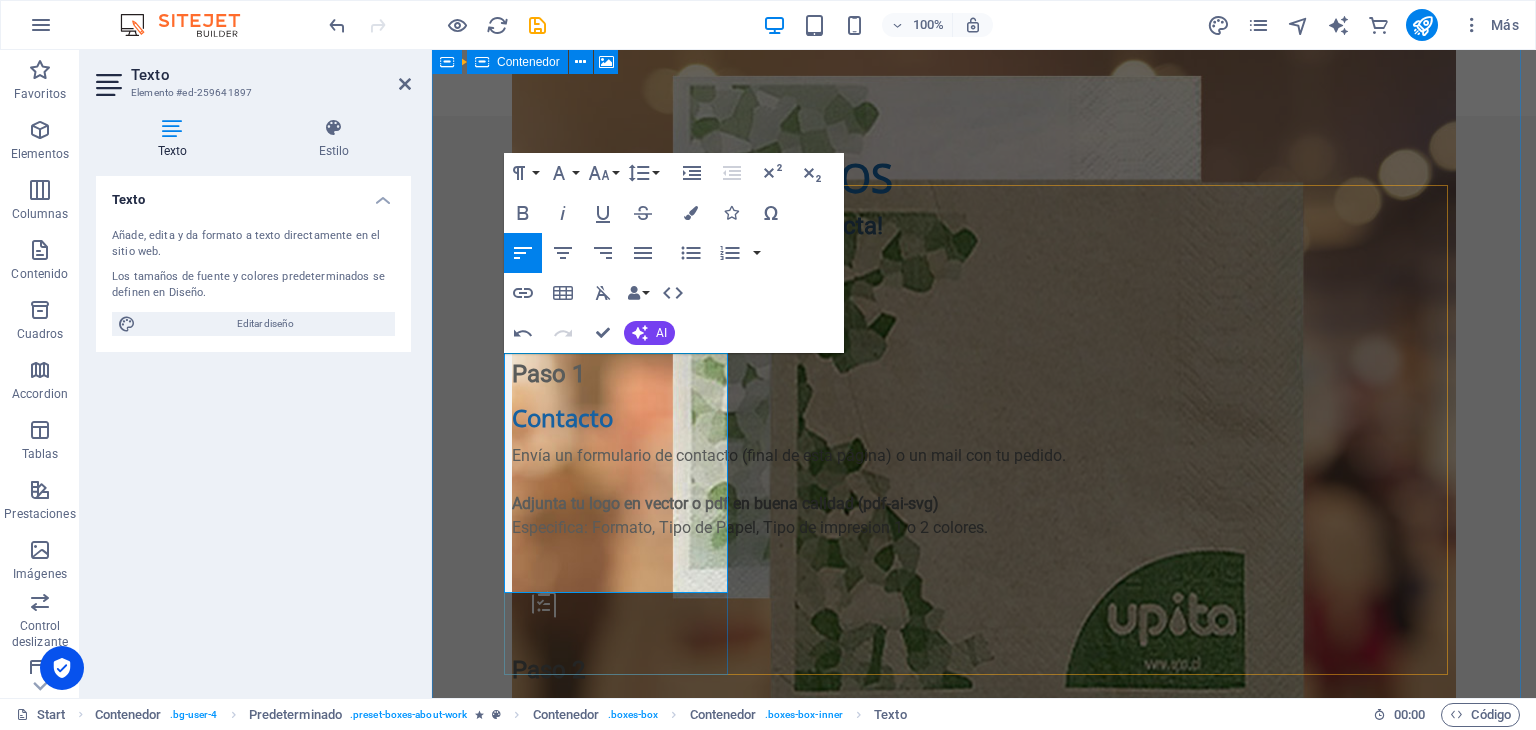 click on "Especifica: Formato, Tipo de Papel, Tipo de impresion 1 o 2 colores." at bounding box center [984, 528] 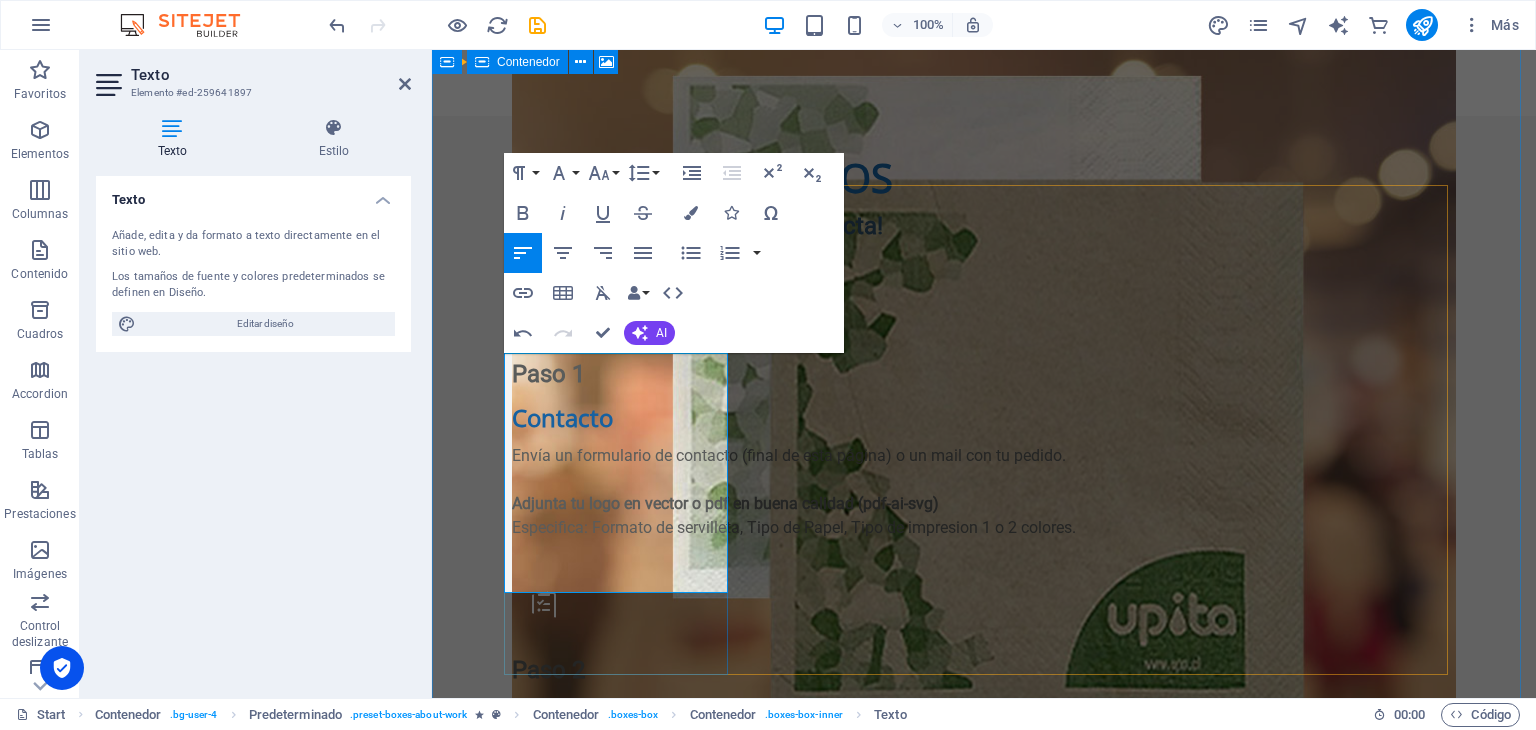 click on "Especifica: Formato de servilleta , Tipo de Papel, Tipo de impresion 1 o 2 colores." at bounding box center (984, 528) 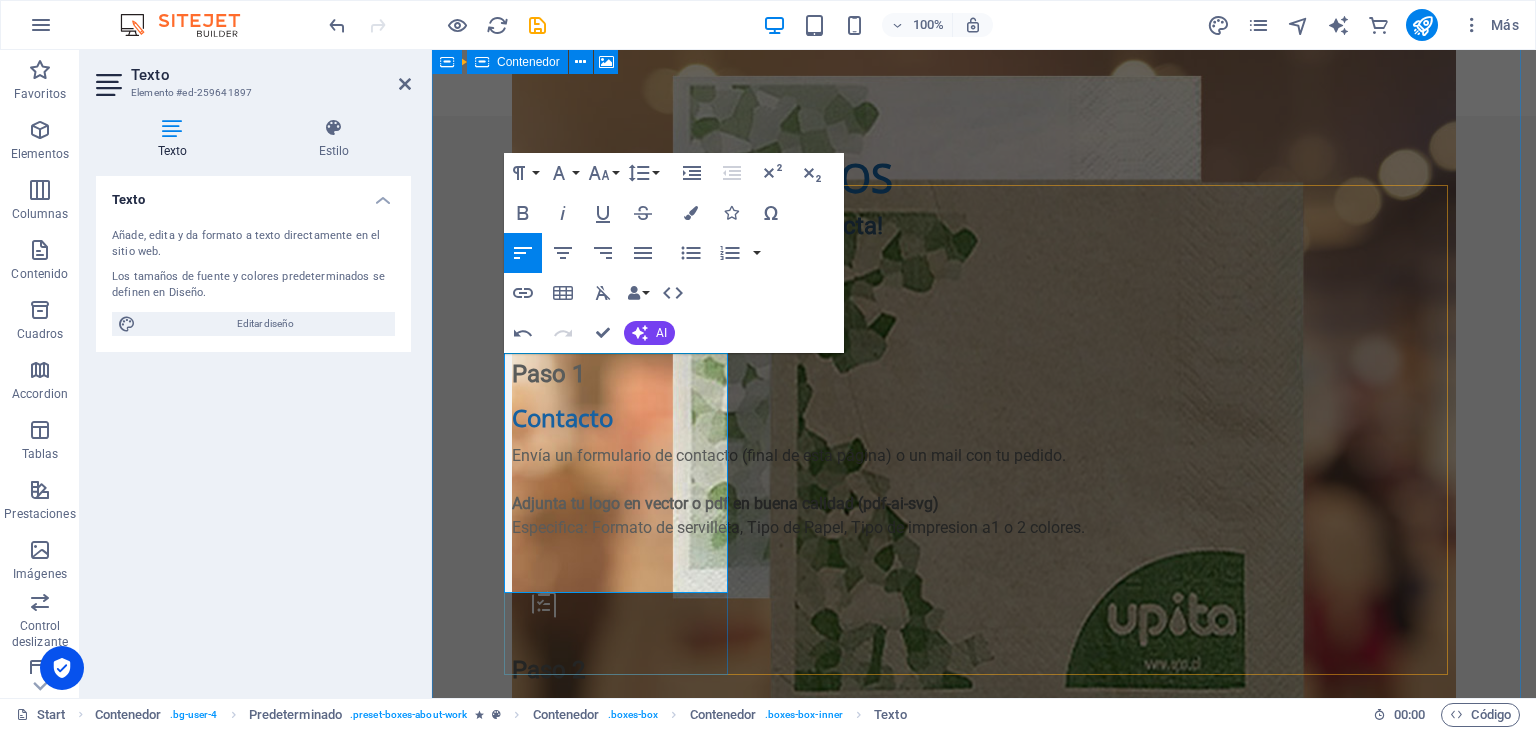 click on "Especifica: Formato de servilleta , Tipo de Papel, Tipo de impresion a  1 o 2 colores." at bounding box center (984, 528) 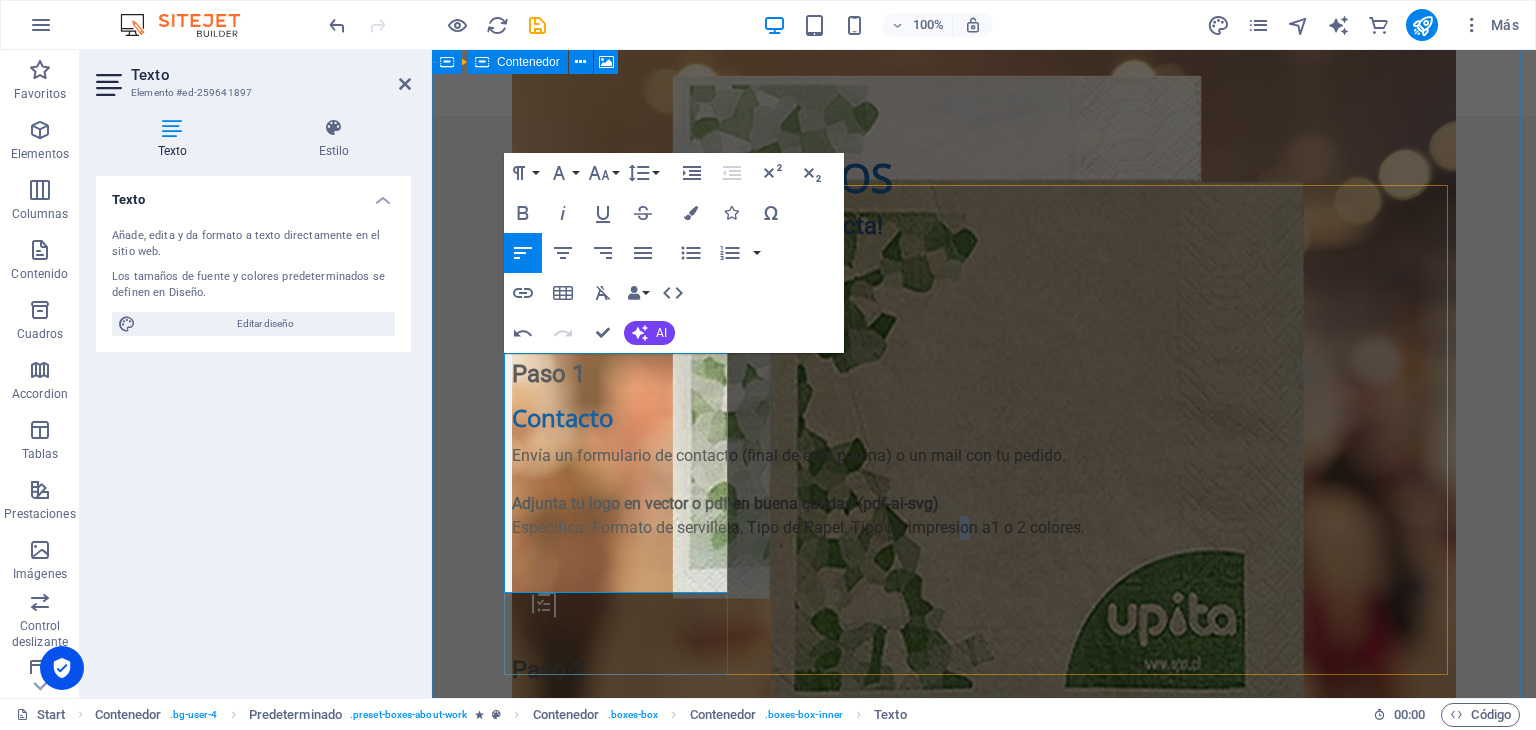 click on "Especifica: Formato de servilleta , Tipo de Papel, Tipo de impresion a  1 o 2 colores." at bounding box center (984, 528) 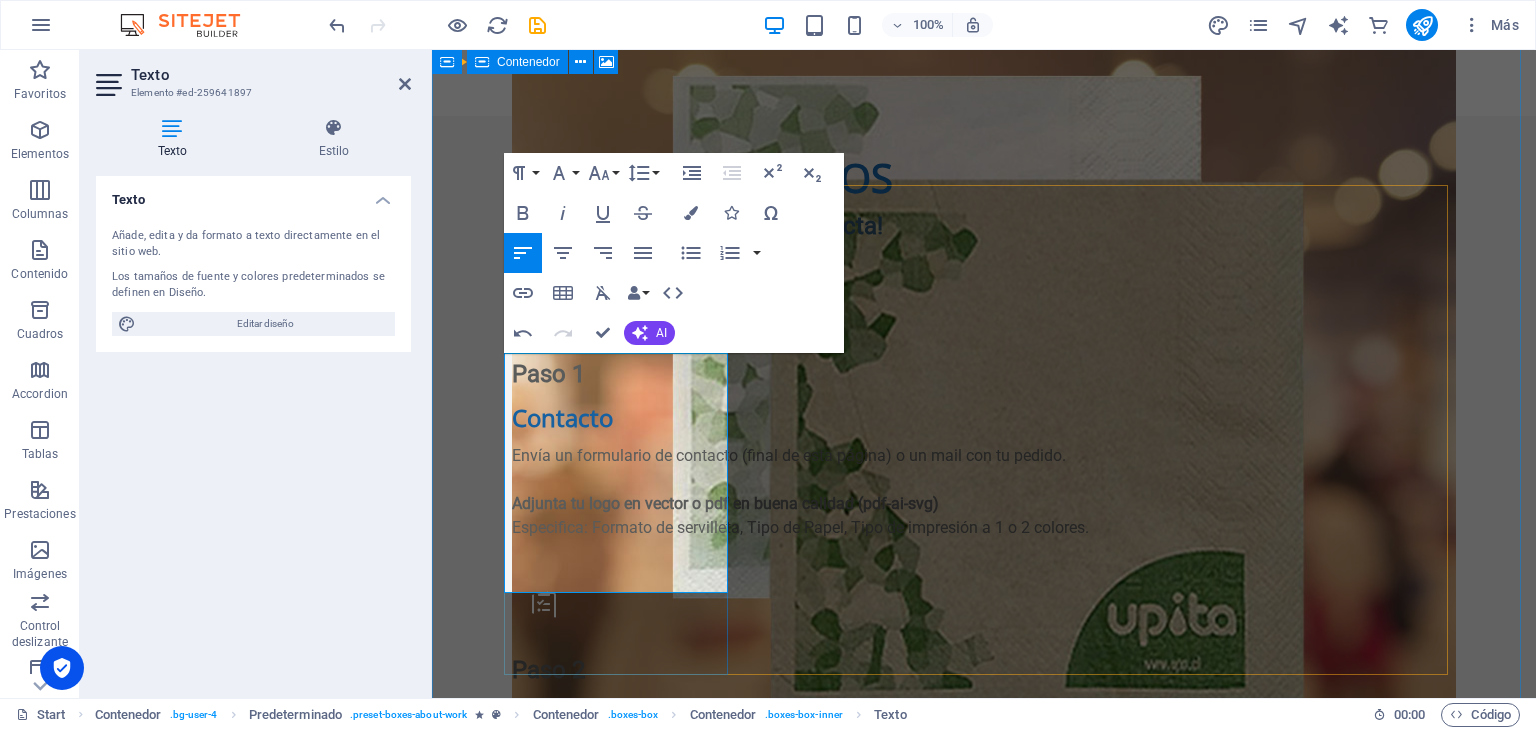 click on "Especifica: Formato de servilleta, Tipo de Papel, Tipo de impresión a 1 o 2 colores." at bounding box center [984, 528] 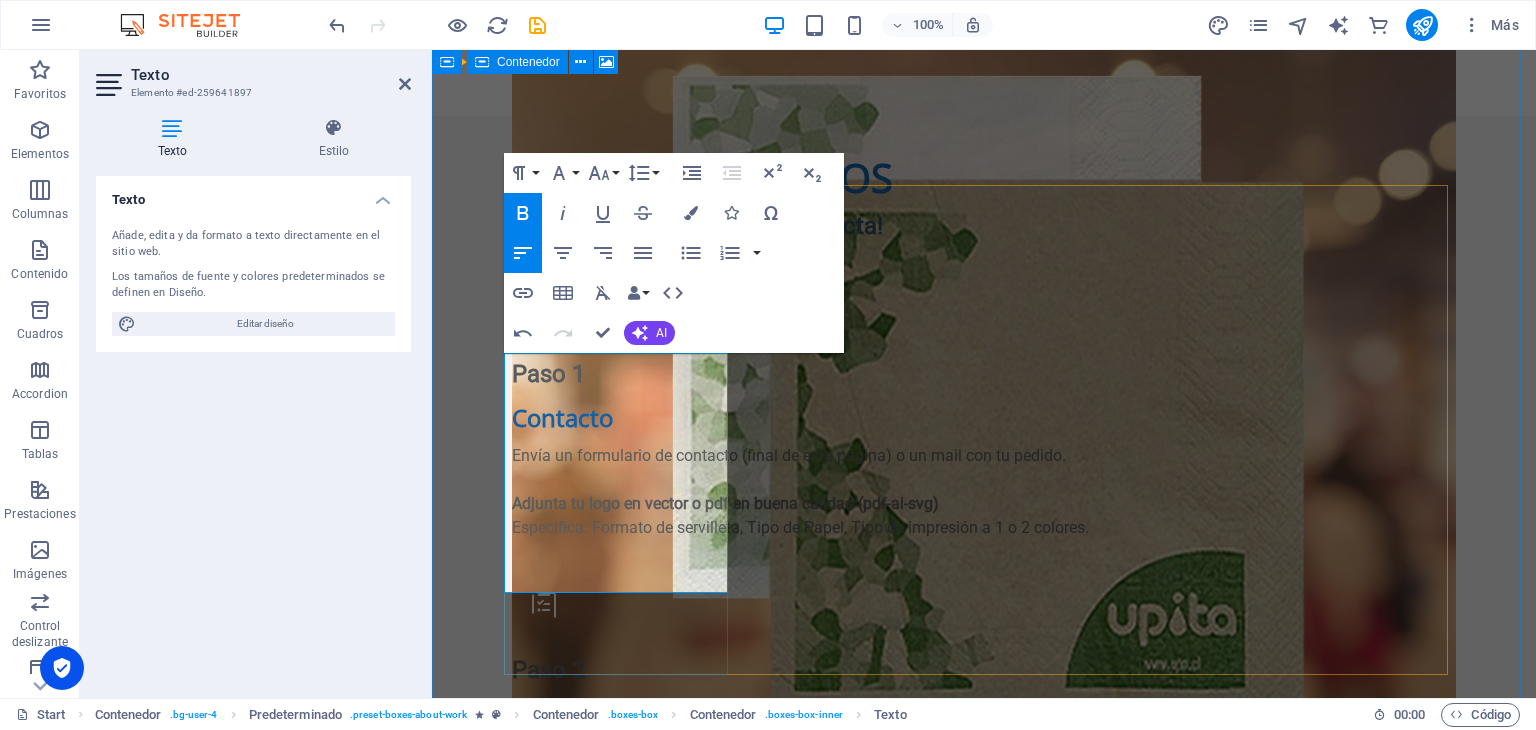 click on "Especifica: Formato de servilleta, Tipo de Papel, Tipo de impresión a 1 o 2 colores." at bounding box center (984, 528) 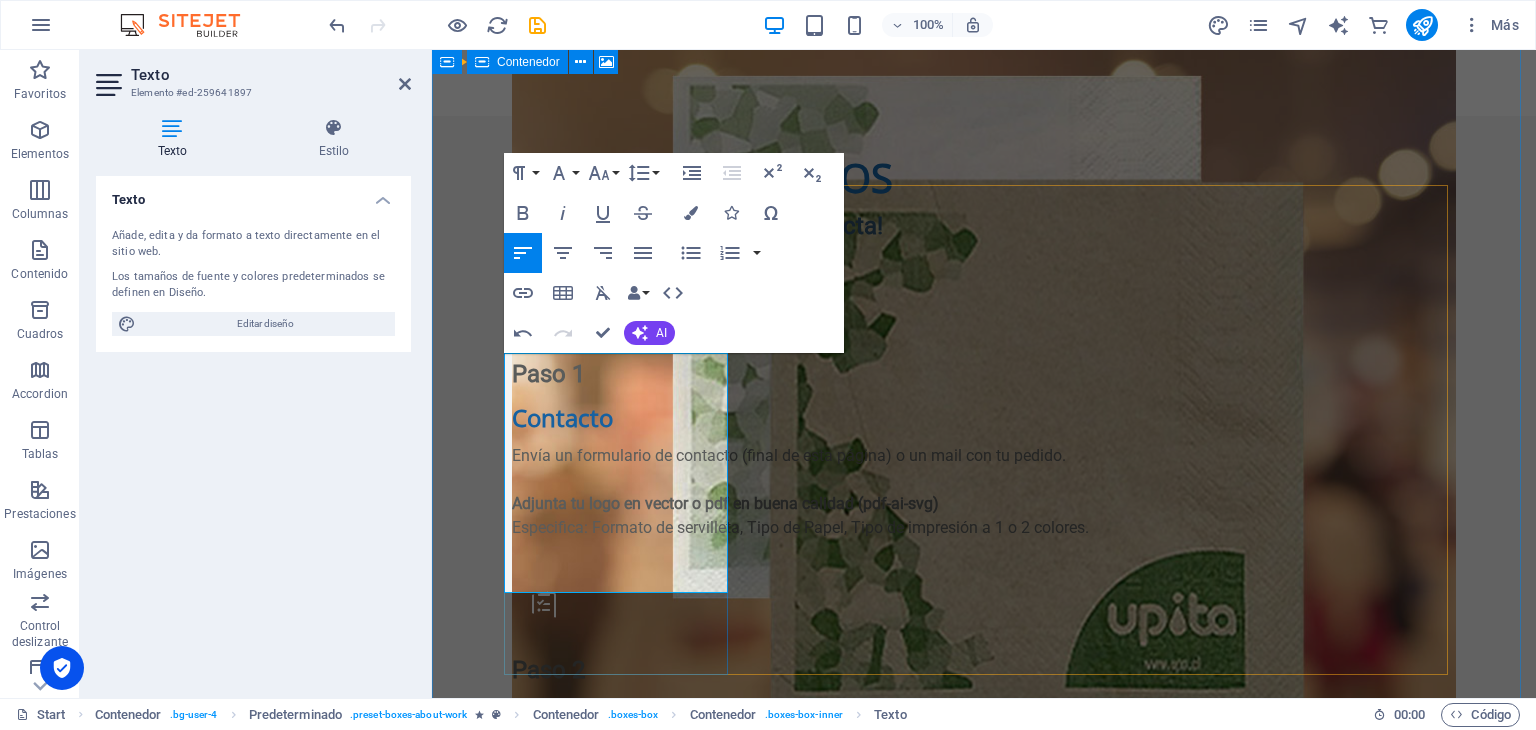 click on "Paso 1 Contacto Envía un formulario de contacto (final de esta página) o un mail con tu pedido.  Adjunta tu logo en vector o pdf en buena calidad (pdf-ai-svg)  Especifica: Formato de servilleta, Tipo de Papel, Tipo de impresión a 1 o 2 colores." at bounding box center (984, 420) 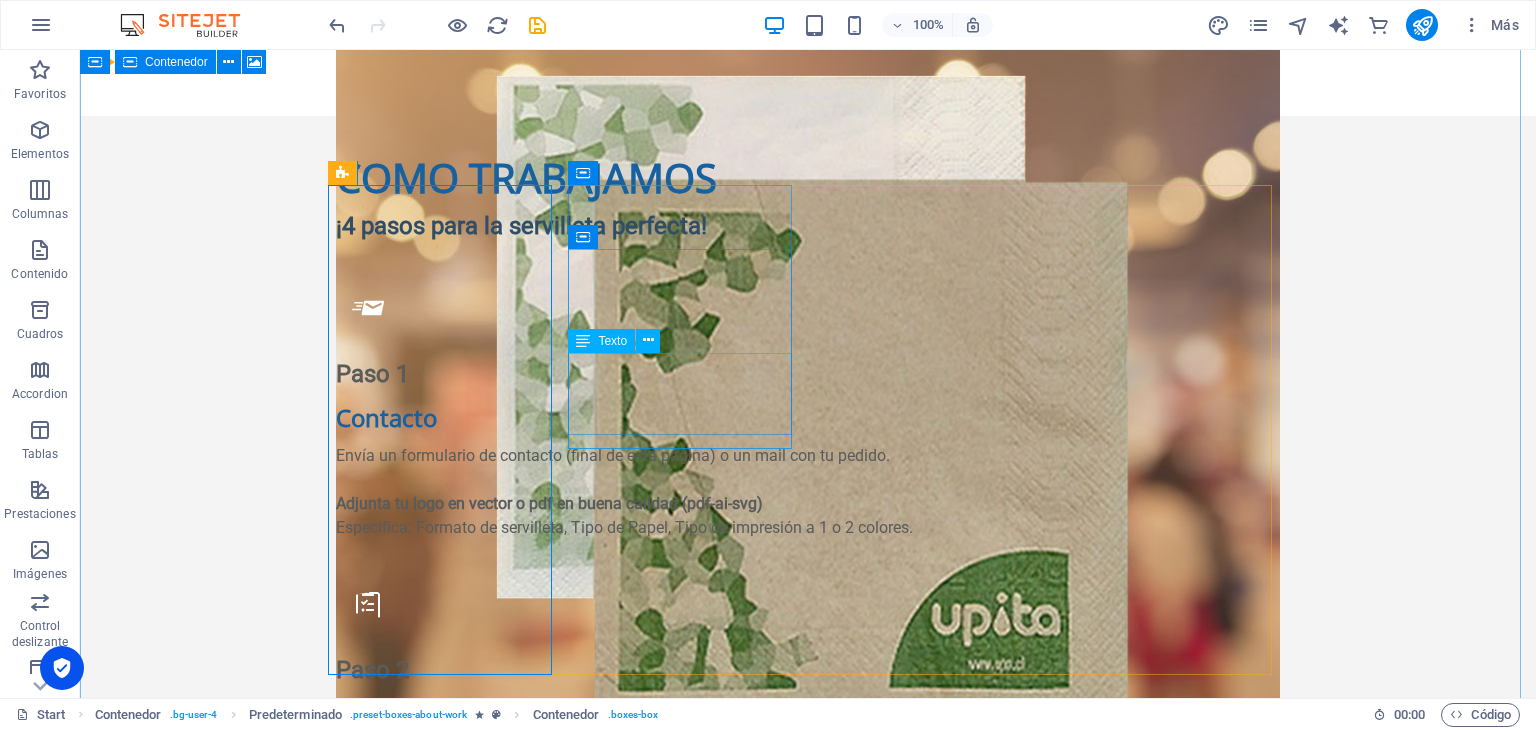 click on "Te enviaremos un diseño y cotización contestando tu mail. Pedido mínimo son [DEMOGRAPHIC_DATA] cajas" at bounding box center [808, 776] 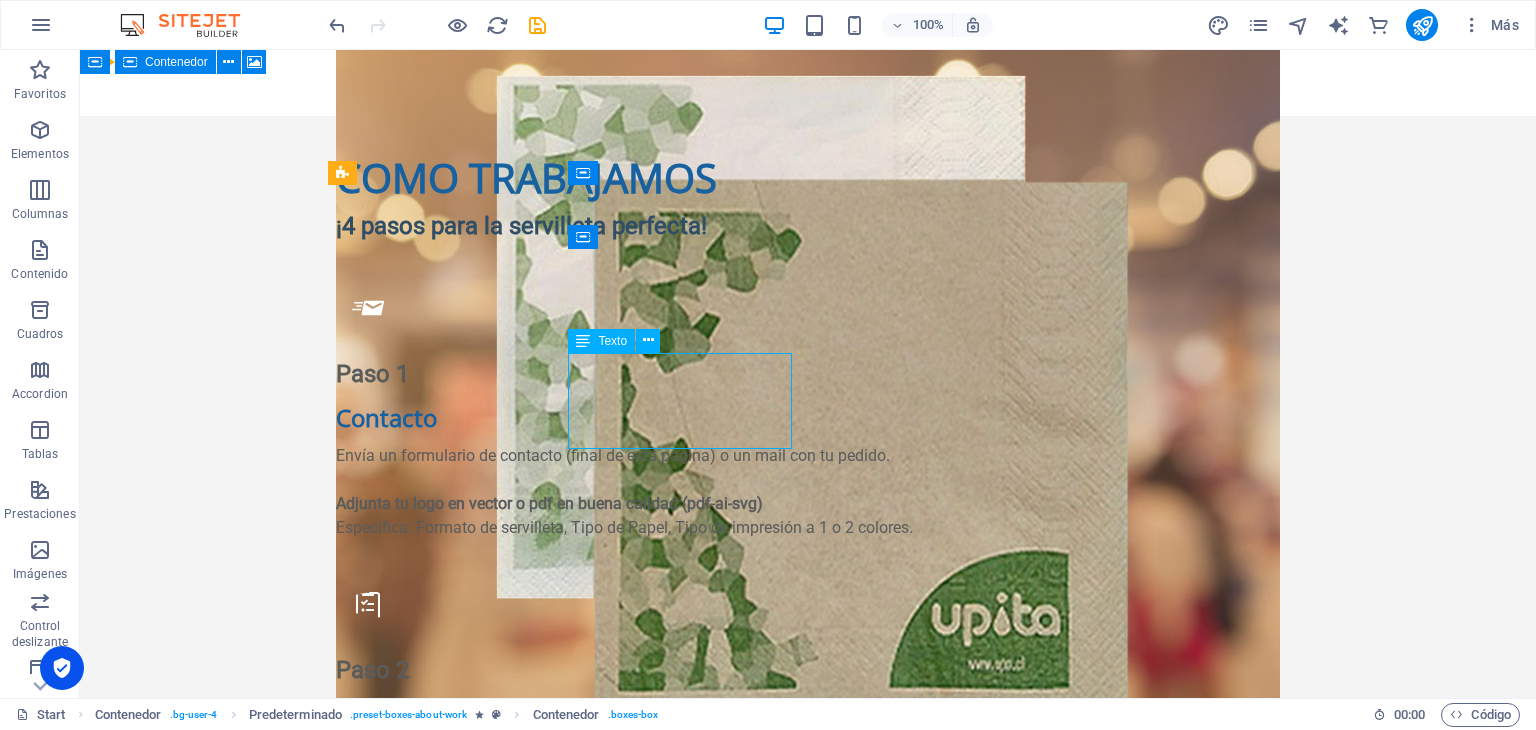 click on "Te enviaremos un diseño y cotización contestando tu mail. Pedido mínimo son [DEMOGRAPHIC_DATA] cajas" at bounding box center [808, 776] 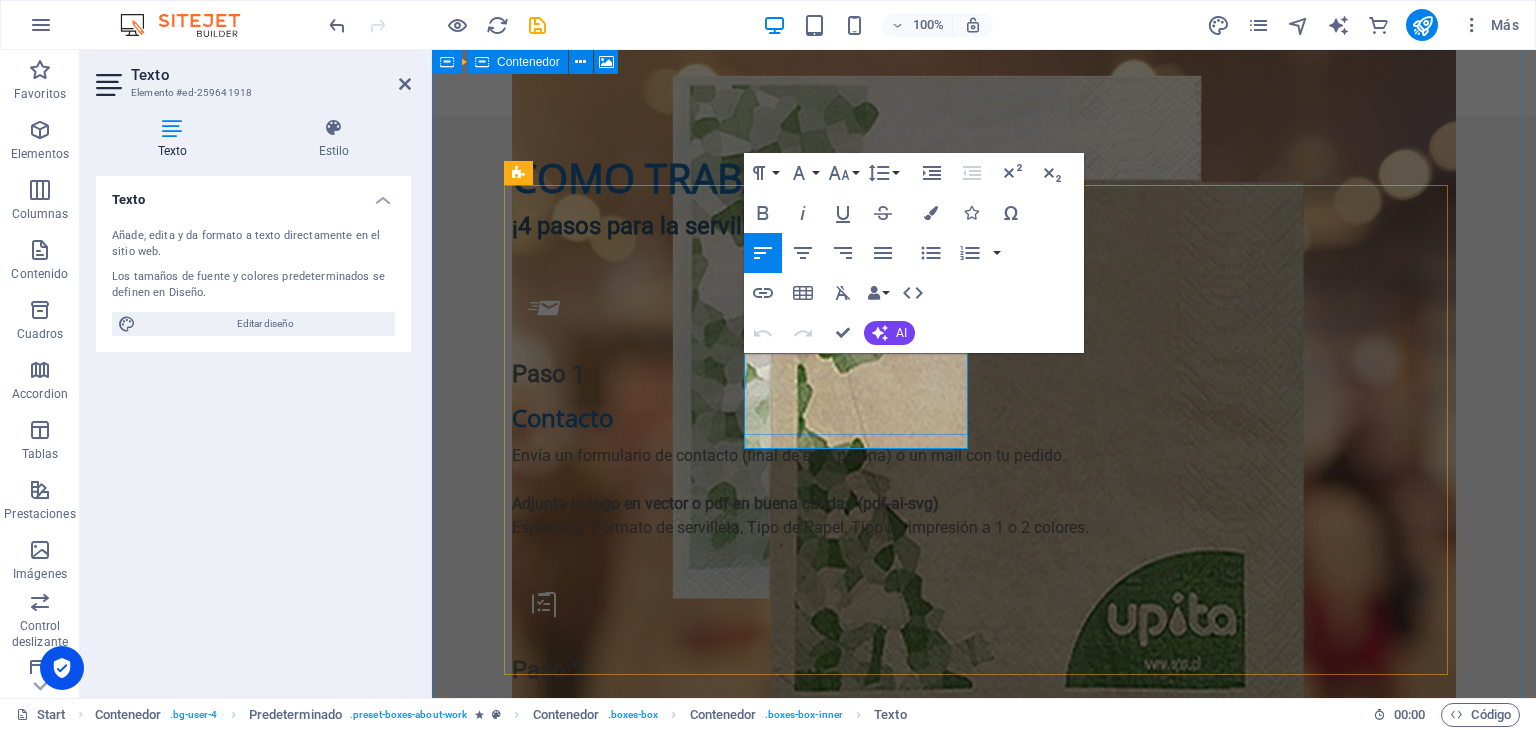 click on "Pedido mínimo son [DEMOGRAPHIC_DATA] cajas" at bounding box center (984, 776) 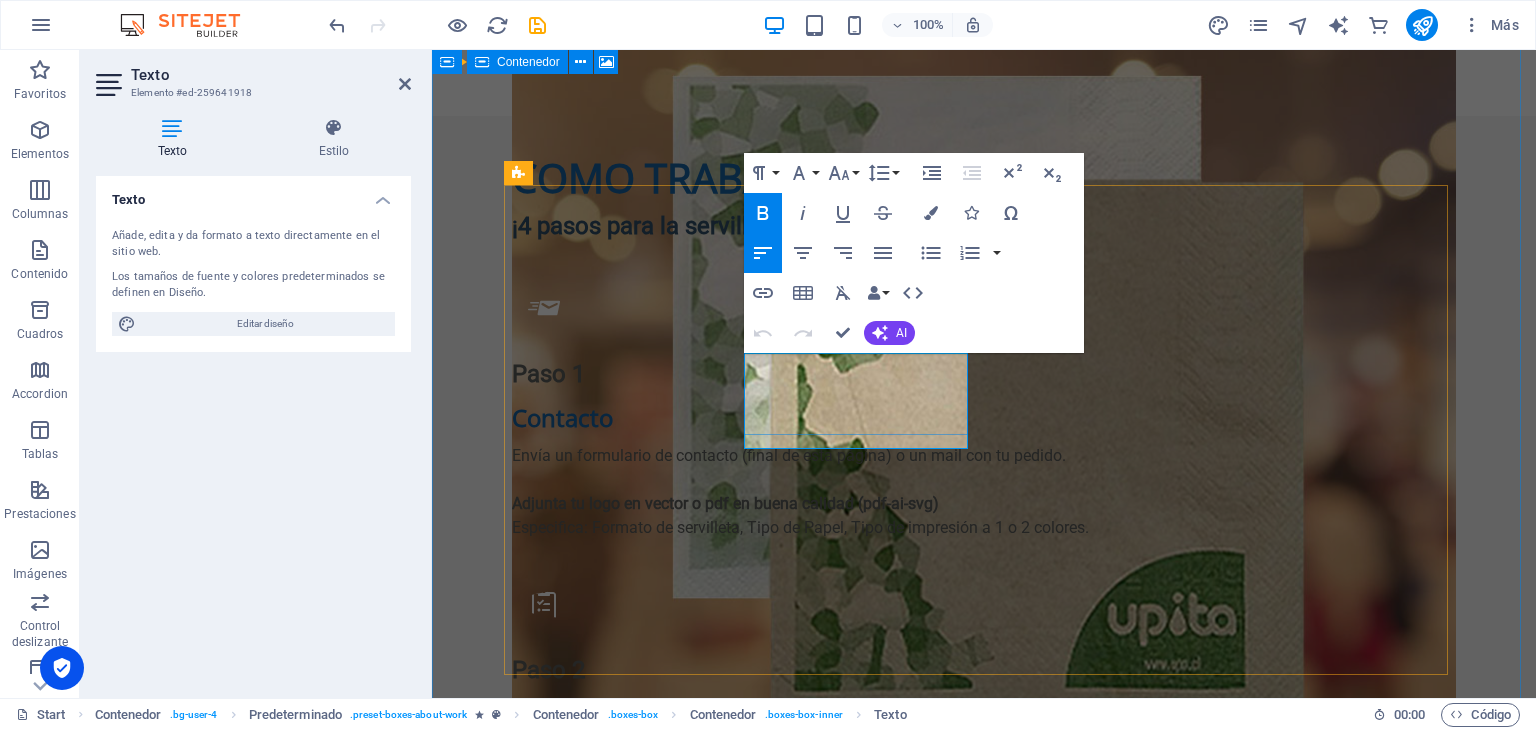 type 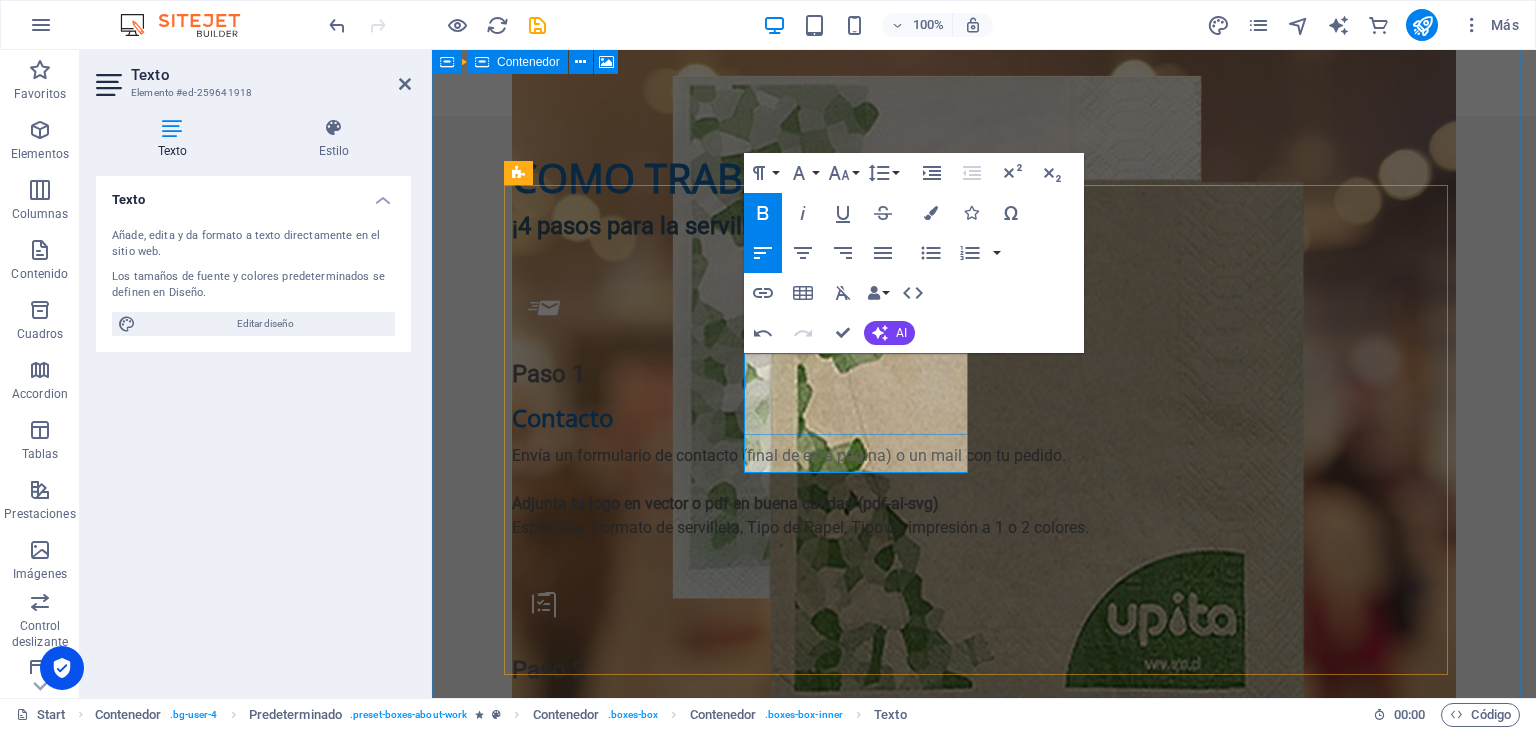 click on "Pedido mínimo son [DEMOGRAPHIC_DATA] cajas por diseño." at bounding box center [727, 775] 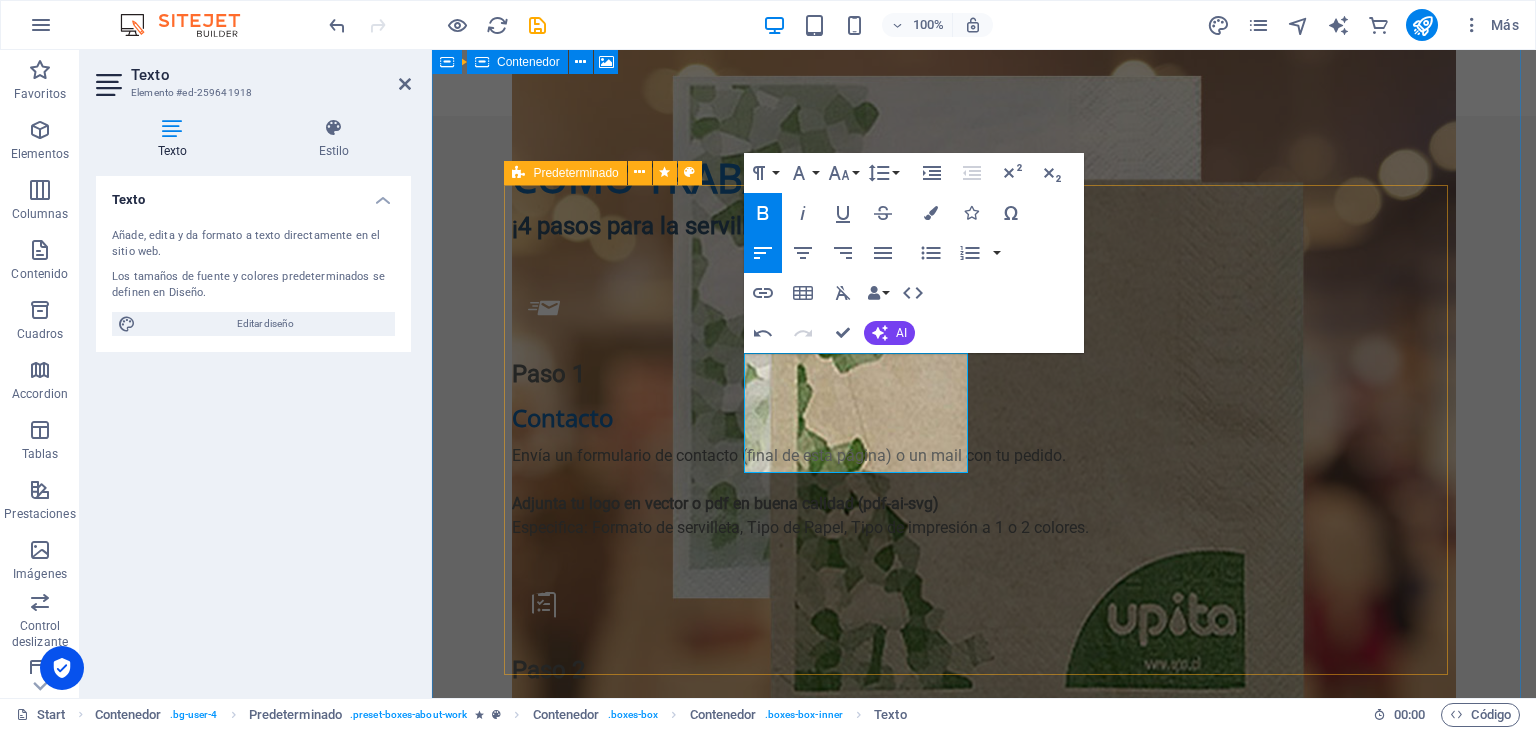 click on "Paso 1 Contacto Envía un formulario de contacto (final de esta página) o un mail con tu pedido.  Adjunta tu logo en vector o pdf en buena calidad (pdf-ai-svg)  Especifica: Formato de servilleta, Tipo de Papel, Tipo de impresión a 1 o 2 colores. Paso 2 Cotización y Diseño Te enviaremos un diseño y cotización contestando tu mail. El Pedido mínimo son [DEMOGRAPHIC_DATA] cajas por diseño. .fa-secondary{opacity:.4} Paso 3 Producción Debe estar aprobado el diseño  para comenzar la producción en nuestra fábrica.Tiempo de producción app entre 10 a 15 días hábiles. .fa-secondary{opacity:.4} Paso 4 Despacho/Retiro Tenemos   opción de   Despacho en R.Metropolitana Envío a regiones.Retiro en fábrica." at bounding box center [984, 521] 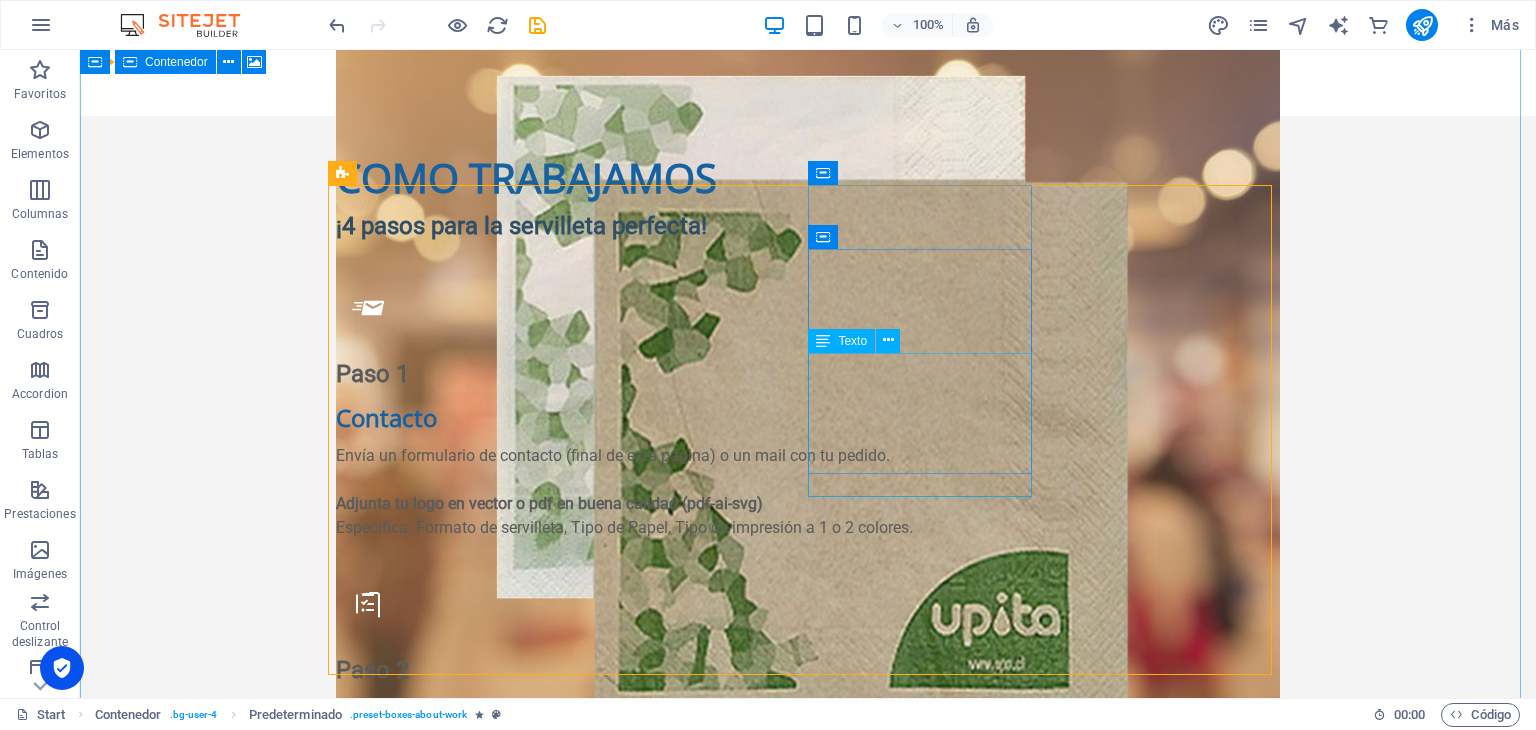 click on "Debe estar aprobado el diseño  para comenzar la producción en nuestra fábrica.Tiempo de producción app entre 10 a 15 días hábiles." at bounding box center (808, 1022) 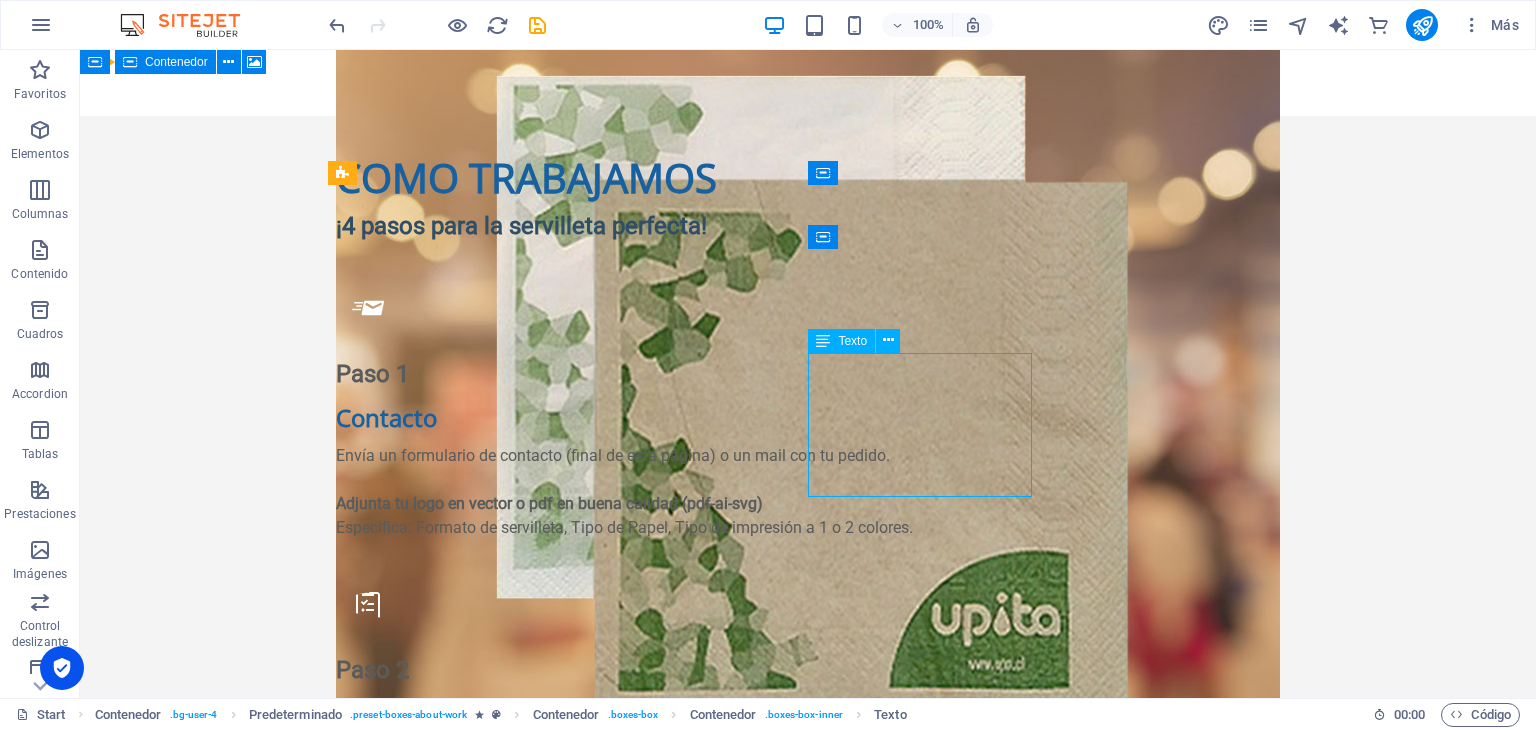 click on "Debe estar aprobado el diseño  para comenzar la producción en nuestra fábrica.Tiempo de producción app entre 10 a 15 días hábiles." at bounding box center [808, 1022] 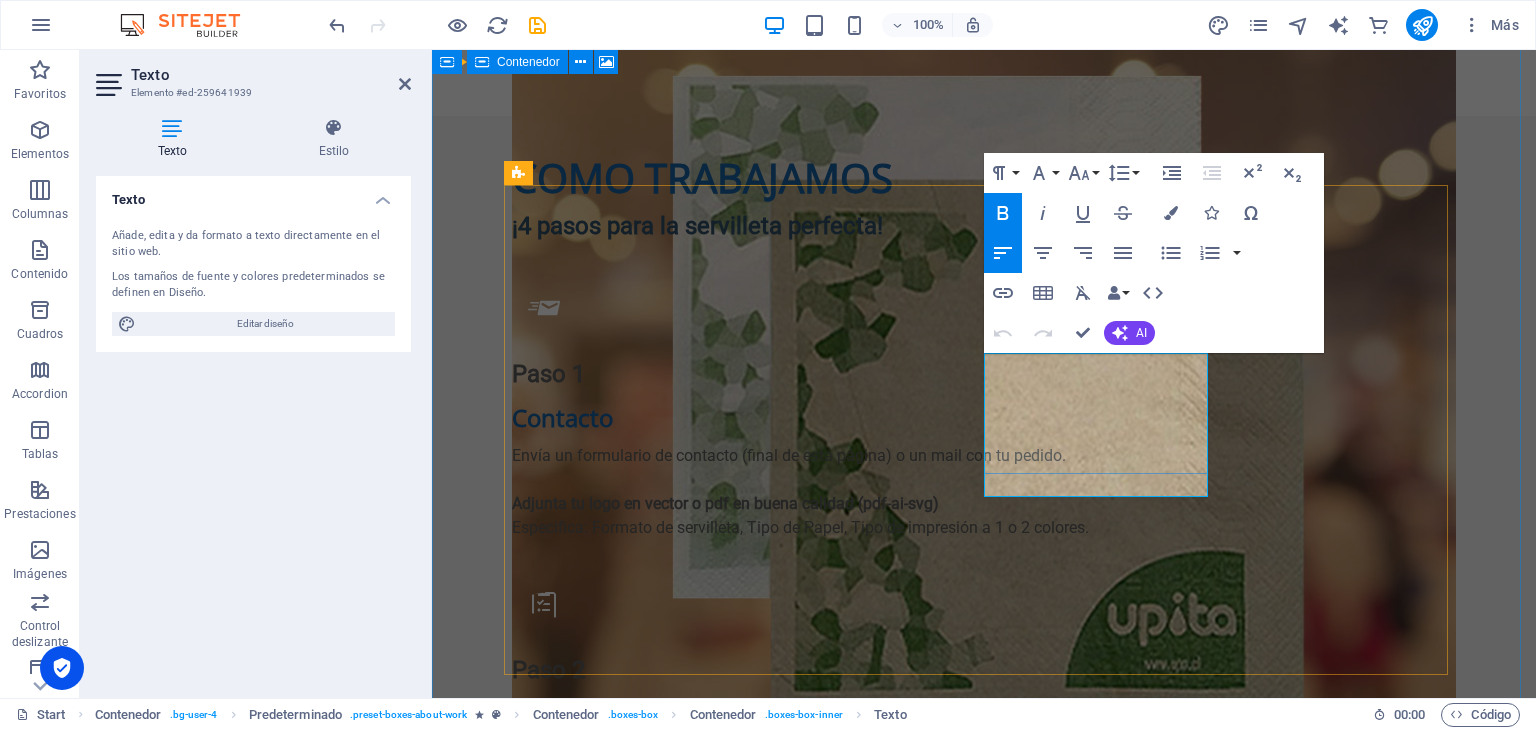 click on "Debe estar aprobado el diseño  para comenzar la producción en nuestra fábrica.Tiempo de producción app entre 10 a 15 días hábiles." at bounding box center (984, 1010) 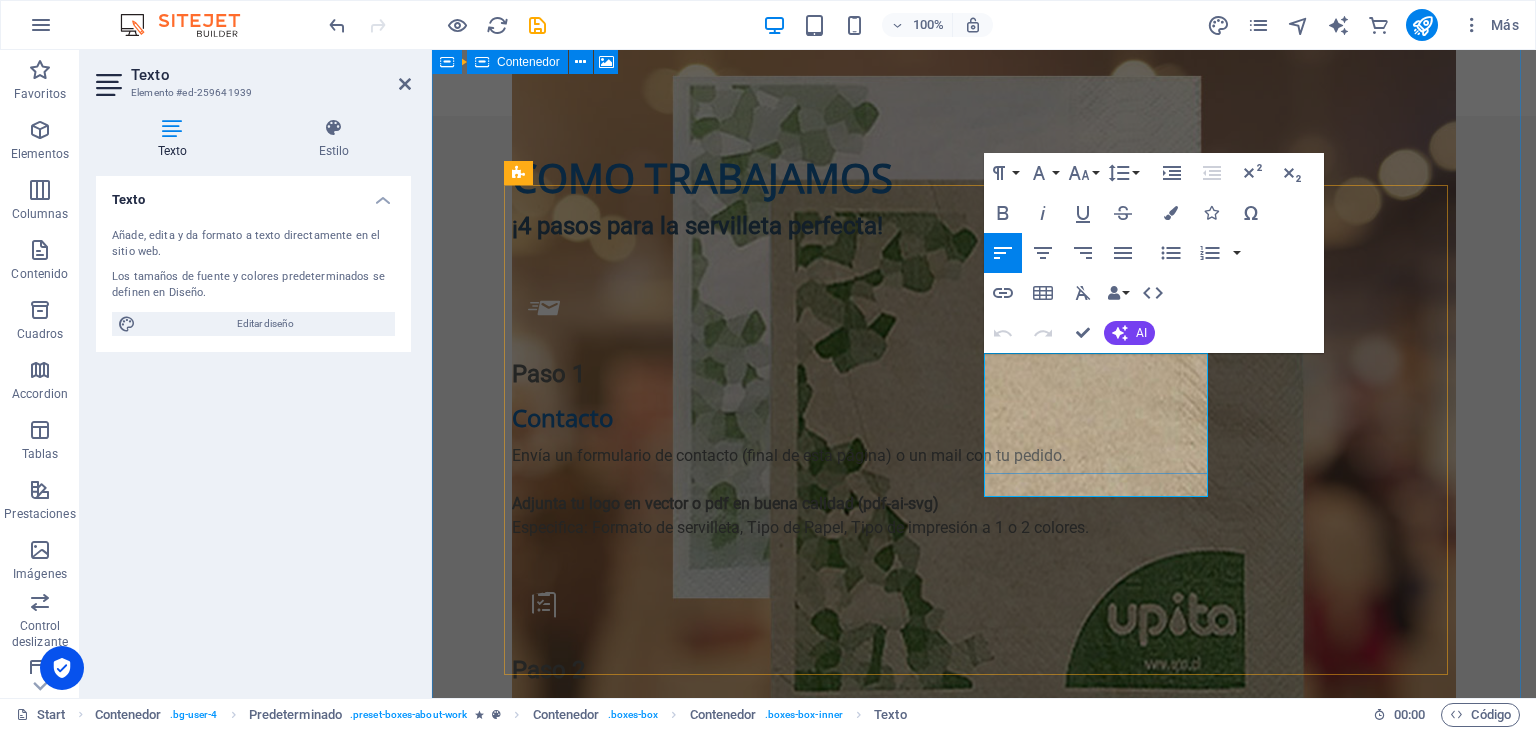 type 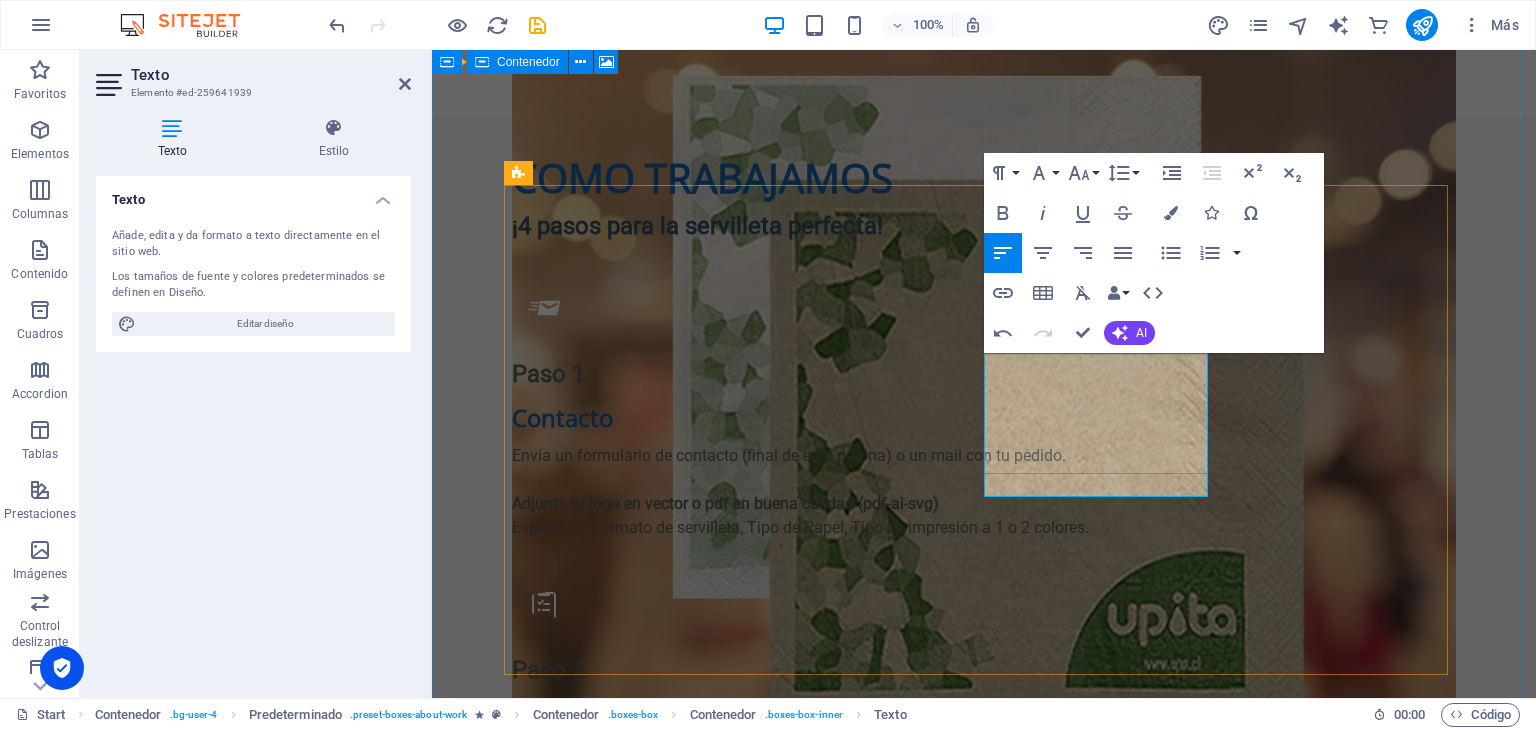 drag, startPoint x: 1027, startPoint y: 461, endPoint x: 1044, endPoint y: 461, distance: 17 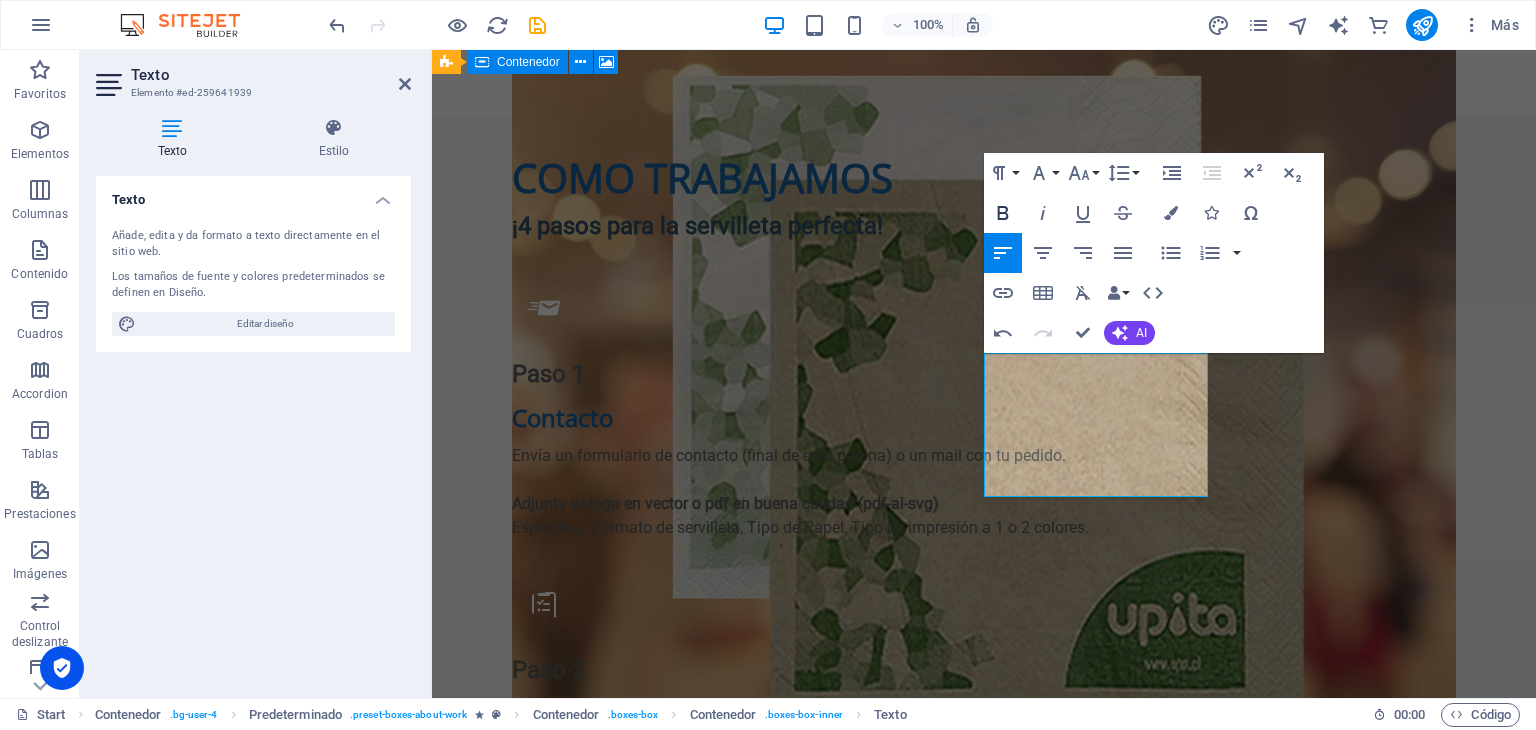 click 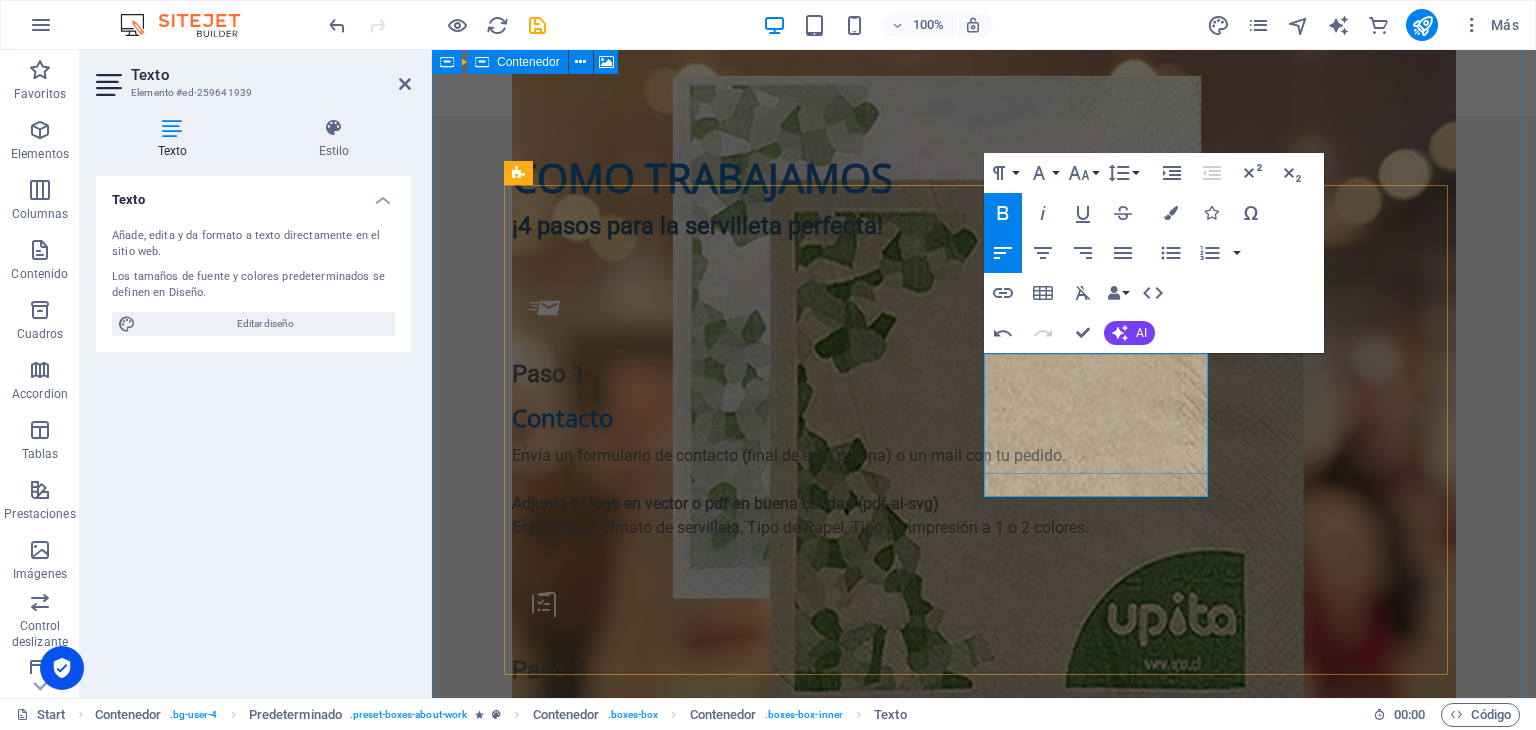 click on "Debe estar aprobado el diseño   para comenzar la producción  en nuestra fábrica. Tiempo de producción app entre 7 a 14 días." at bounding box center [984, 1022] 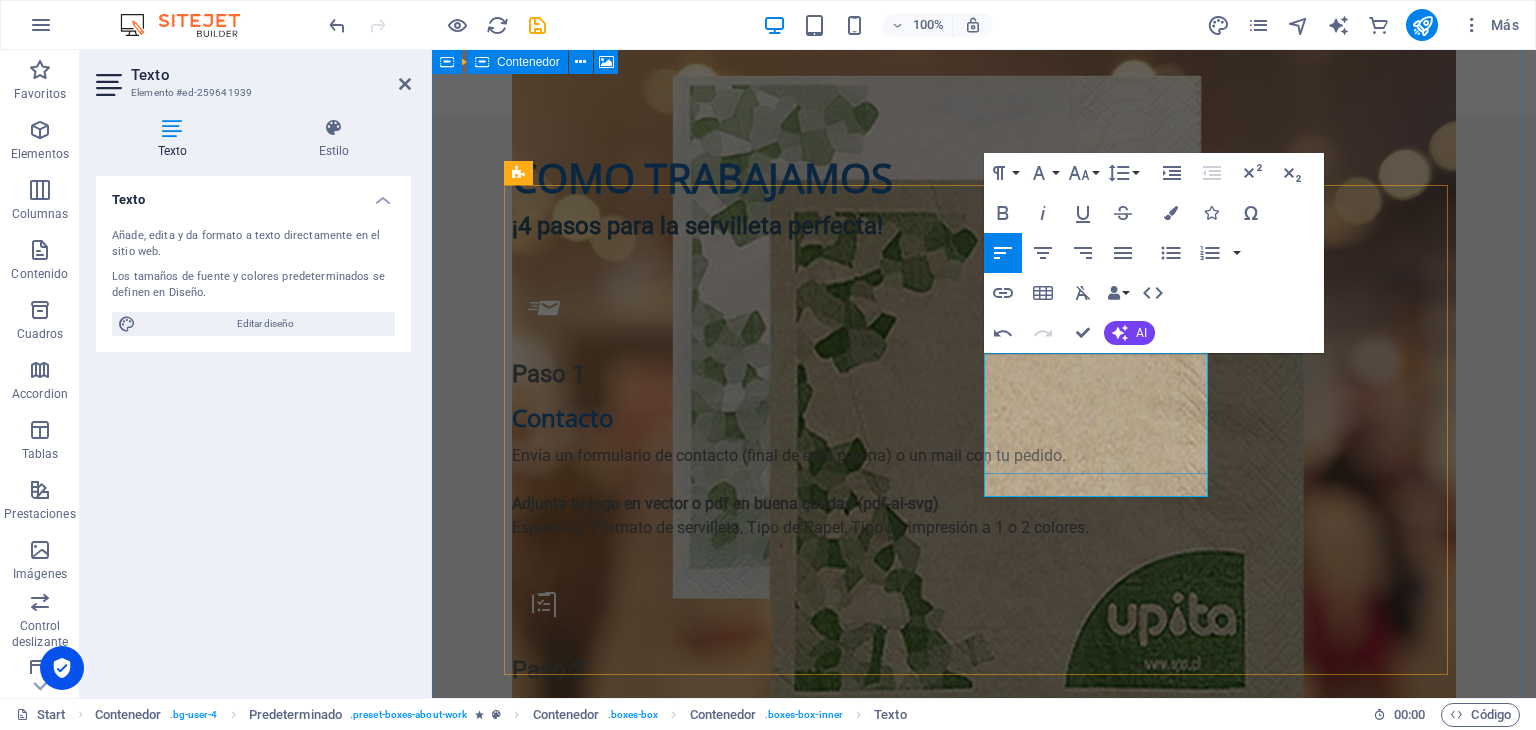 click on "Debe estar aprobado el diseño   para comenzar la producción  en nuestra fábrica. Tiempo de producción app entre 7 a 14 días." at bounding box center (984, 1022) 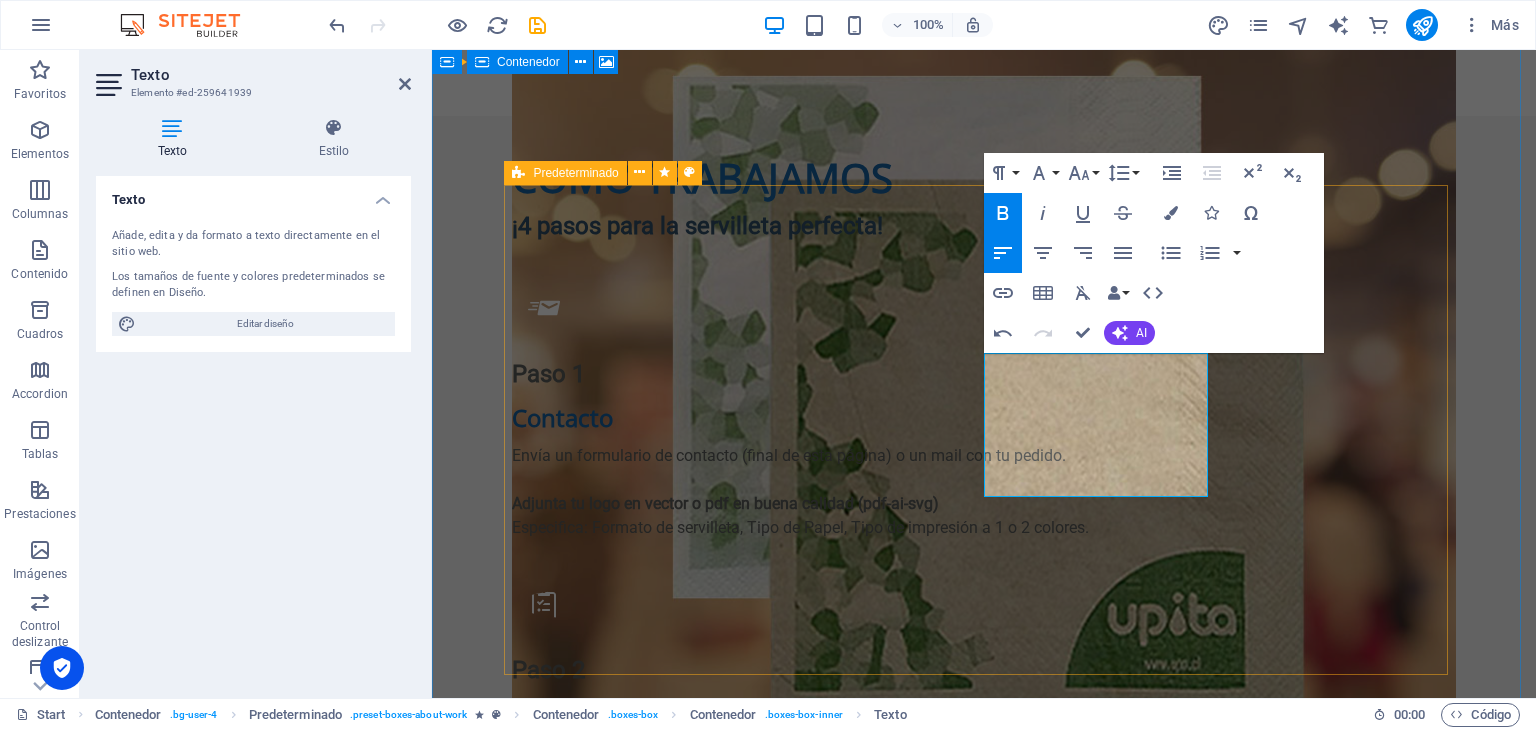 drag, startPoint x: 1122, startPoint y: 413, endPoint x: 976, endPoint y: 409, distance: 146.05478 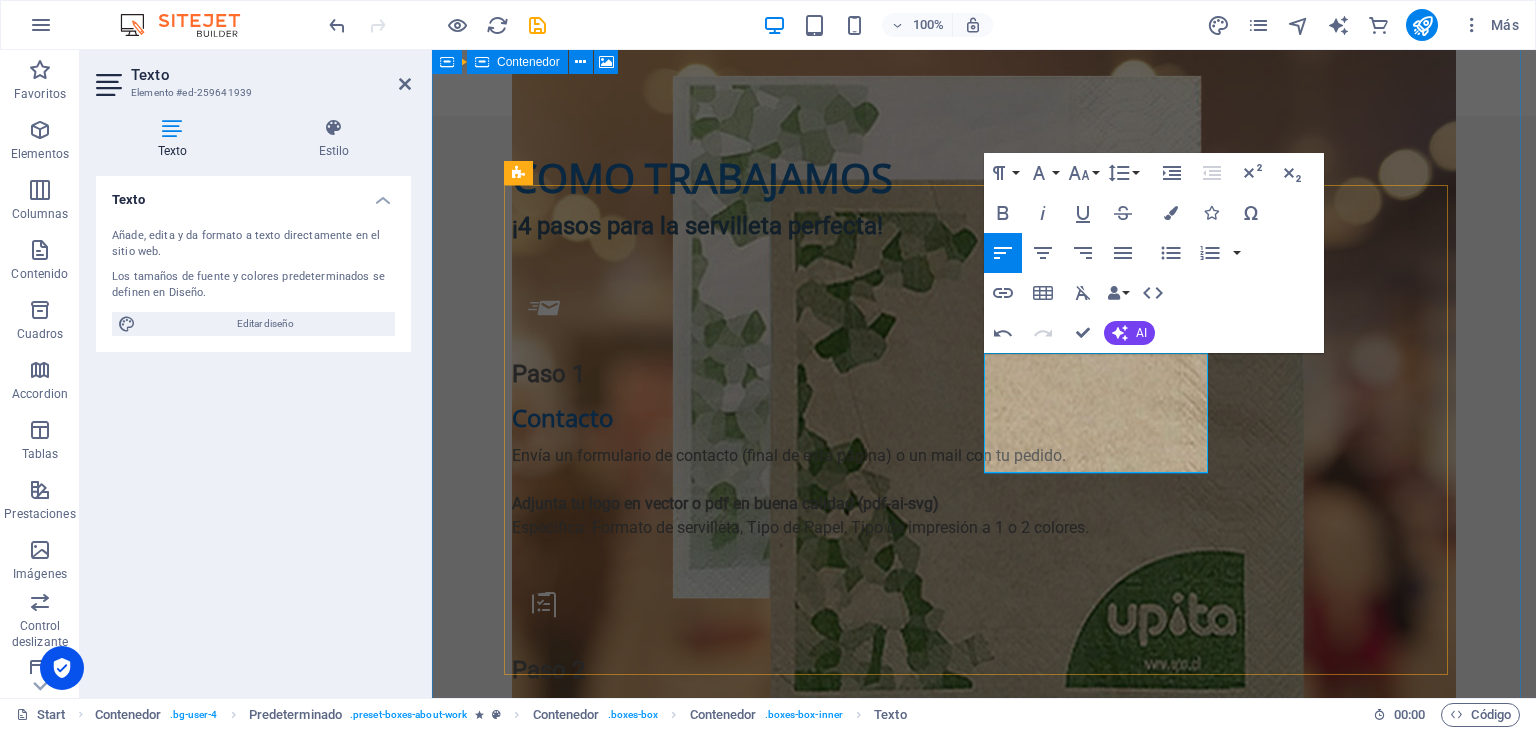 drag, startPoint x: 1173, startPoint y: 415, endPoint x: 1150, endPoint y: 413, distance: 23.086792 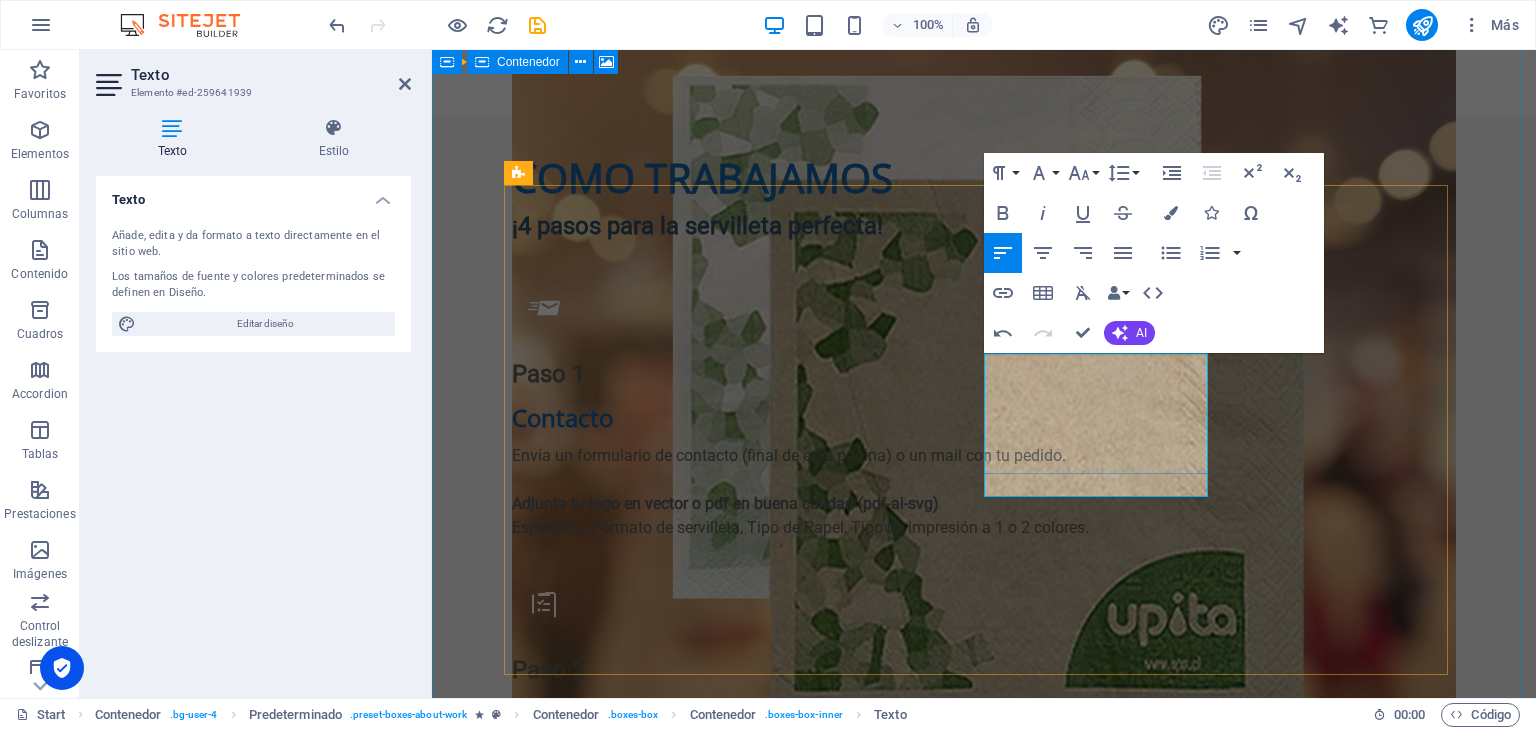 scroll, scrollTop: 20, scrollLeft: 0, axis: vertical 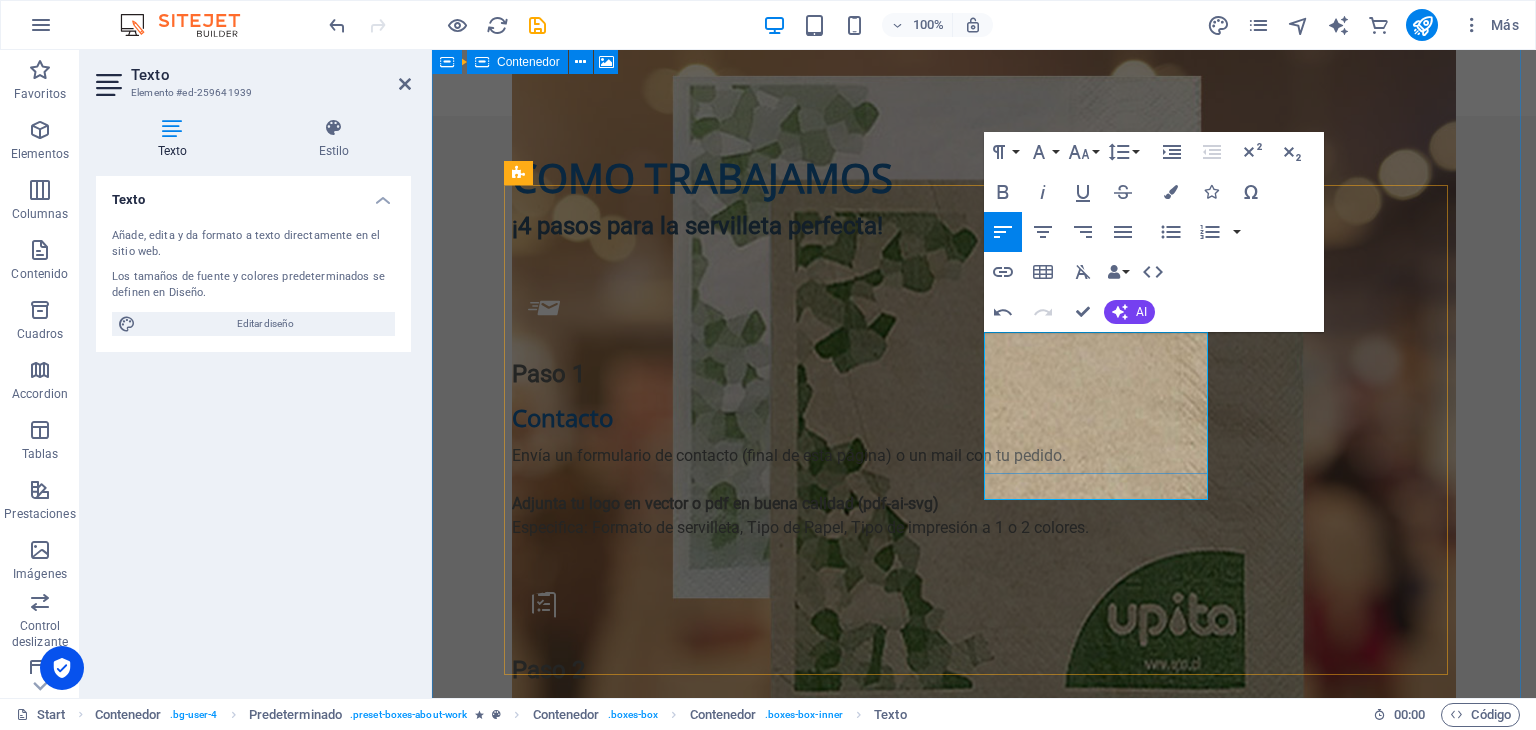 click on "Debe estar aprobado el diseño   para comenzar la producción.   Tiempo de producción primera impresión entre 7 a 14 días. Tiempo de producción re-impresión de 7 a 10 días." at bounding box center [984, 1034] 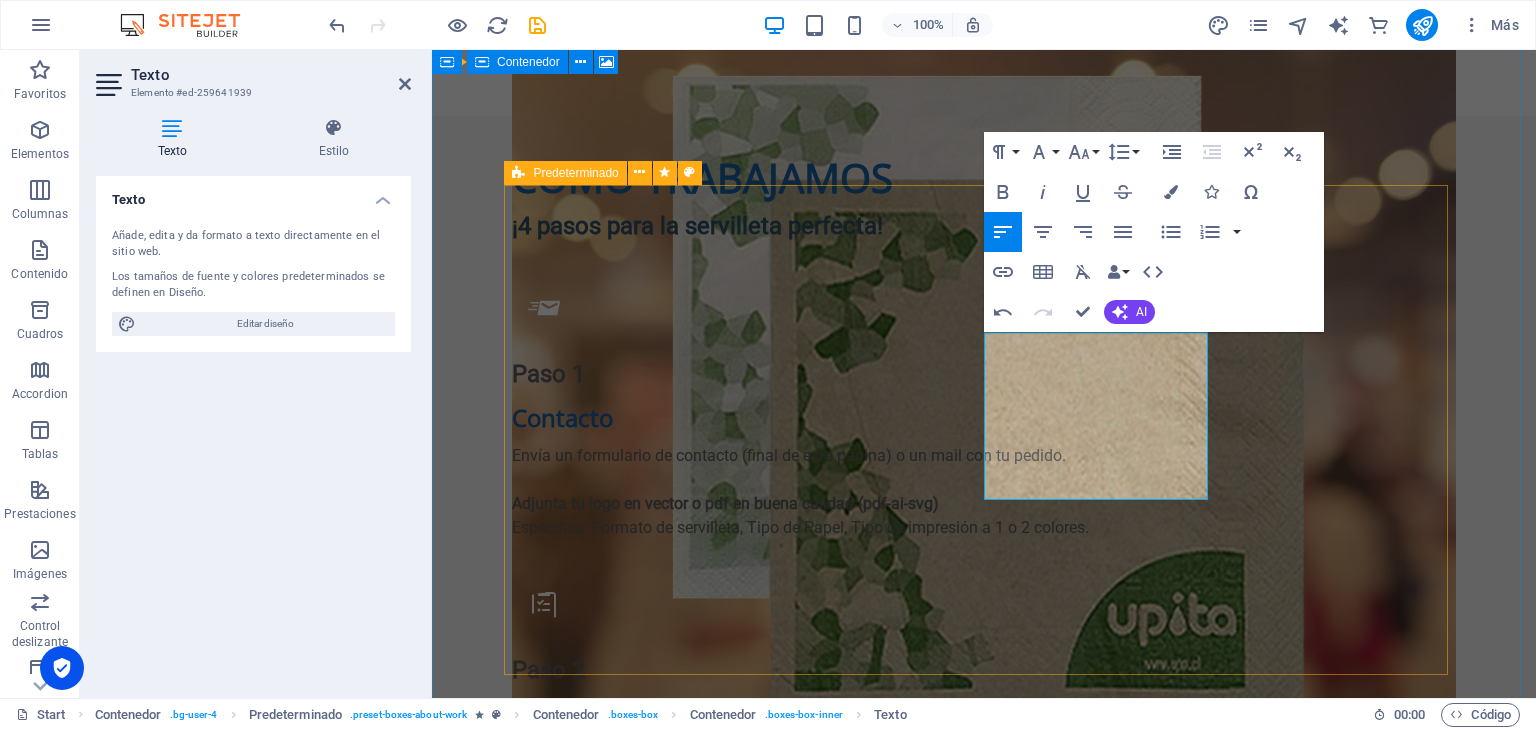 click on "Paso 1 Contacto Envía un formulario de contacto (final de esta página) o un mail con tu pedido.  Adjunta tu logo en vector o pdf en buena calidad (pdf-ai-svg)  Especifica: Formato de servilleta, Tipo de Papel, Tipo de impresión a 1 o 2 colores. Paso 2 Cotización y Diseño Te enviaremos un diseño y cotización contestando tu mail. El Pedido mínimo son [DEMOGRAPHIC_DATA] cajas por diseño. .fa-secondary{opacity:.4} Paso 3 Producción Debe estar aprobado el diseño   para comenzar la producción.   Tiempo de producción primera impresión entre 7 a 14 días. Tiempo de producción de  re-impresión de 7 a 10 días. .fa-secondary{opacity:.4} Paso 4 Despacho/Retiro Tenemos   opción de   Despacho en R.Metropolitana Envío a regiones.Retiro en fábrica." at bounding box center (984, 521) 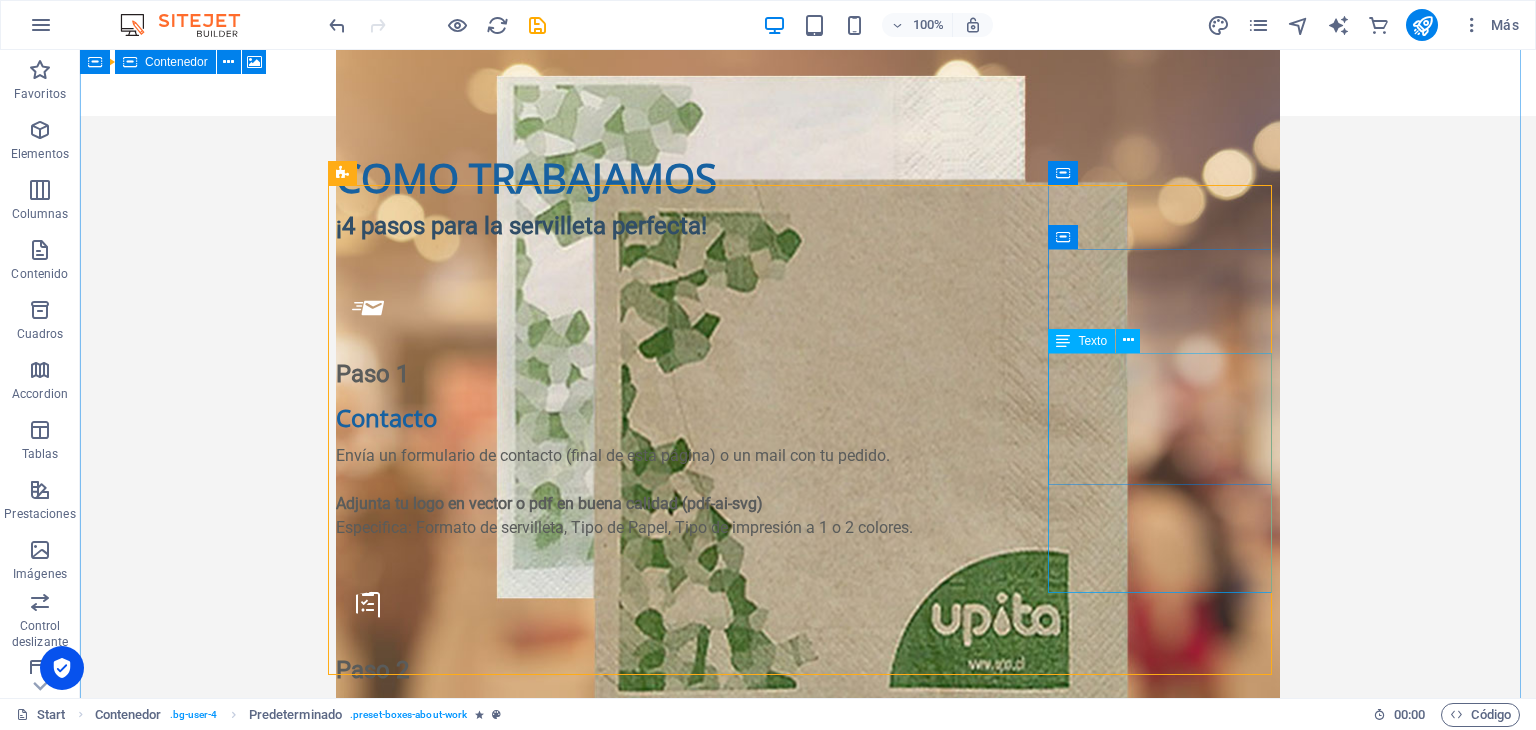 click on "Tenemos   opción de   Despacho en R.Metropolitana Envío a regiones.Retiro en fábrica." at bounding box center [808, 1391] 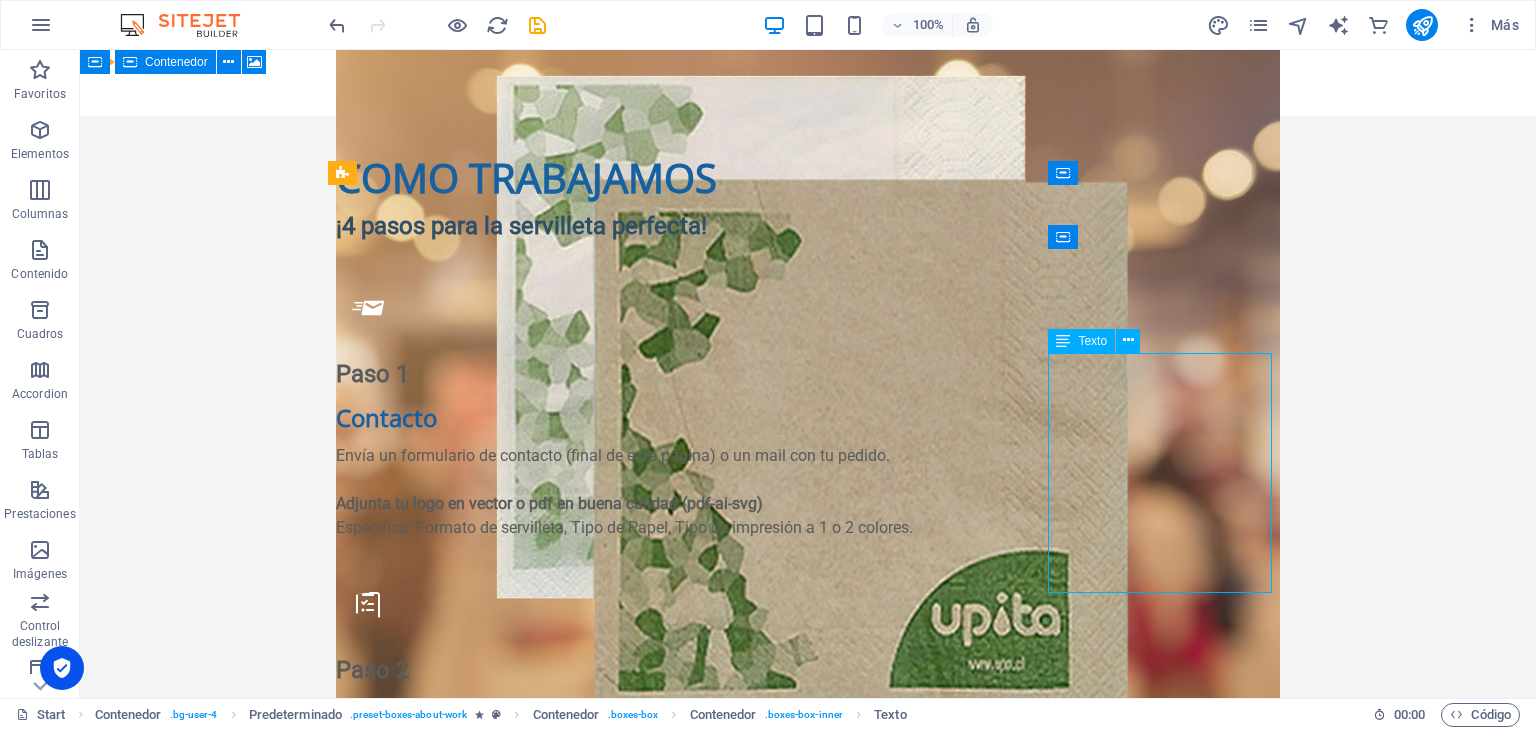 click on "Tenemos   opción de   Despacho en R.Metropolitana Envío a regiones.Retiro en fábrica." at bounding box center [808, 1391] 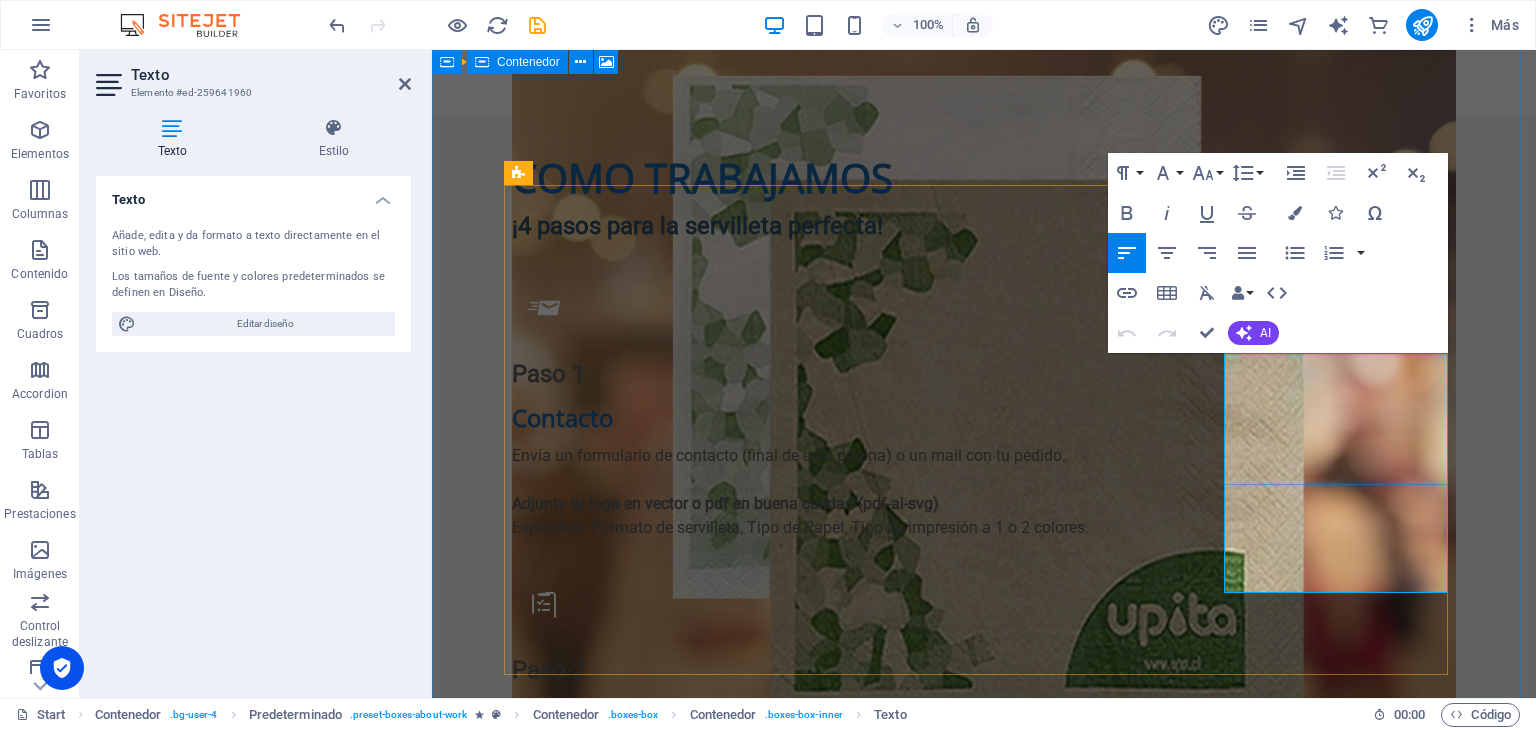 click on "Despacho en R.Metropolitana Envío a regiones.Retiro en fábrica." at bounding box center [984, 1331] 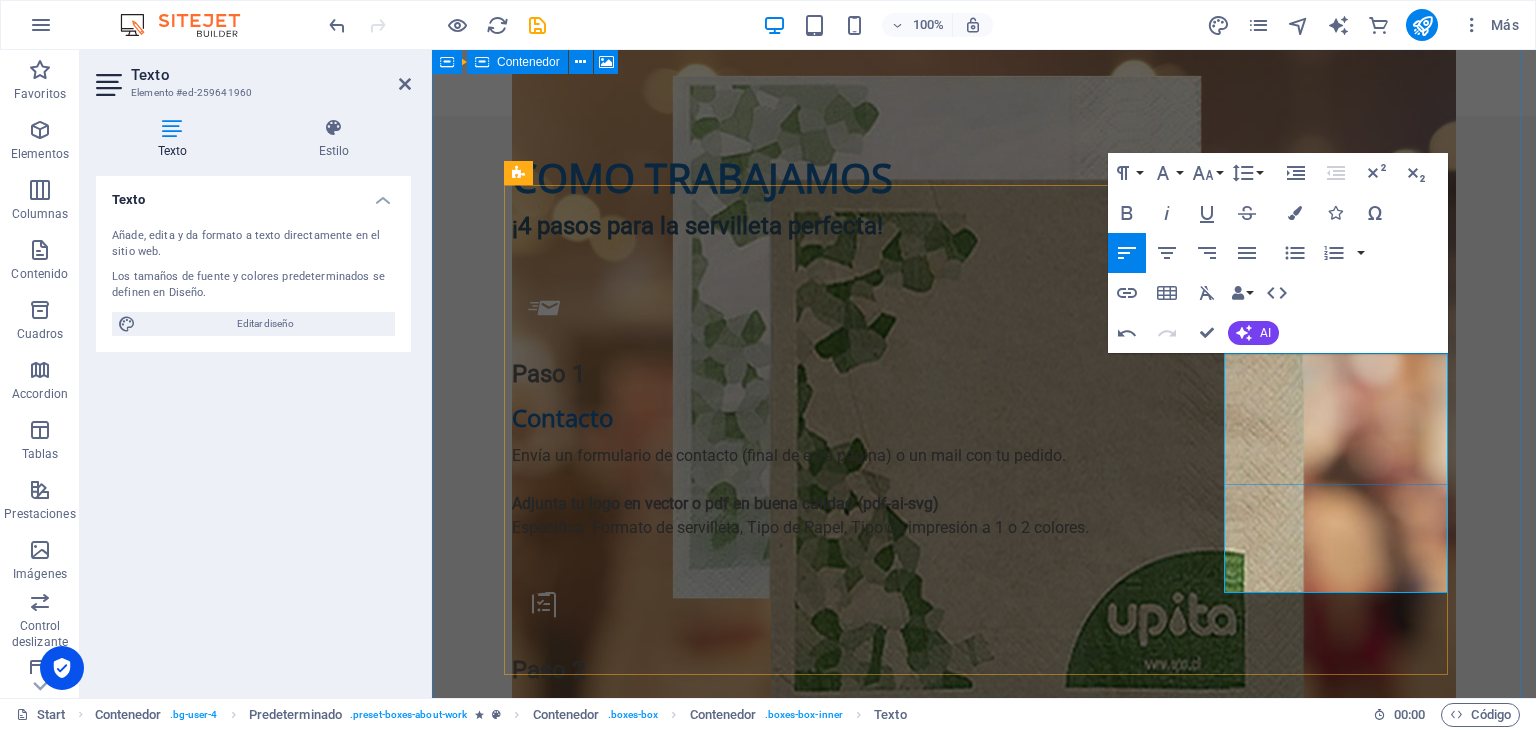 click on "Despacho en R.Metropolitana Envío a regiones Retiro en fábrica." at bounding box center [984, 1343] 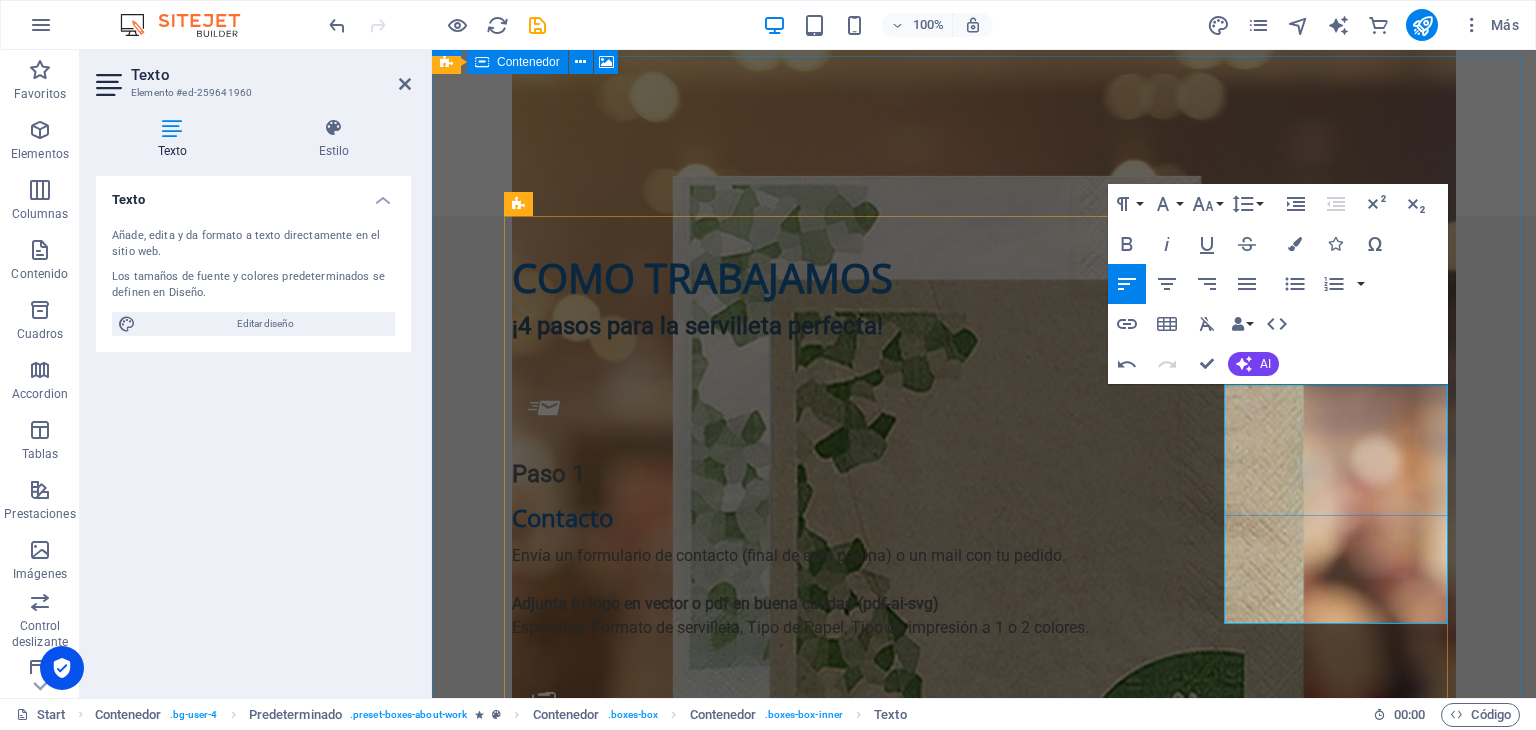 scroll, scrollTop: 2015, scrollLeft: 0, axis: vertical 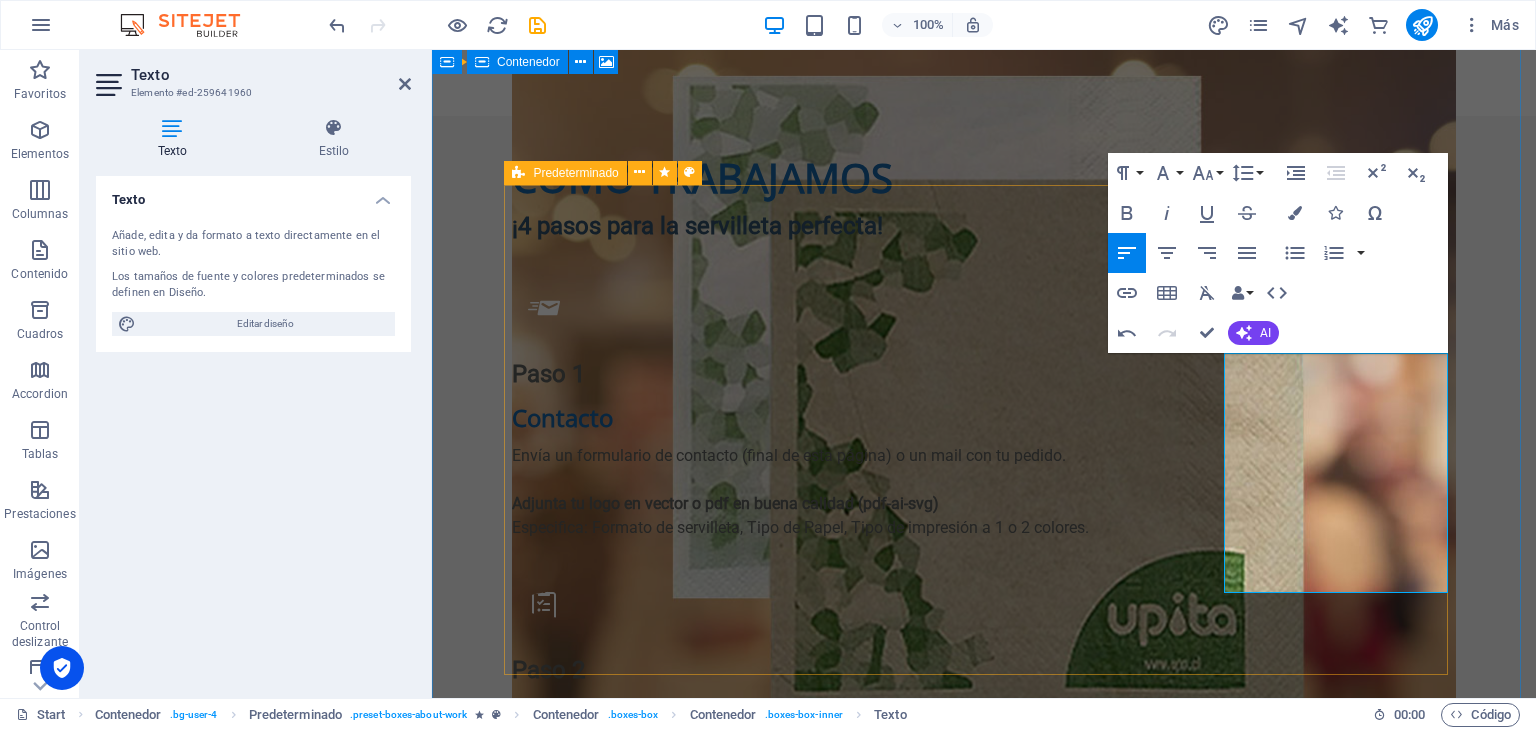 click on "Paso 1 Contacto Envía un formulario de contacto (final de esta página) o un mail con tu pedido.  Adjunta tu logo en vector o pdf en buena calidad (pdf-ai-svg)  Especifica: Formato de servilleta, Tipo de Papel, Tipo de impresión a 1 o 2 colores. Paso 2 Cotización y Diseño Te enviaremos un diseño y cotización contestando tu mail. El Pedido mínimo son [DEMOGRAPHIC_DATA] cajas por diseño. .fa-secondary{opacity:.4} Paso 3 Producción Debe estar aprobado el diseño   para comenzar la producción.   Tiempo de producción primera impresión entre 7 a 14 días. Tiempo de producción de re-impresión de 7 a 10 días. .fa-secondary{opacity:.4} Paso 4 Despacho/Retiro Tenemos   opción de   Despacho en R.Metropolitana Envío a regiones por pagar. Retiro en fábrica." at bounding box center (984, 521) 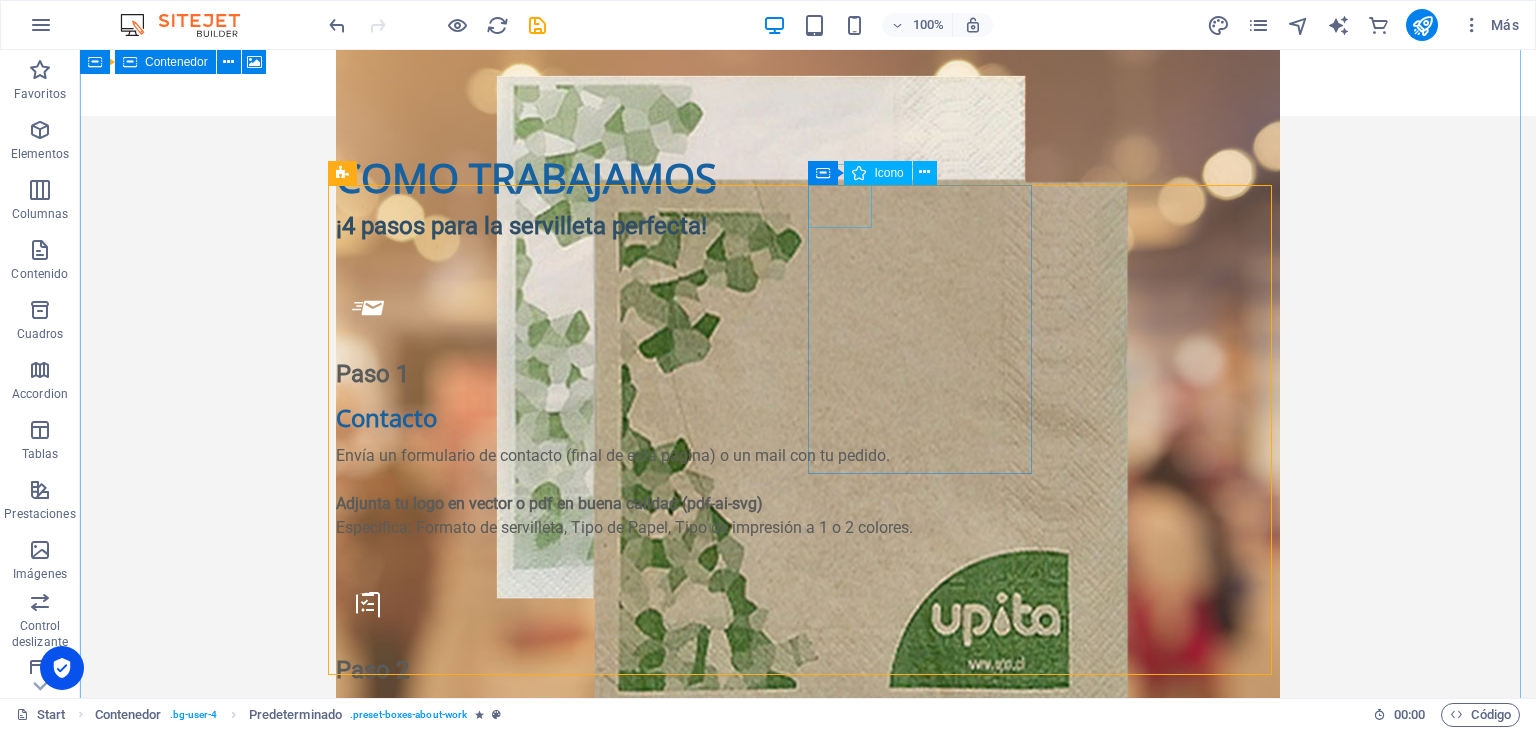 click on ".fa-secondary{opacity:.4}" at bounding box center (808, 862) 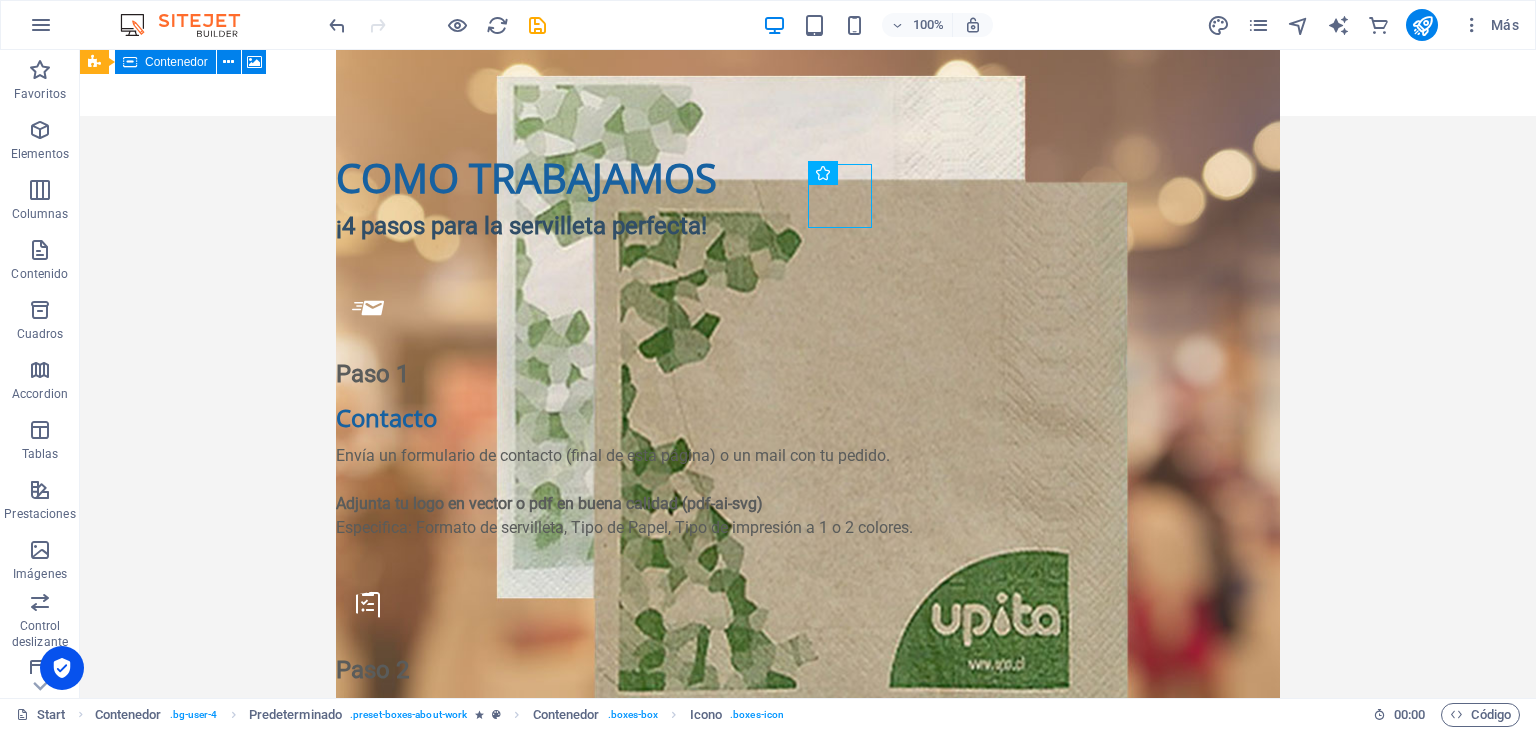click on ".fa-secondary{opacity:.4}" at bounding box center [808, 862] 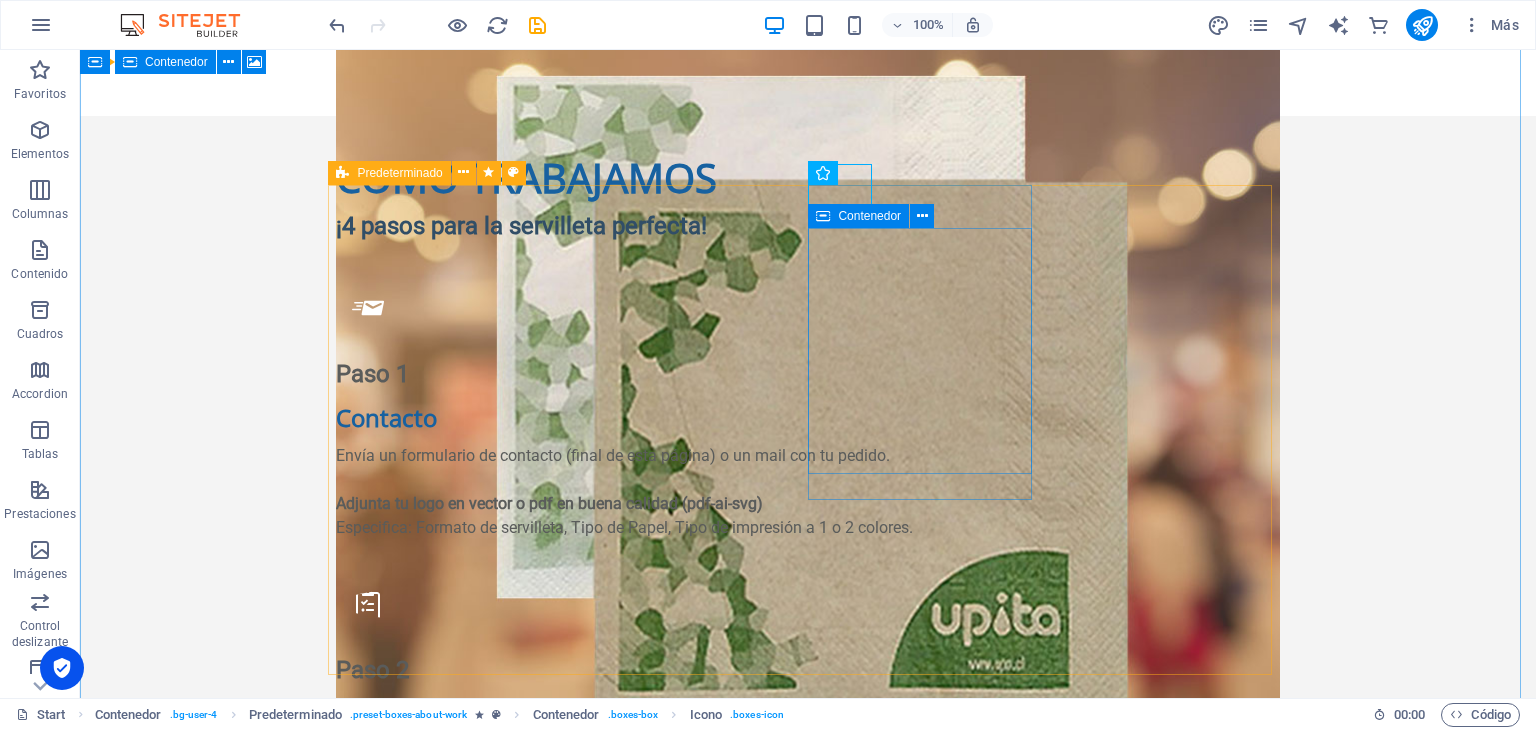 click on "Paso 1 Contacto Envía un formulario de contacto (final de esta página) o un mail con tu pedido.  Adjunta tu logo en vector o pdf en buena calidad (pdf-ai-svg)  Especifica: Formato de servilleta, Tipo de Papel, Tipo de impresión a 1 o 2 colores. Paso 2 Cotización y Diseño Te enviaremos un diseño y cotización contestando tu mail. El Pedido mínimo son [DEMOGRAPHIC_DATA] cajas por diseño. .fa-secondary{opacity:.4} Paso 3 Producción Debe estar aprobado el diseño   para comenzar la producción.   Tiempo de producción primera impresión entre 7 a 14 días. Tiempo de producción de re-impresión de 7 a 10 días. .fa-secondary{opacity:.4} Paso 4 Despacho/Retiro Tenemos   opción de   Despacho en R.Metropolitana Envío a regiones por pagar. Retiro en fábrica." at bounding box center [808, 521] 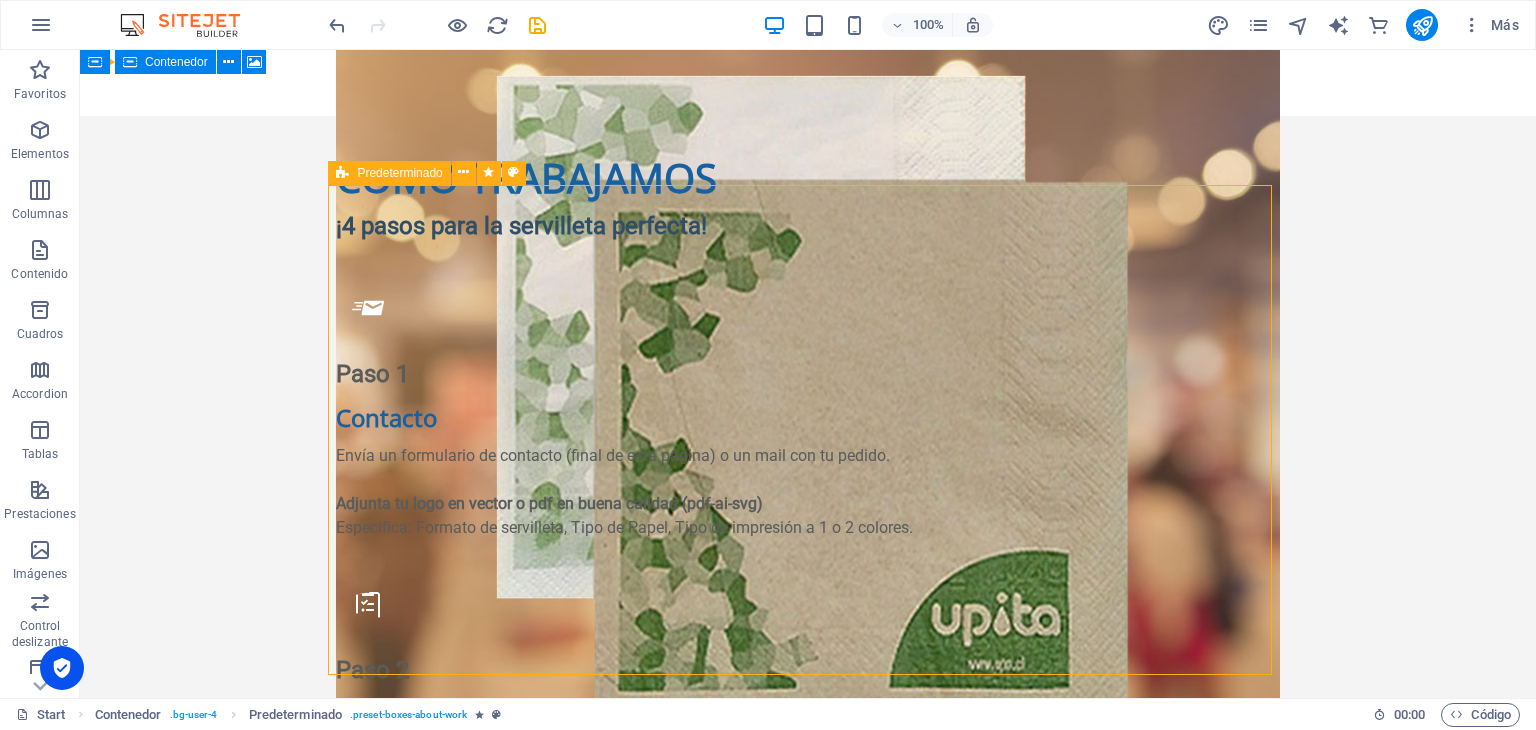 click on "Paso 1 Contacto Envía un formulario de contacto (final de esta página) o un mail con tu pedido.  Adjunta tu logo en vector o pdf en buena calidad (pdf-ai-svg)  Especifica: Formato de servilleta, Tipo de Papel, Tipo de impresión a 1 o 2 colores. Paso 2 Cotización y Diseño Te enviaremos un diseño y cotización contestando tu mail. El Pedido mínimo son [DEMOGRAPHIC_DATA] cajas por diseño. .fa-secondary{opacity:.4} Paso 3 Producción Debe estar aprobado el diseño   para comenzar la producción.   Tiempo de producción primera impresión entre 7 a 14 días. Tiempo de producción de re-impresión de 7 a 10 días. .fa-secondary{opacity:.4} Paso 4 Despacho/Retiro Tenemos   opción de   Despacho en R.Metropolitana Envío a regiones por pagar. Retiro en fábrica." at bounding box center [808, 521] 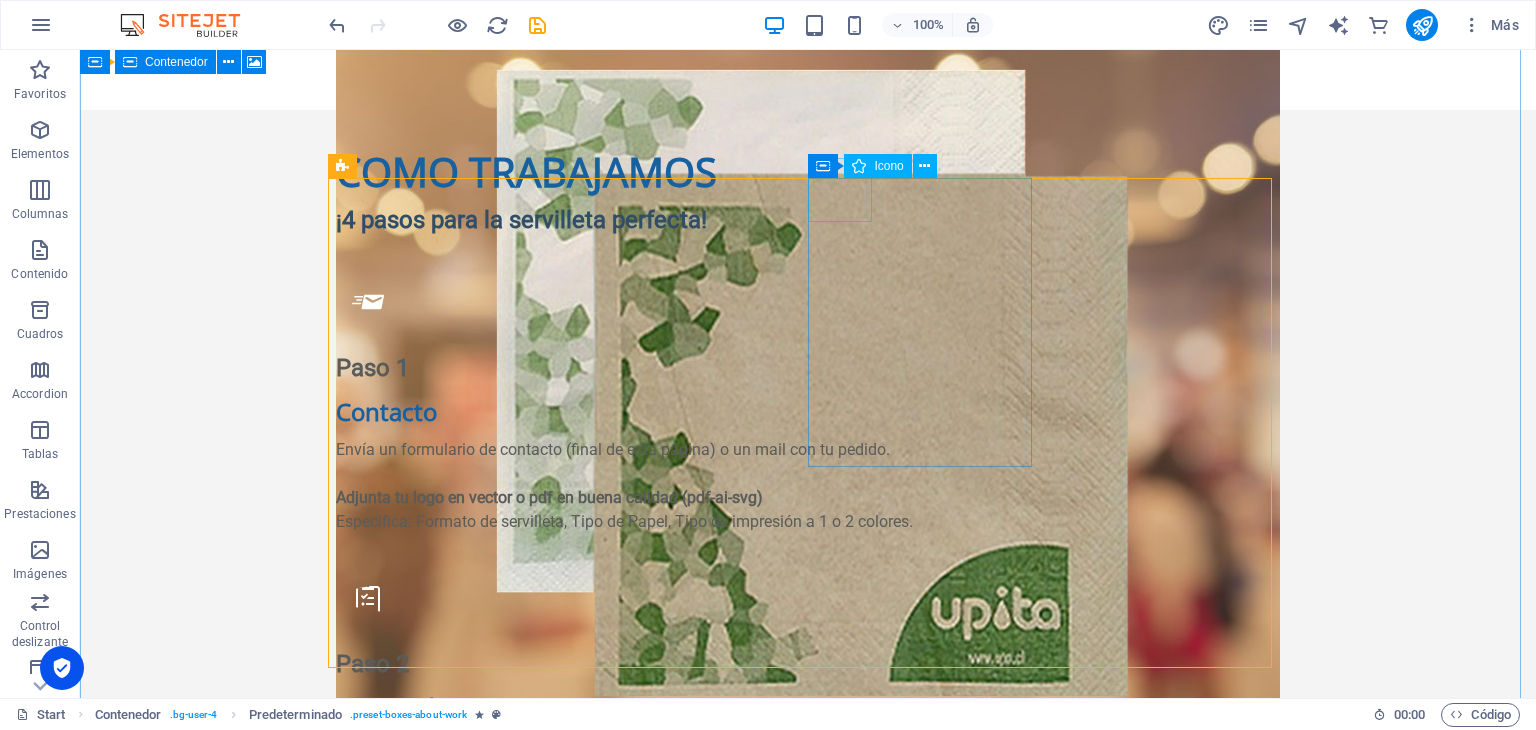 click on ".fa-secondary{opacity:.4}" at bounding box center (808, 856) 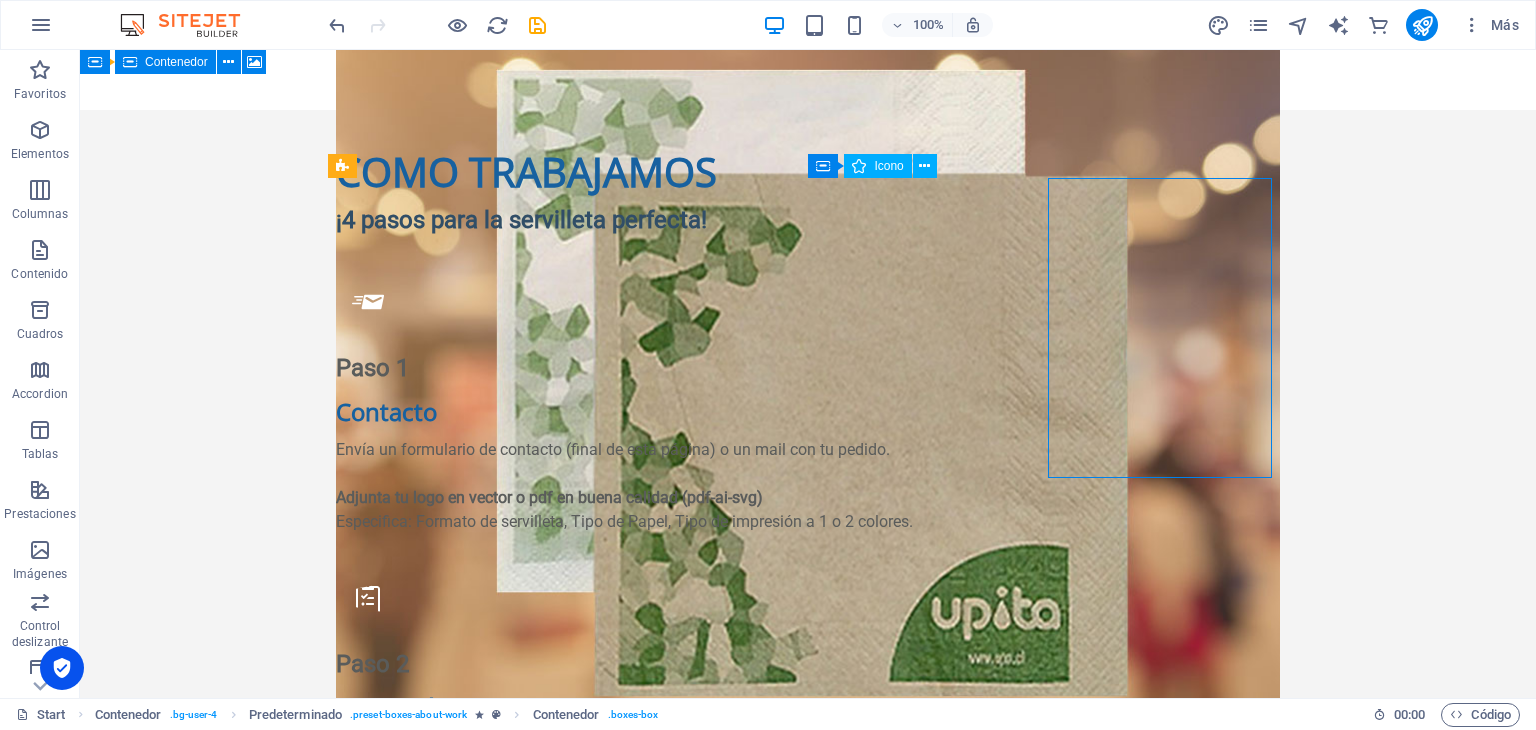 click on ".fa-secondary{opacity:.4}" at bounding box center [808, 856] 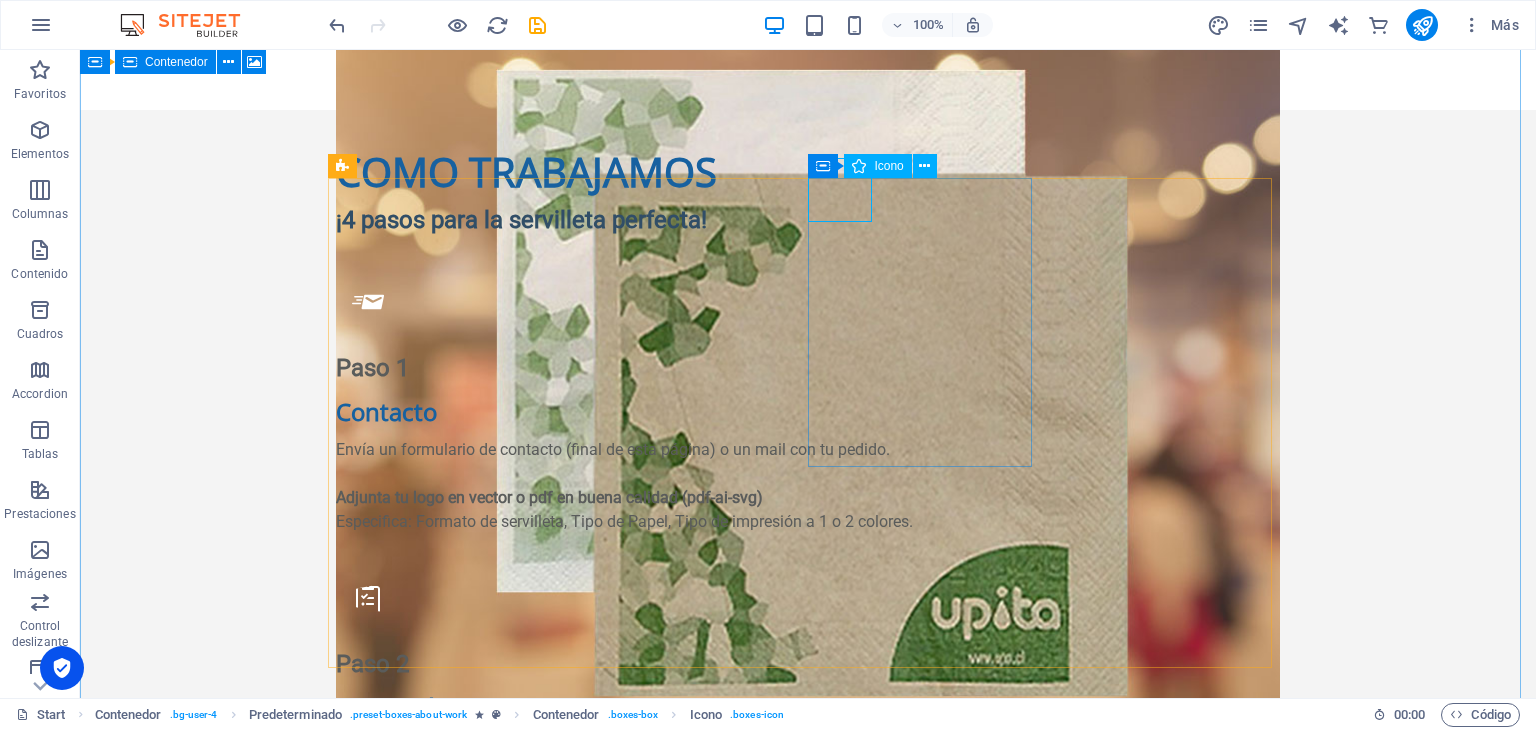 click on ".fa-secondary{opacity:.4}" at bounding box center (808, 856) 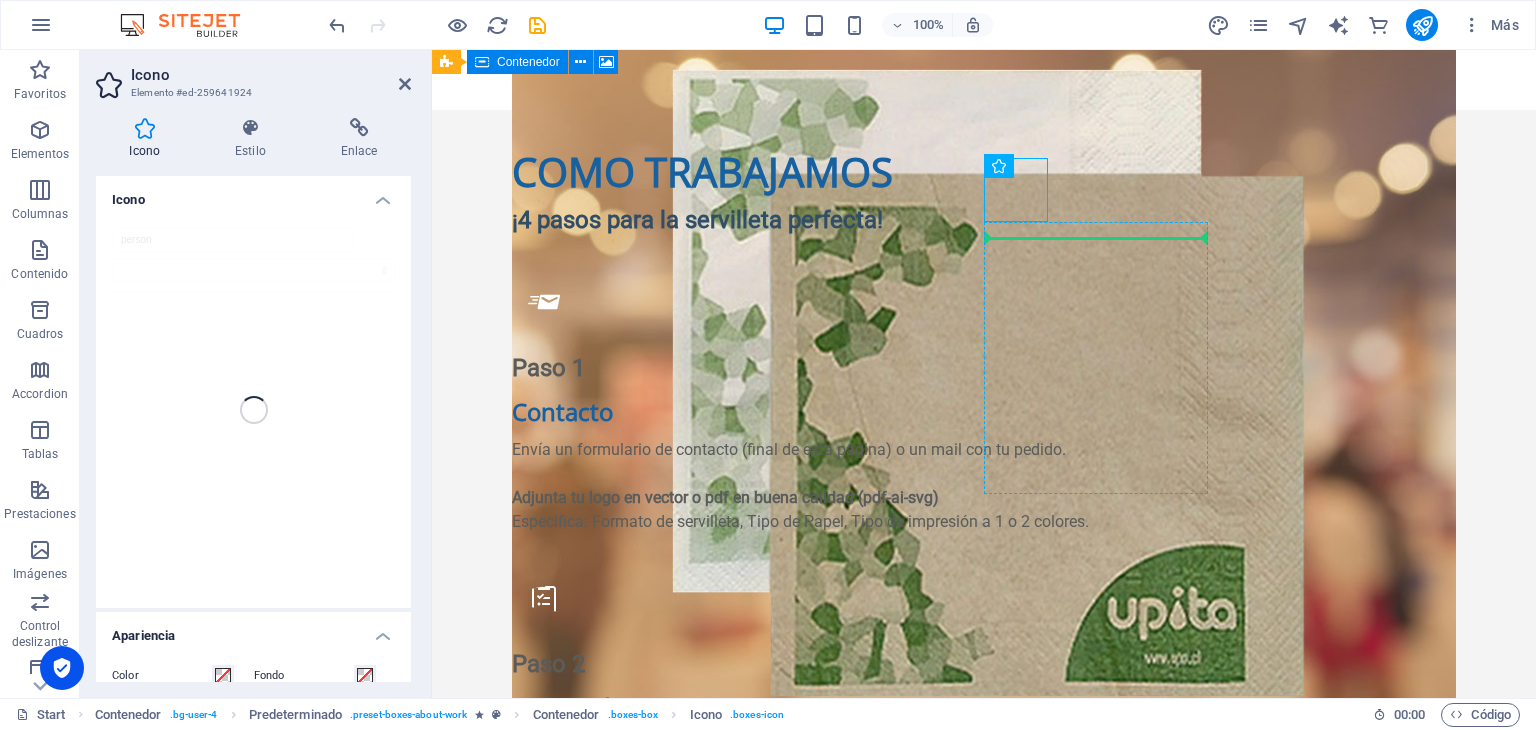 drag, startPoint x: 1019, startPoint y: 194, endPoint x: 1020, endPoint y: 230, distance: 36.013885 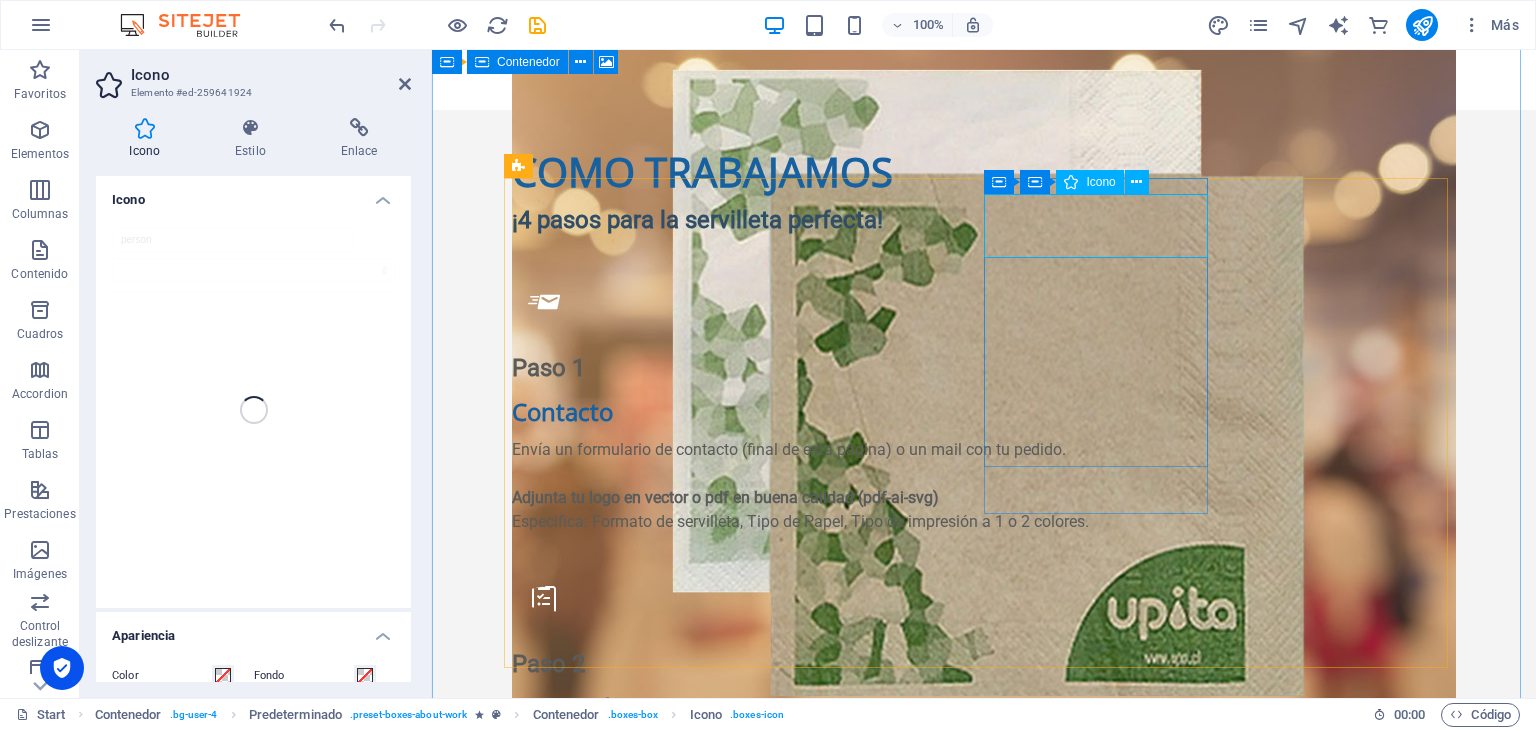 scroll, scrollTop: 0, scrollLeft: 0, axis: both 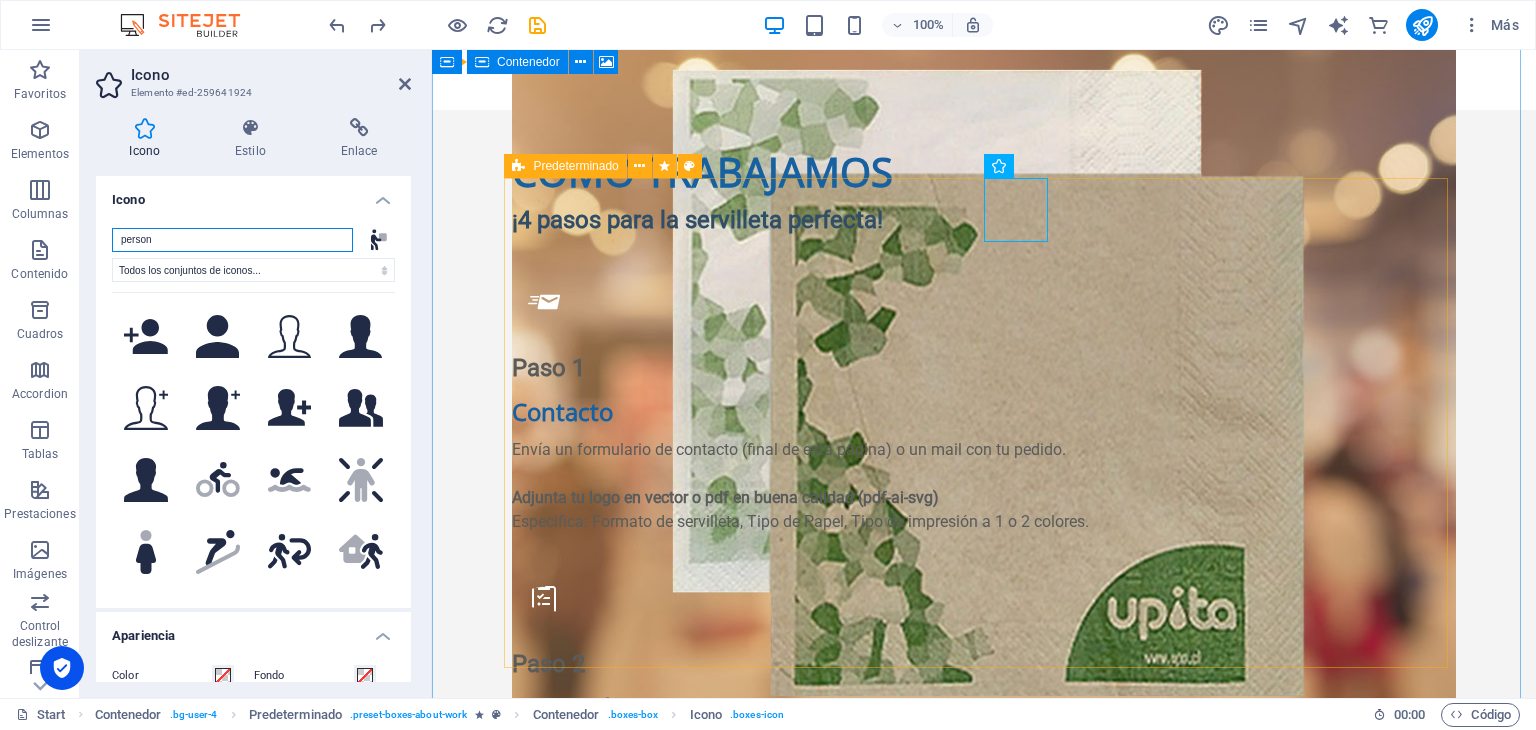 click on "Paso 1 Contacto Envía un formulario de contacto (final de esta página) o un mail con tu pedido.  Adjunta tu logo en vector o pdf en buena calidad (pdf-ai-svg)  Especifica: Formato de servilleta, Tipo de Papel, Tipo de impresión a 1 o 2 colores. Paso 2 Cotización y Diseño Te enviaremos un diseño y cotización contestando tu mail. El Pedido mínimo son [DEMOGRAPHIC_DATA] cajas por diseño. .fa-secondary{opacity:.4} Paso 3 Producción Debe estar aprobado el diseño   para comenzar la producción.   Tiempo de producción primera impresión entre 7 a 14 días. Tiempo de producción de re-impresión de 7 a 10 días. .fa-secondary{opacity:.4} Paso 4 Despacho/Retiro Tenemos   opción de   Despacho en R.Metropolitana Envío a regiones por pagar. Retiro en fábrica." at bounding box center (984, 515) 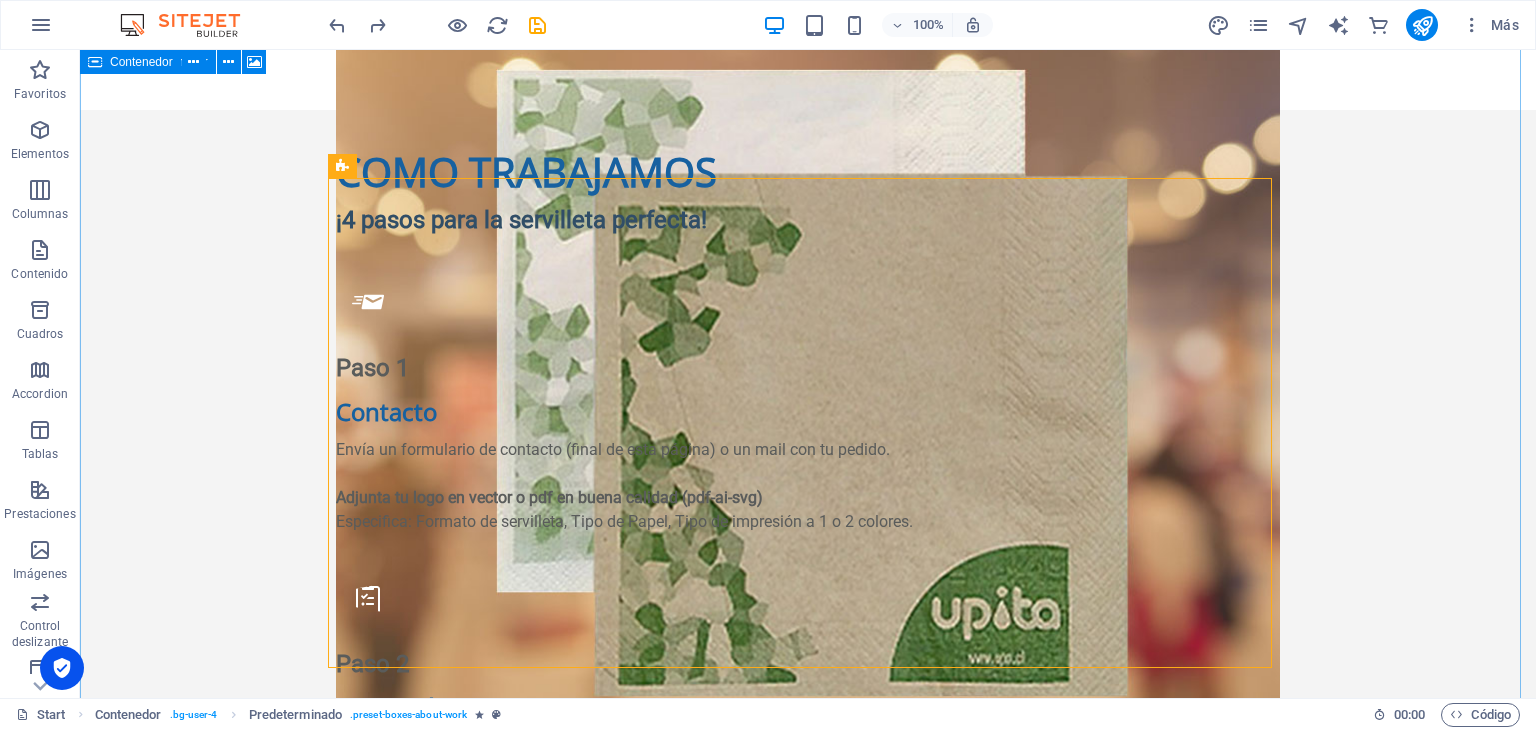 click on "COMO TRABAJAMOS ¡4 pasos para la servilleta perfecta! Paso 1 Contacto Envía un formulario de contacto (final de esta página) o un mail con tu pedido.  Adjunta tu logo en vector o pdf en buena calidad (pdf-ai-svg)  Especifica: Formato de servilleta, Tipo de Papel, Tipo de impresión a 1 o 2 colores. Paso 2 Cotización y Diseño Te enviaremos un diseño y cotización contestando tu mail. El Pedido mínimo son [DEMOGRAPHIC_DATA] cajas por diseño. .fa-secondary{opacity:.4} Paso 3 Producción Debe estar aprobado el diseño   para comenzar la producción.   Tiempo de producción primera impresión entre 7 a 14 días. Tiempo de producción de re-impresión de 7 a 10 días. .fa-secondary{opacity:.4} Paso 4 Despacho/Retiro Tenemos   opción de   Despacho en R.Metropolitana Envío a regiones por pagar. Retiro en fábrica." at bounding box center (808, 460) 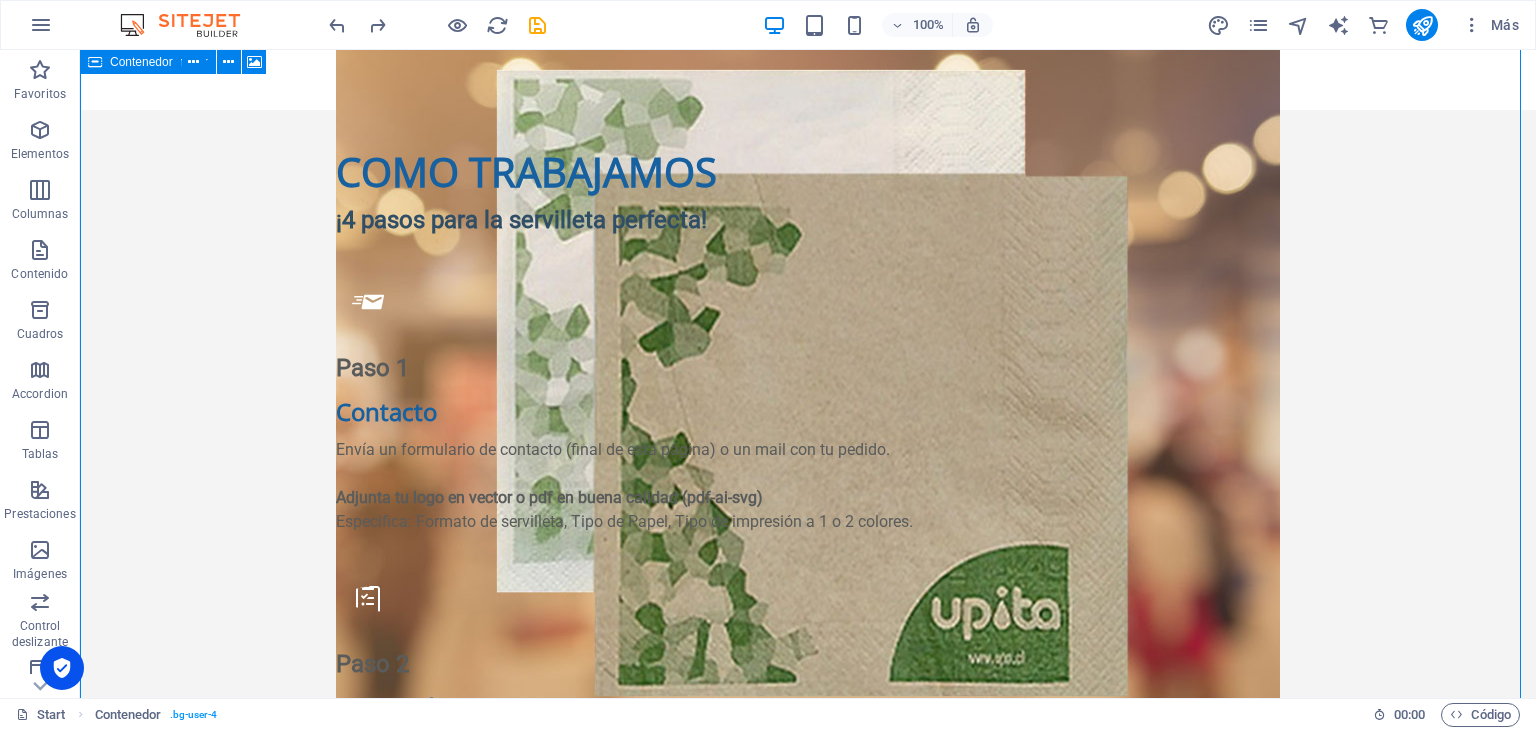 click on "COMO TRABAJAMOS ¡4 pasos para la servilleta perfecta! Paso 1 Contacto Envía un formulario de contacto (final de esta página) o un mail con tu pedido.  Adjunta tu logo en vector o pdf en buena calidad (pdf-ai-svg)  Especifica: Formato de servilleta, Tipo de Papel, Tipo de impresión a 1 o 2 colores. Paso 2 Cotización y Diseño Te enviaremos un diseño y cotización contestando tu mail. El Pedido mínimo son [DEMOGRAPHIC_DATA] cajas por diseño. .fa-secondary{opacity:.4} Paso 3 Producción Debe estar aprobado el diseño   para comenzar la producción.   Tiempo de producción primera impresión entre 7 a 14 días. Tiempo de producción de re-impresión de 7 a 10 días. .fa-secondary{opacity:.4} Paso 4 Despacho/Retiro Tenemos   opción de   Despacho en R.Metropolitana Envío a regiones por pagar. Retiro en fábrica." at bounding box center [808, 460] 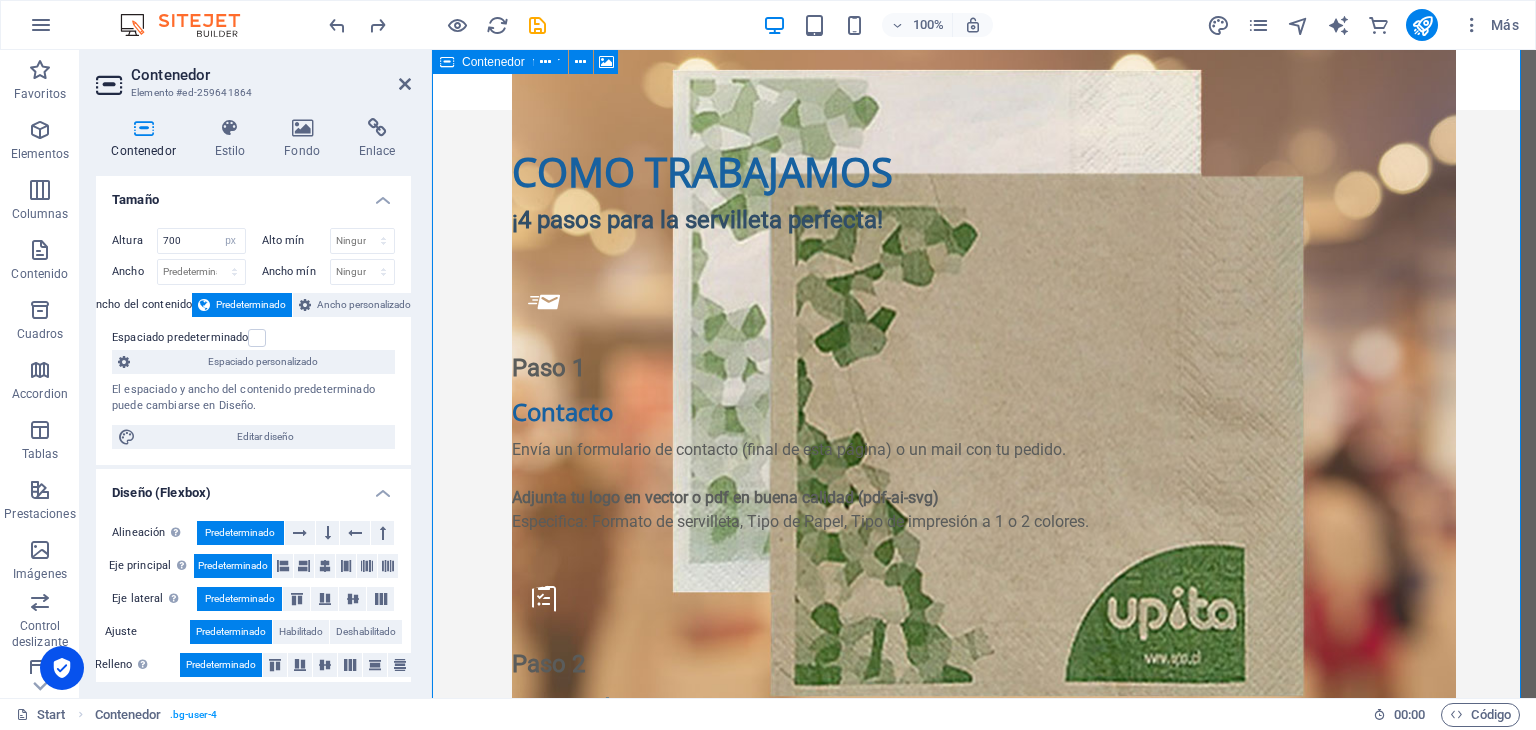click on "COMO TRABAJAMOS ¡4 pasos para la servilleta perfecta! Paso 1 Contacto Envía un formulario de contacto (final de esta página) o un mail con tu pedido.  Adjunta tu logo en vector o pdf en buena calidad (pdf-ai-svg)  Especifica: Formato de servilleta, Tipo de Papel, Tipo de impresión a 1 o 2 colores. Paso 2 Cotización y Diseño Te enviaremos un diseño y cotización contestando tu mail. El Pedido mínimo son [DEMOGRAPHIC_DATA] cajas por diseño. .fa-secondary{opacity:.4} Paso 3 Producción Debe estar aprobado el diseño   para comenzar la producción.   Tiempo de producción primera impresión entre 7 a 14 días. Tiempo de producción de re-impresión de 7 a 10 días. .fa-secondary{opacity:.4} Paso 4 Despacho/Retiro Tenemos   opción de   Despacho en R.Metropolitana Envío a regiones por pagar. Retiro en fábrica." at bounding box center [984, 460] 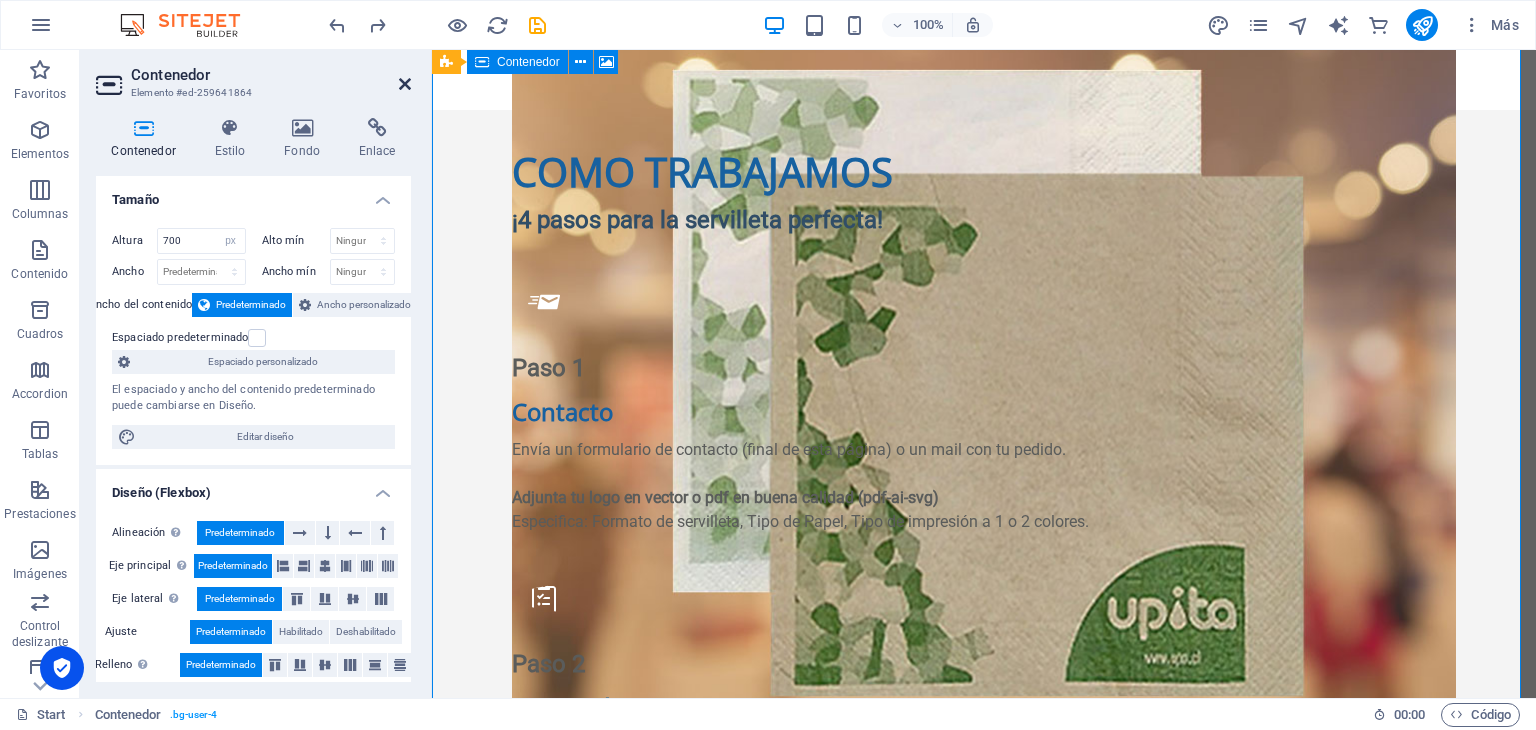 click at bounding box center (405, 84) 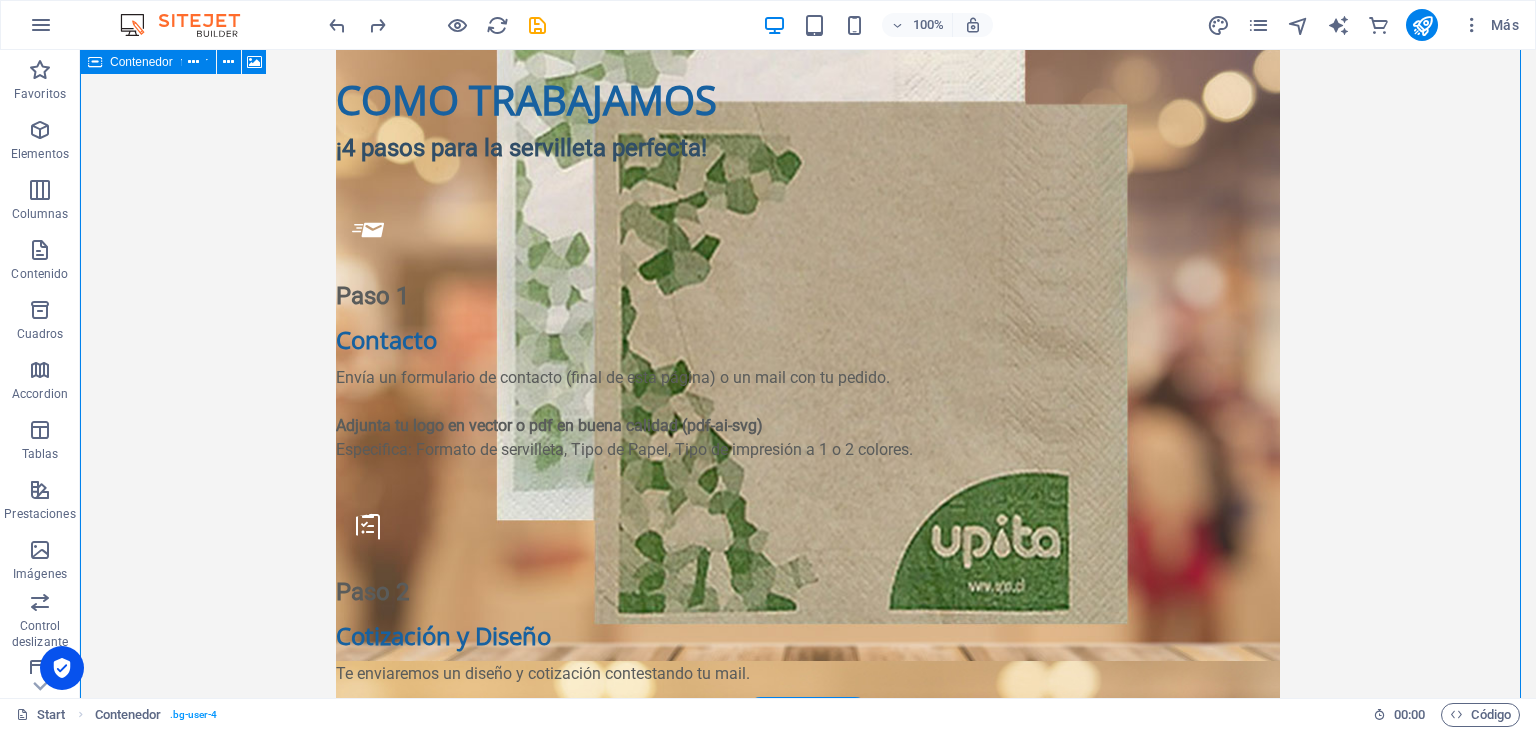 scroll, scrollTop: 2121, scrollLeft: 0, axis: vertical 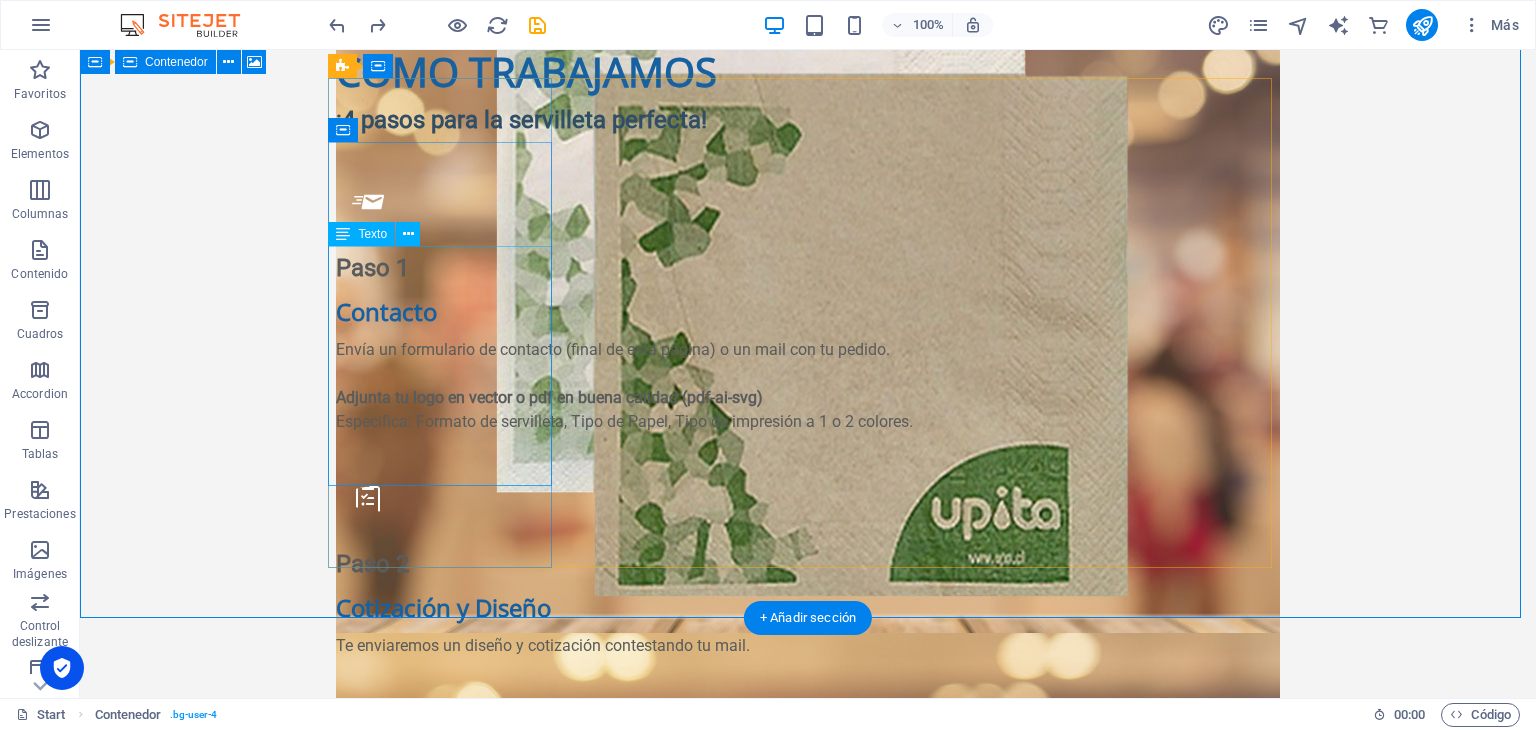 click on "Envía un formulario de contacto (final de esta página) o un mail con tu pedido.  Adjunta tu logo en vector o pdf en buena calidad (pdf-ai-svg)  Especifica: Formato de servilleta, Tipo de Papel, Tipo de impresión a 1 o 2 colores." at bounding box center [808, 398] 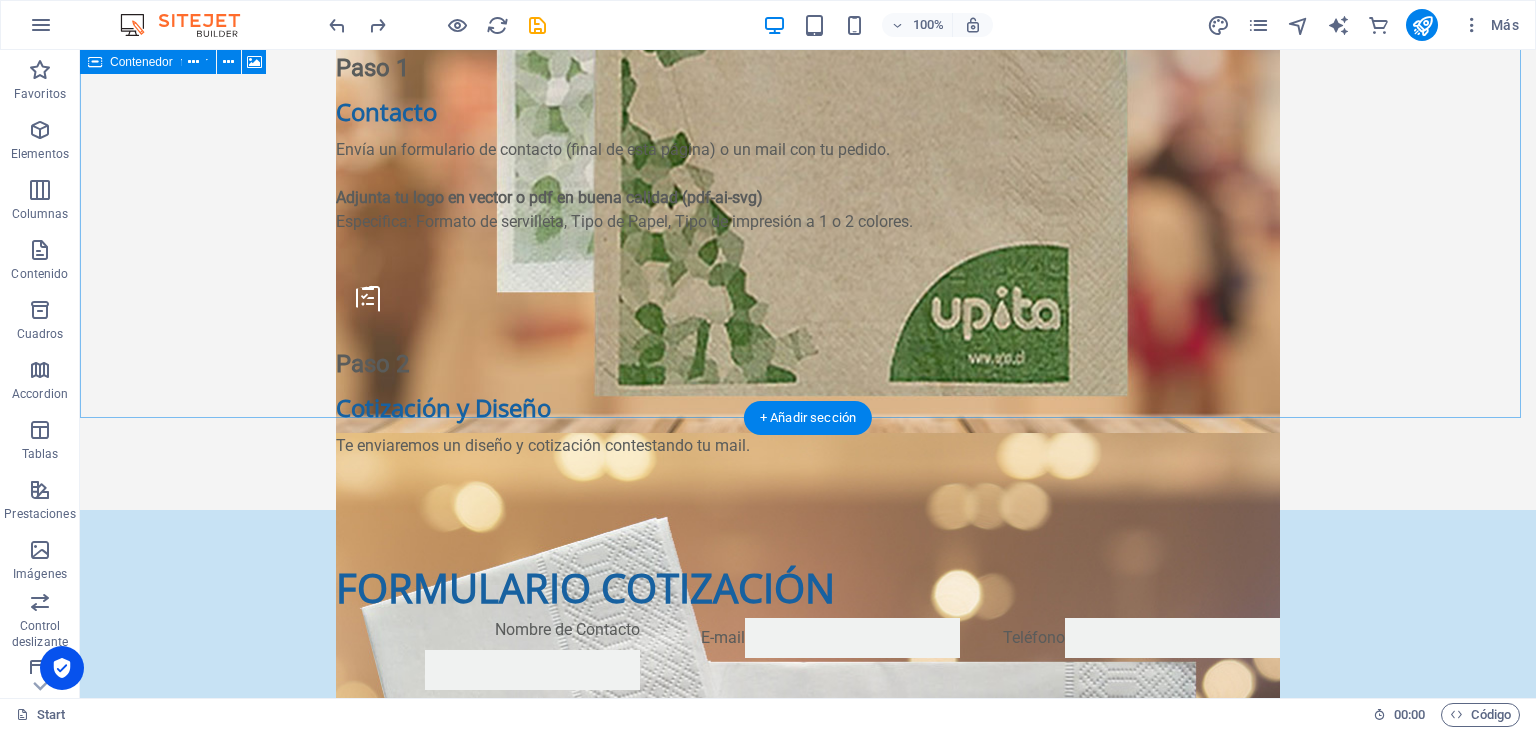 scroll, scrollTop: 2221, scrollLeft: 0, axis: vertical 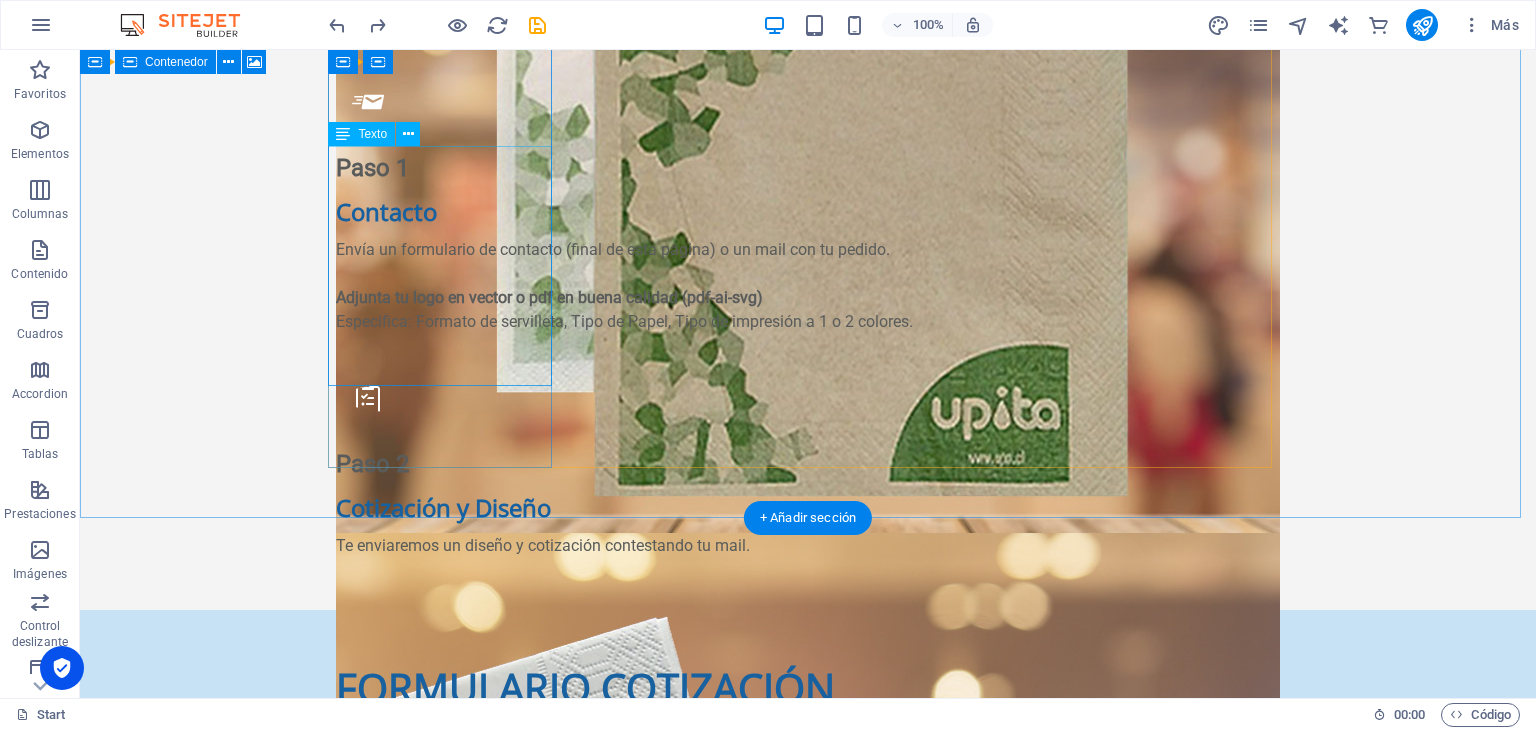 click on "Envía un formulario de contacto (final de esta página) o un mail con tu pedido.  Adjunta tu logo en vector o pdf en buena calidad (pdf-ai-svg)  Especifica: Formato de servilleta, Tipo de Papel, Tipo de impresión a 1 o 2 colores." at bounding box center (808, 298) 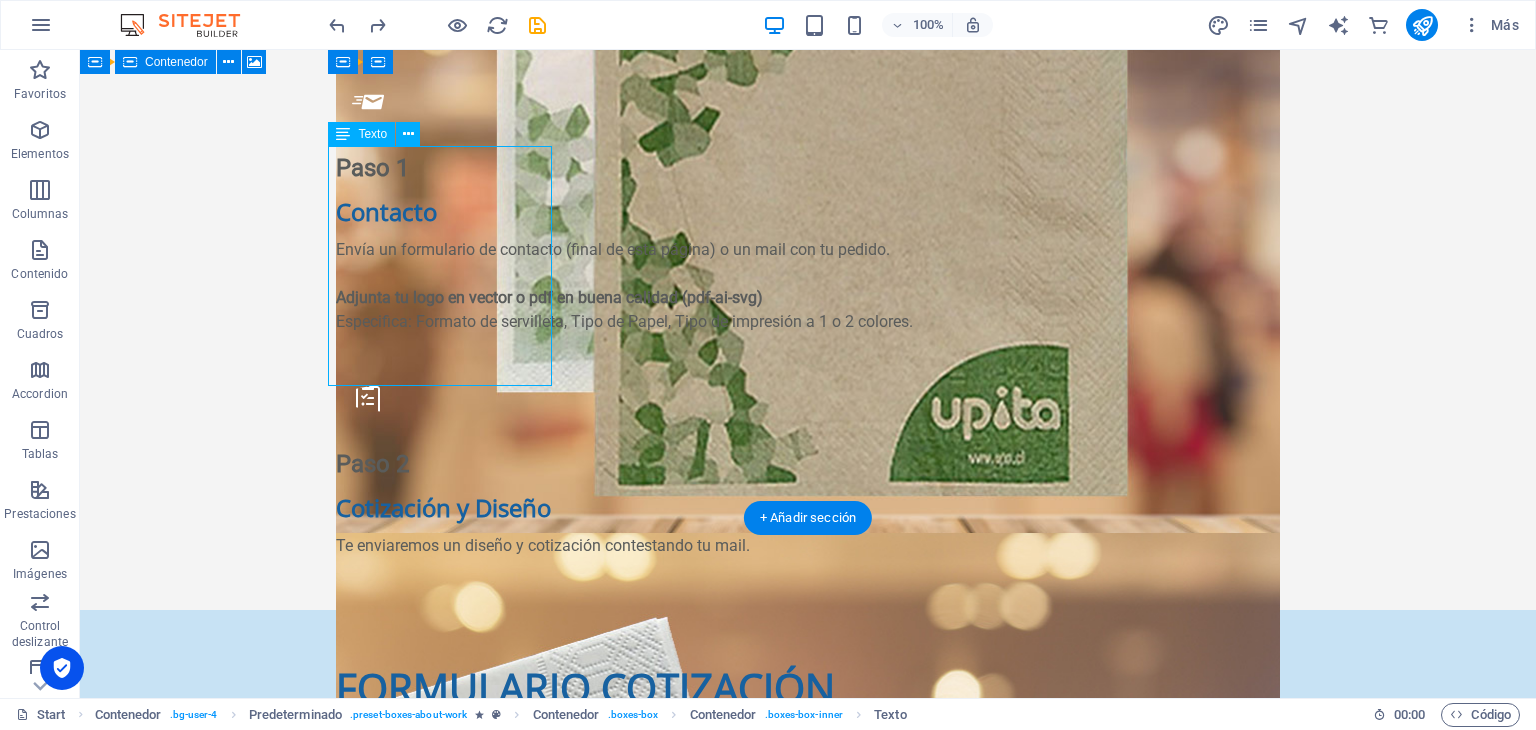 click on "Envía un formulario de contacto (final de esta página) o un mail con tu pedido.  Adjunta tu logo en vector o pdf en buena calidad (pdf-ai-svg)  Especifica: Formato de servilleta, Tipo de Papel, Tipo de impresión a 1 o 2 colores." at bounding box center [808, 298] 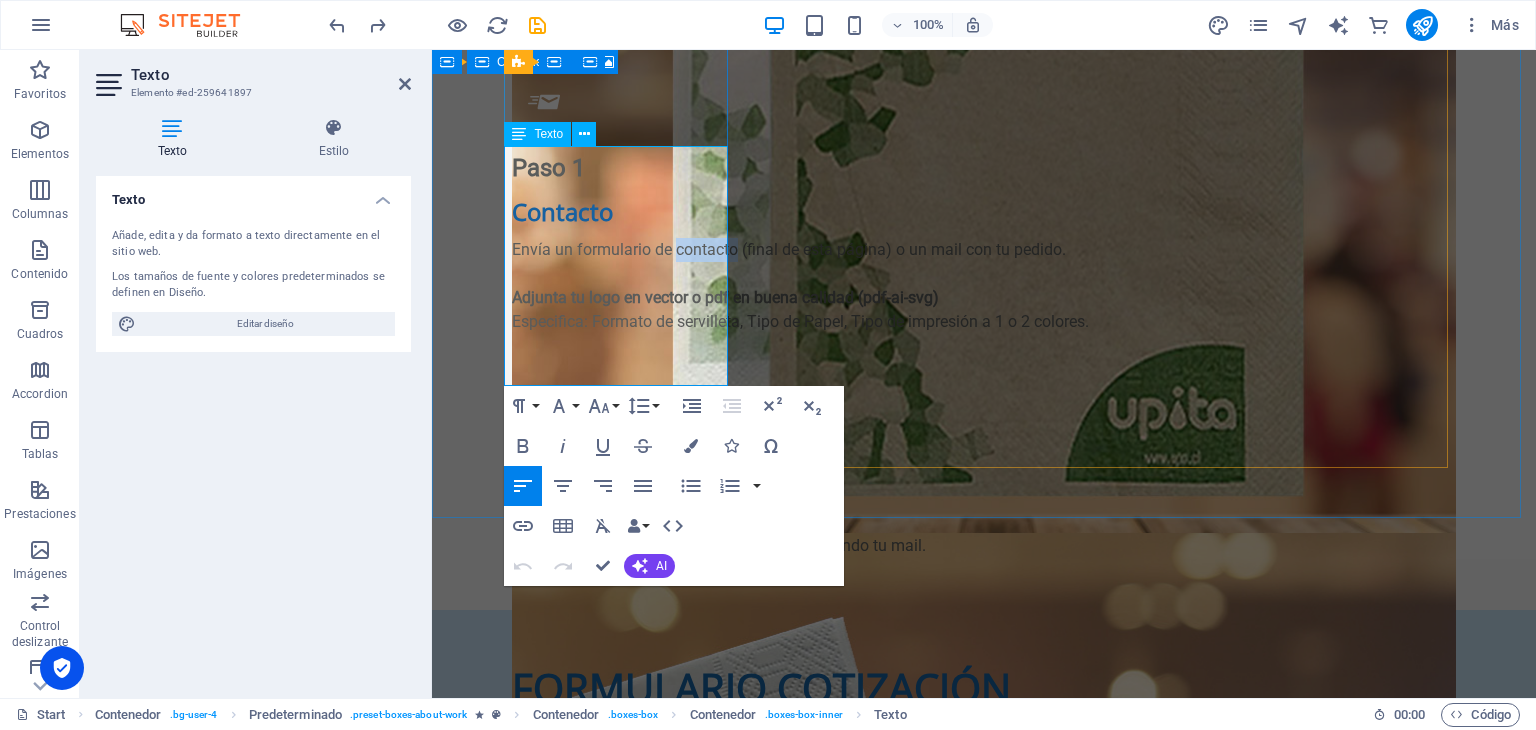 drag, startPoint x: 568, startPoint y: 183, endPoint x: 508, endPoint y: 186, distance: 60.074955 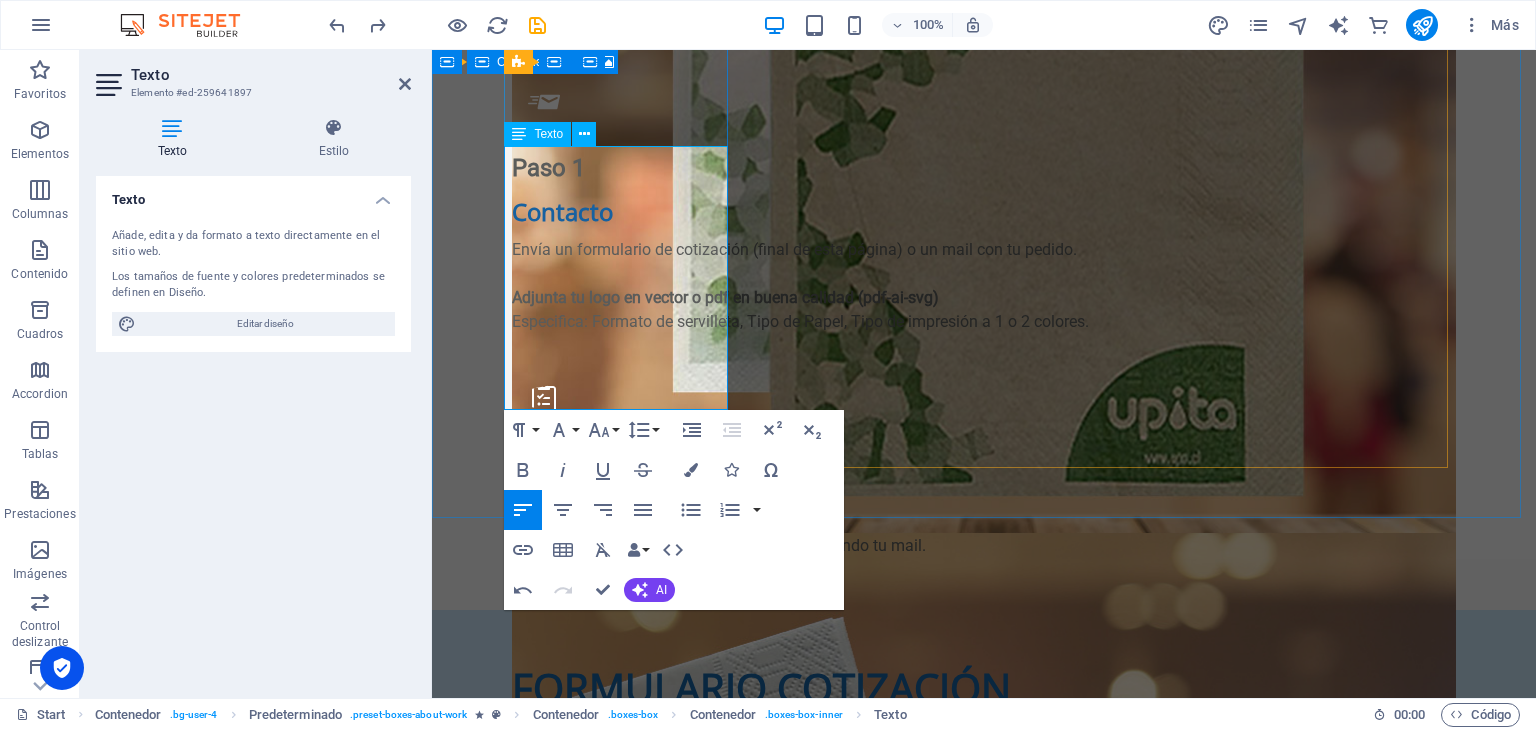drag, startPoint x: 629, startPoint y: 207, endPoint x: 673, endPoint y: 225, distance: 47.539455 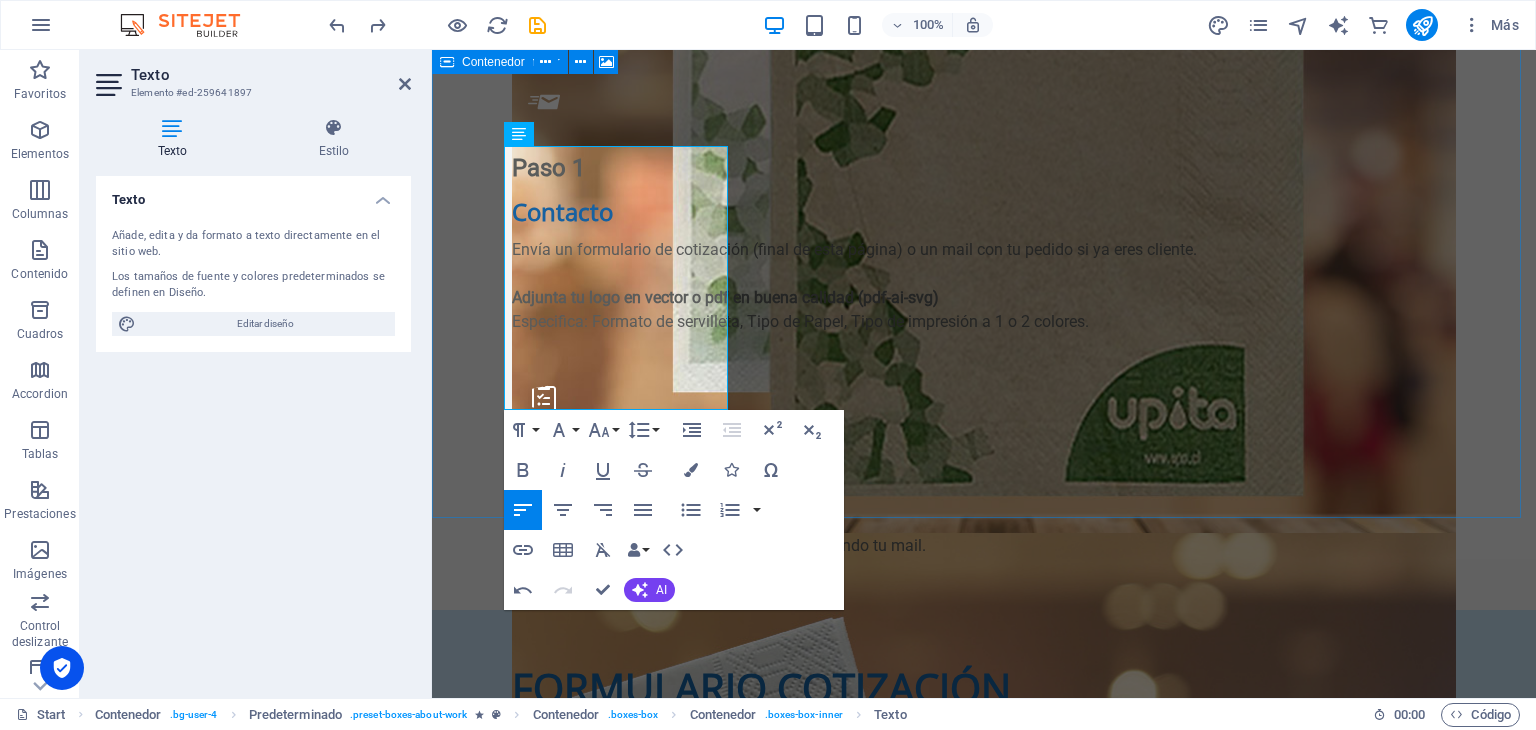 click on "COMO TRABAJAMOS ¡4 pasos para la servilleta perfecta! Paso 1 Contacto Envía un formulario de cotización (final de esta página) o un mail con tu pedido si ya eres cliente. Adjunta tu logo en vector o pdf en buena calidad (pdf-ai-svg)  Especifica: Formato de servilleta, Tipo de Papel, Tipo de impresión a 1 o 2 colores. Paso 2 Cotización y Diseño Te enviaremos un diseño y cotización contestando tu mail. El Pedido mínimo son [DEMOGRAPHIC_DATA] cajas por diseño. .fa-secondary{opacity:.4} Paso 3 Producción Debe estar aprobado el diseño   para comenzar la producción.   Tiempo de producción primera impresión entre 7 a 14 días. Tiempo de producción de re-impresión de 7 a 10 días. .fa-secondary{opacity:.4} Paso 4 Despacho/Retiro Tenemos   opción de   Despacho en R.Metropolitana Envío a regiones por pagar. Retiro en fábrica." at bounding box center [984, 260] 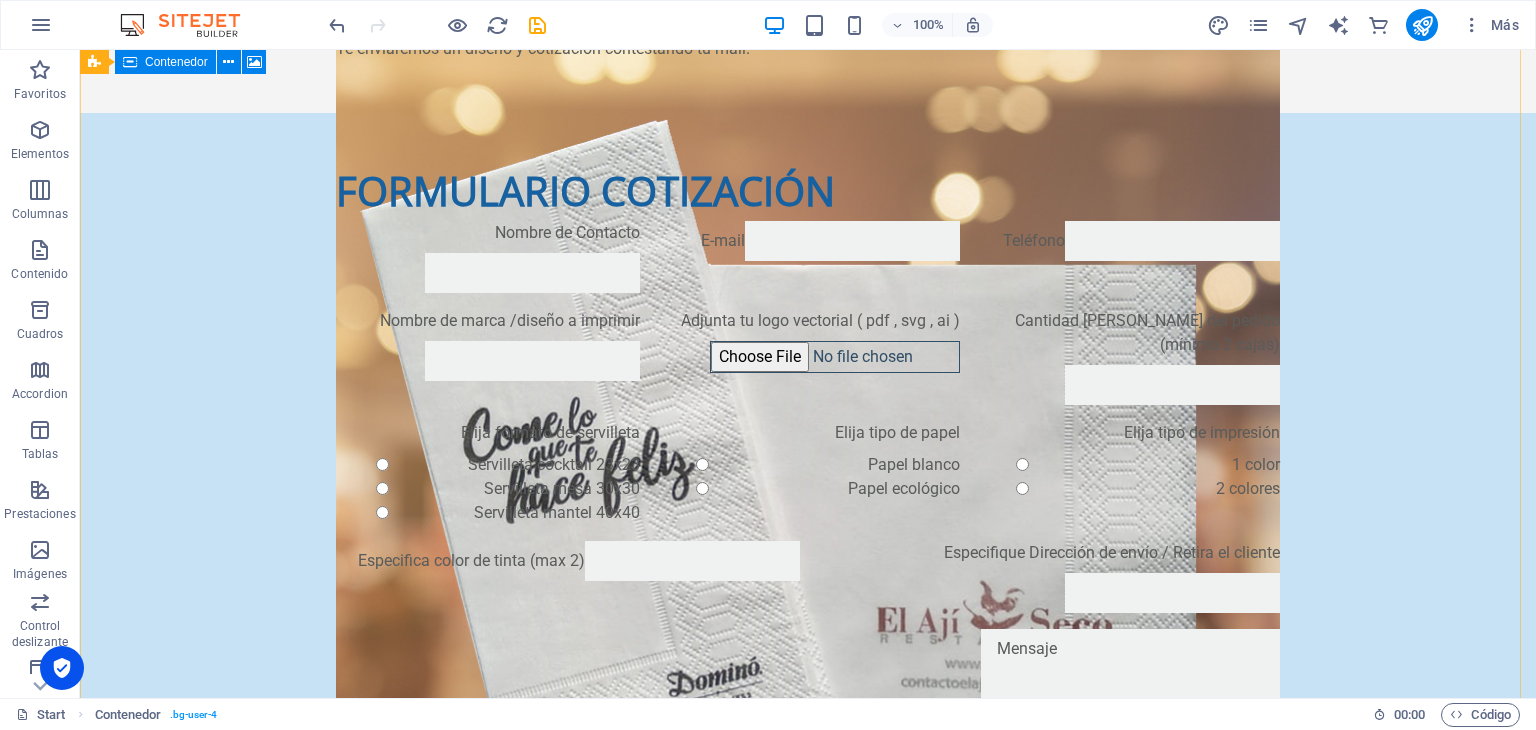scroll, scrollTop: 2721, scrollLeft: 0, axis: vertical 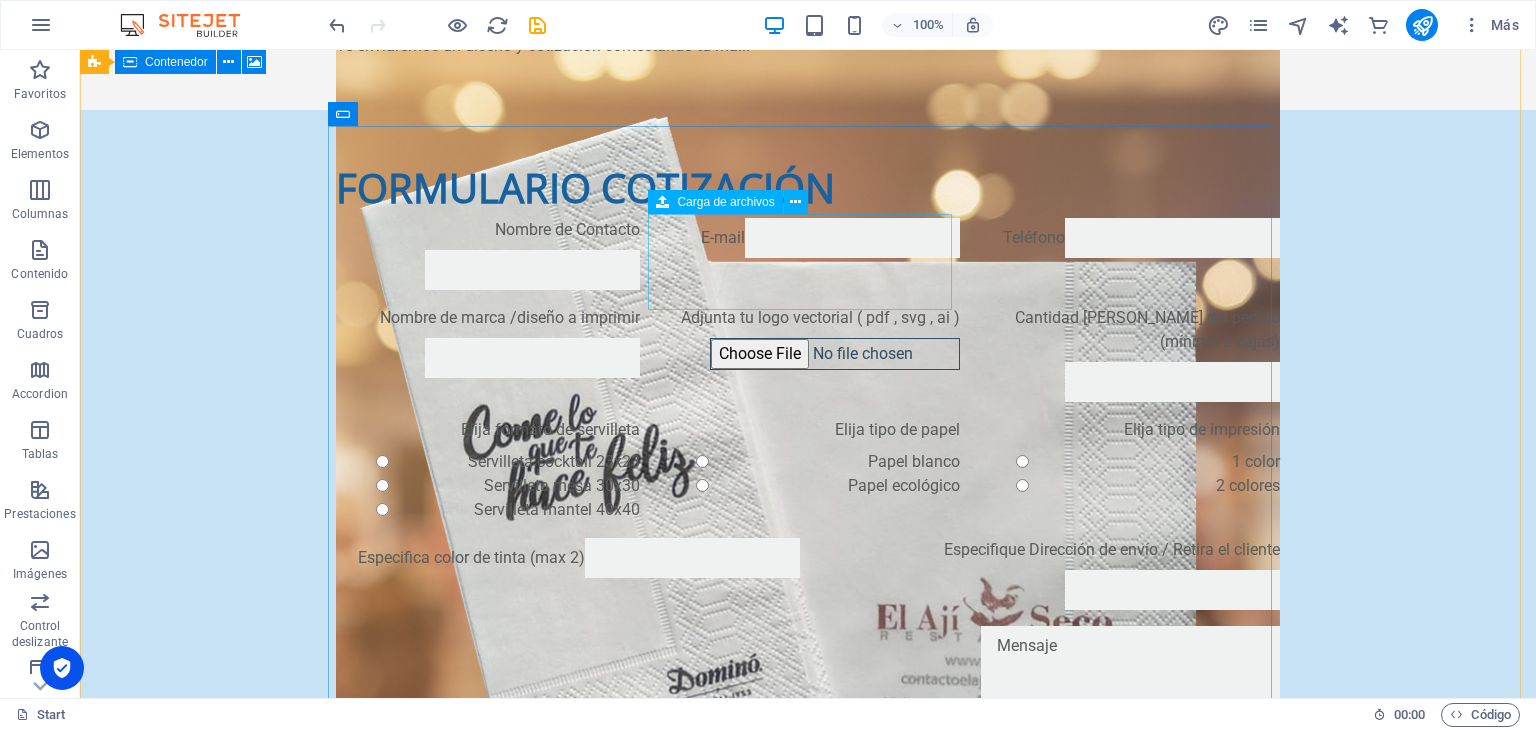 click on "Adjunta tu logo vectorial ( pdf , svg , ai )" 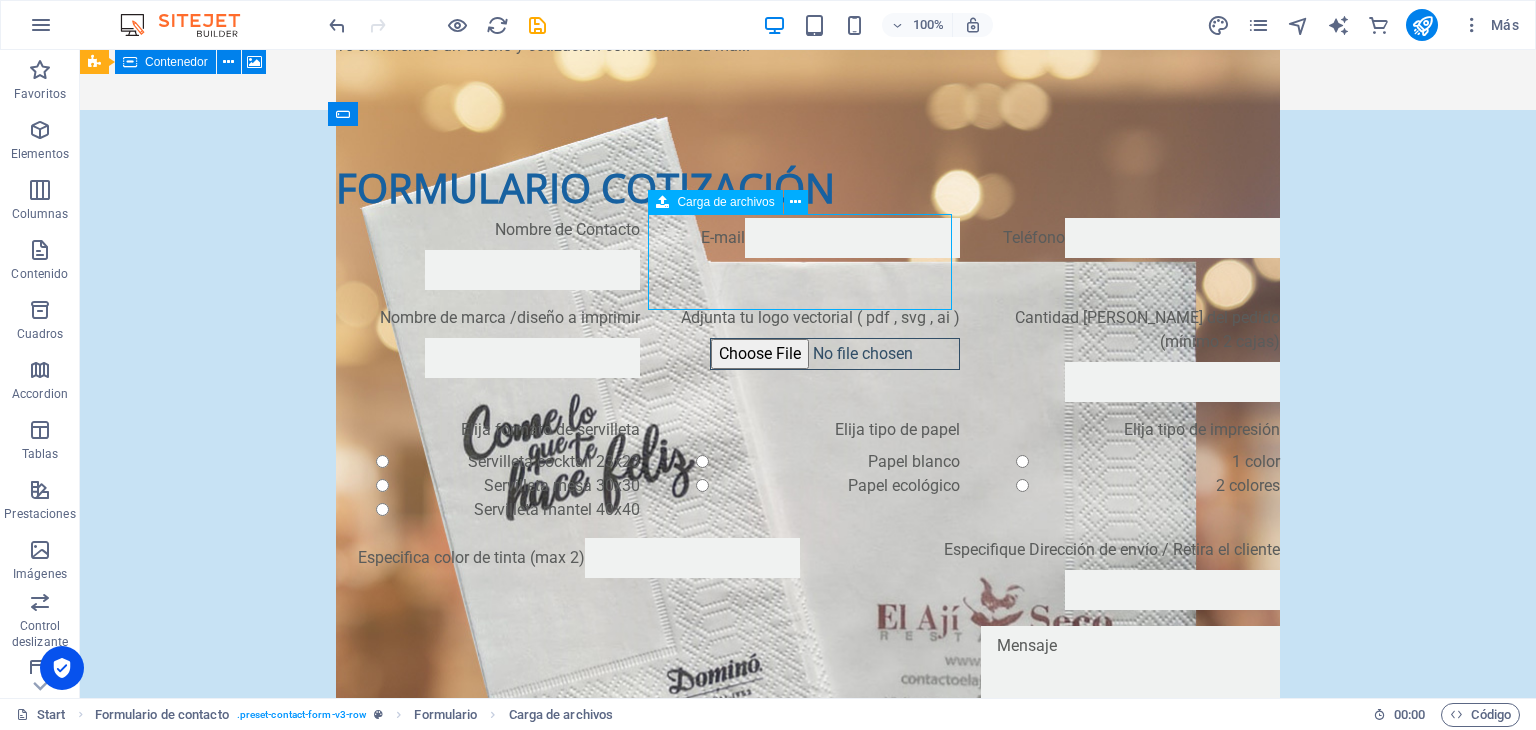 click on "Adjunta tu logo vectorial ( pdf , svg , ai )" 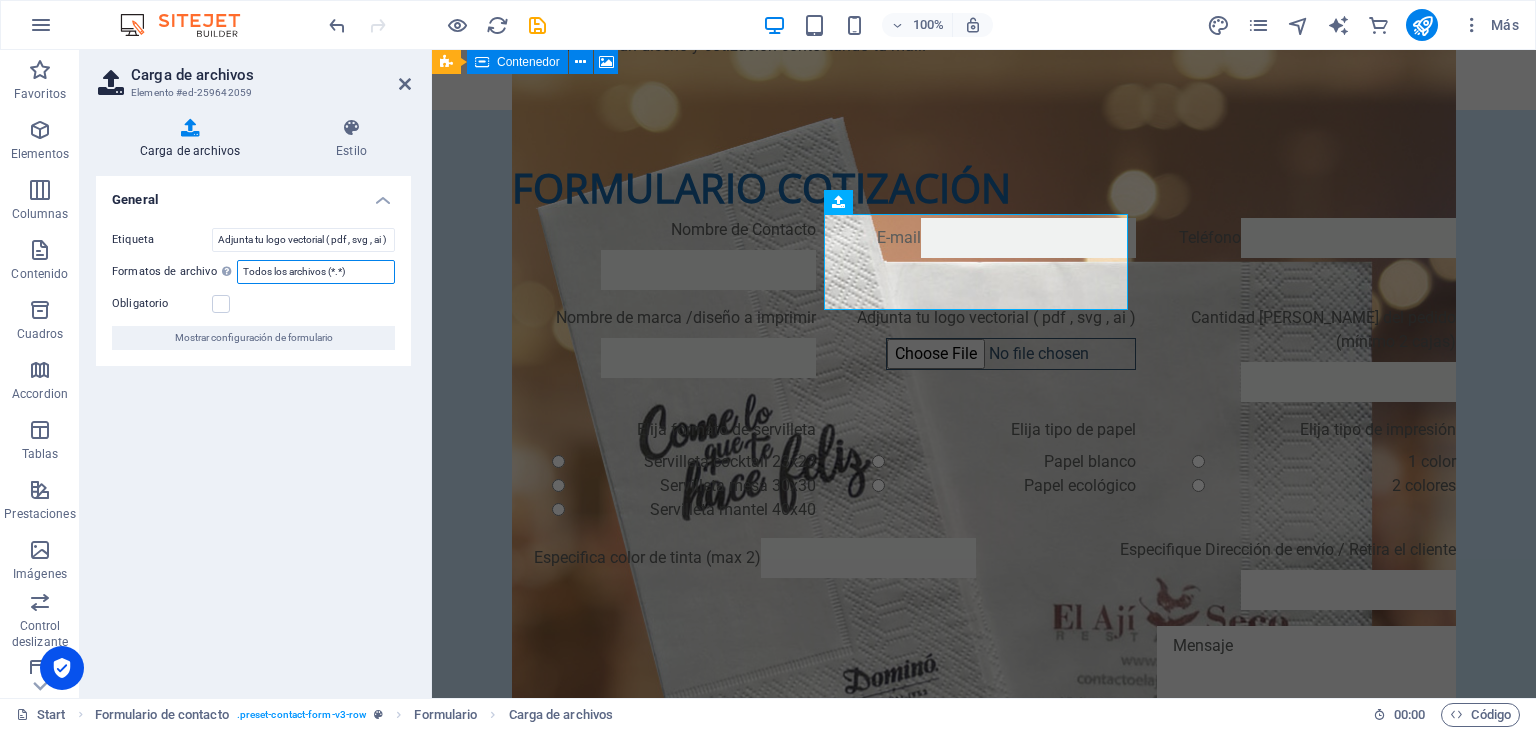 click on "Todos los archivos (*.*)" at bounding box center (316, 272) 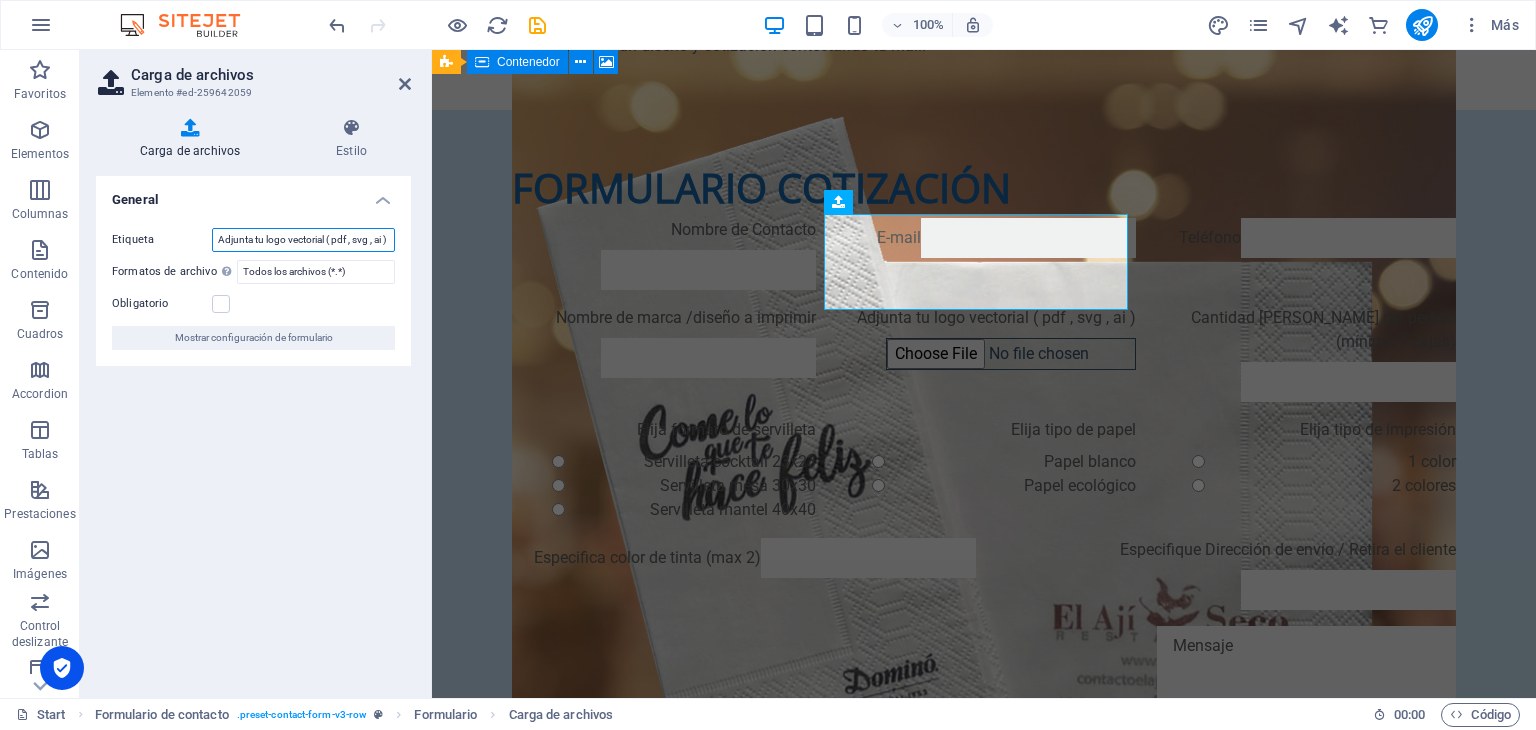 click on "Adjunta tu logo vectorial ( pdf , svg , ai )" at bounding box center [303, 240] 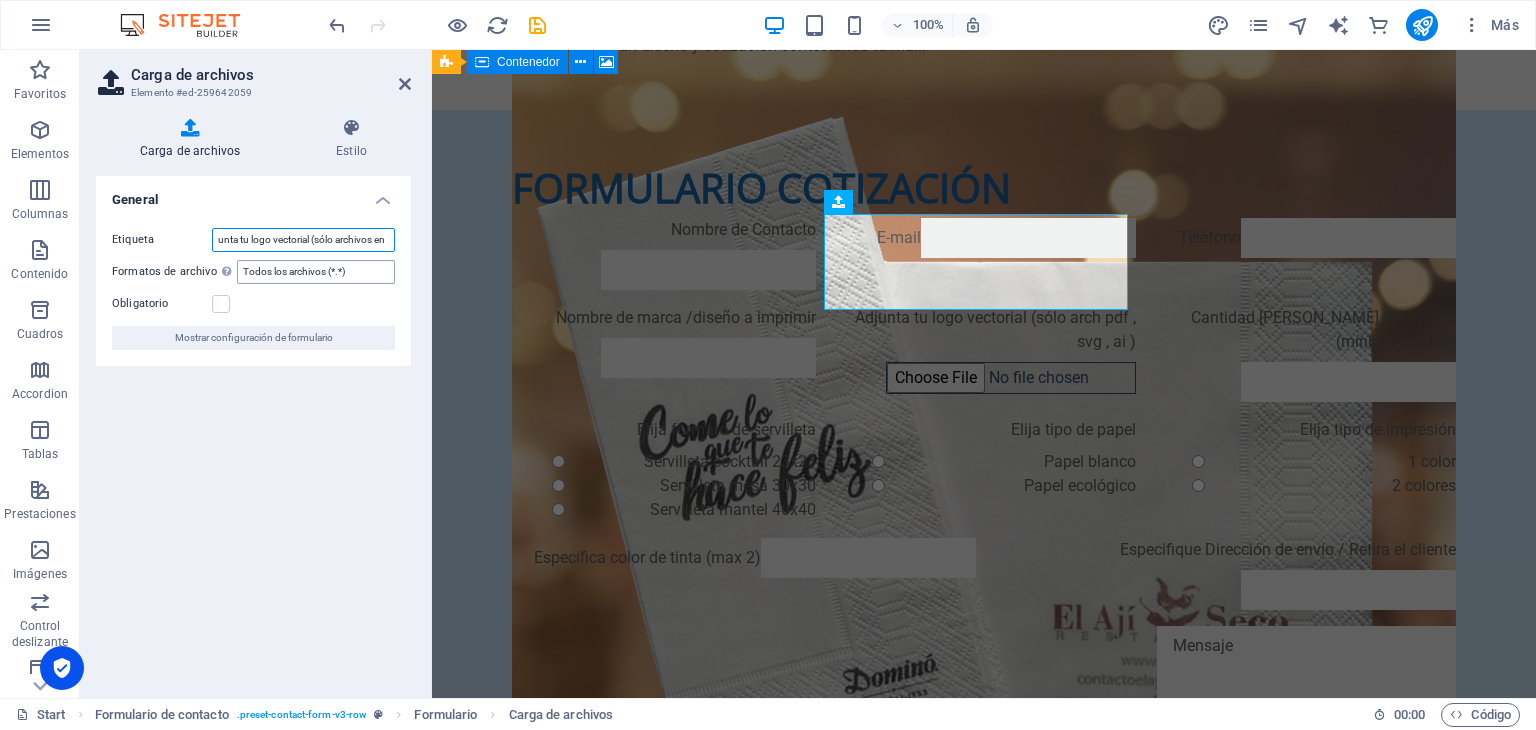 scroll, scrollTop: 0, scrollLeft: 17, axis: horizontal 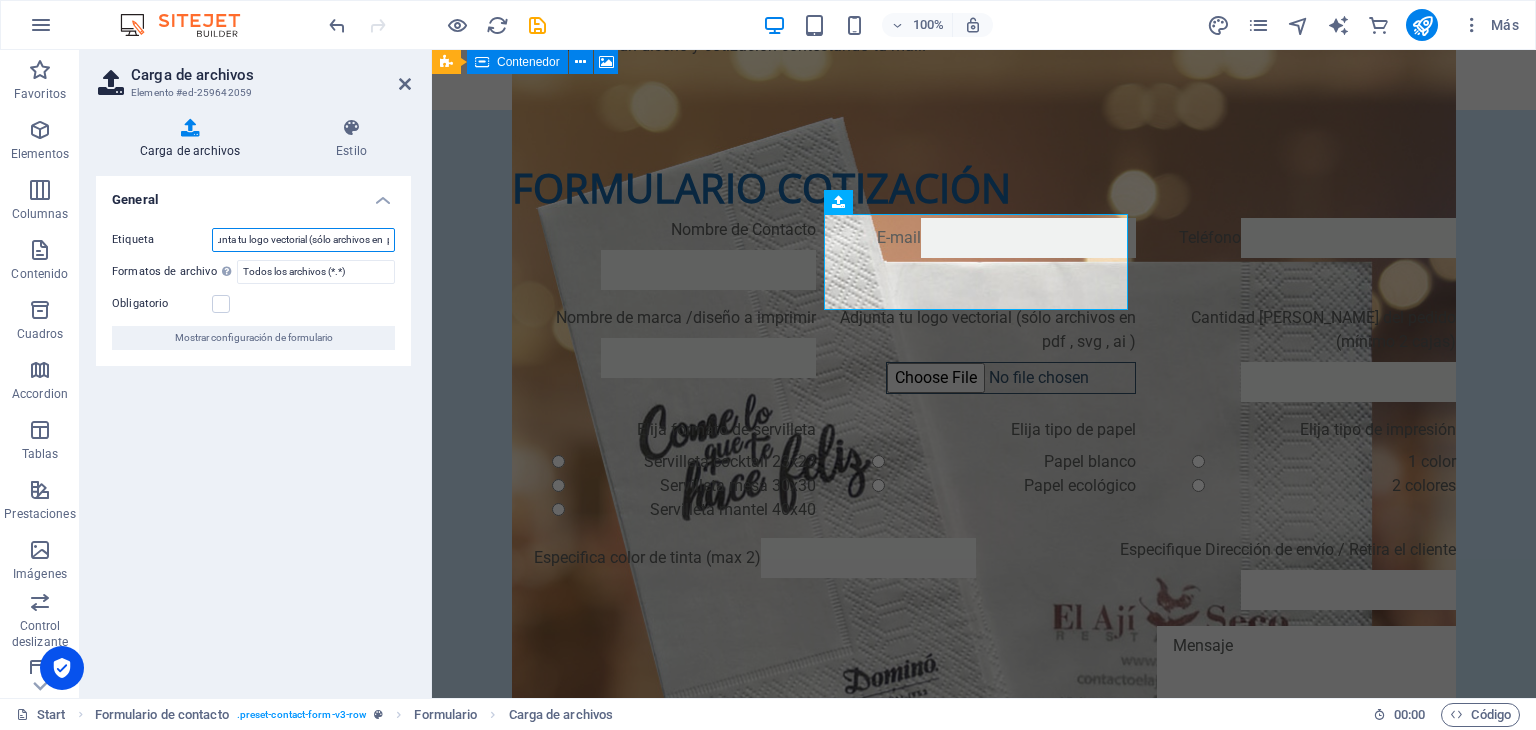 type on "Adjunta tu logo vectorial (sólo archivos en  pdf , svg , ai )" 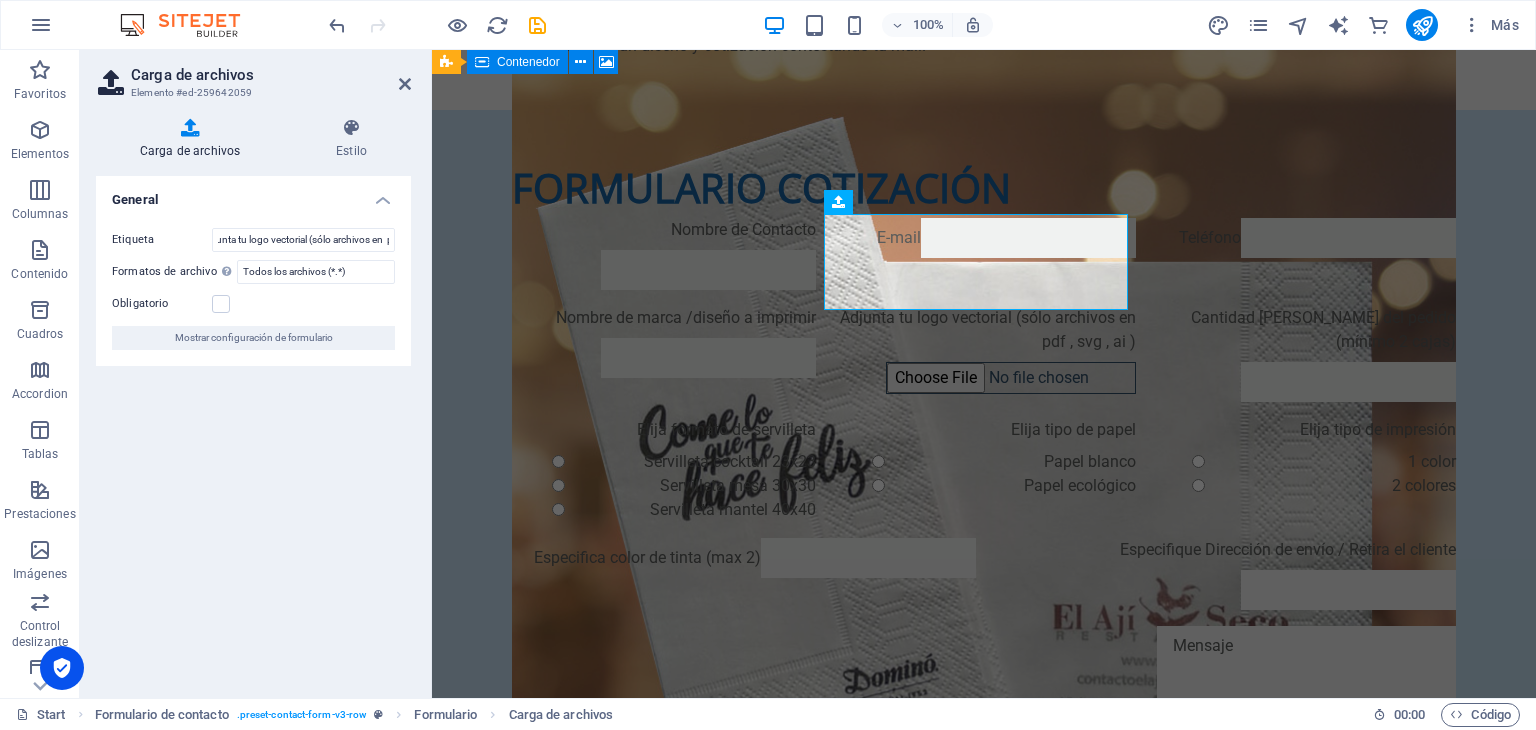 click on "General Etiqueta Adjunta tu logo vectorial (sólo archivos en  pdf , svg , ai ) Formatos de archivo Define el tipo de archivo (por ejemplo  .jpg, .png ) o el tipo MIME:  HTML <input> aceptar atributo . Todos los archivos (*.*) Obligatorio Mostrar configuración de formulario" at bounding box center (253, 429) 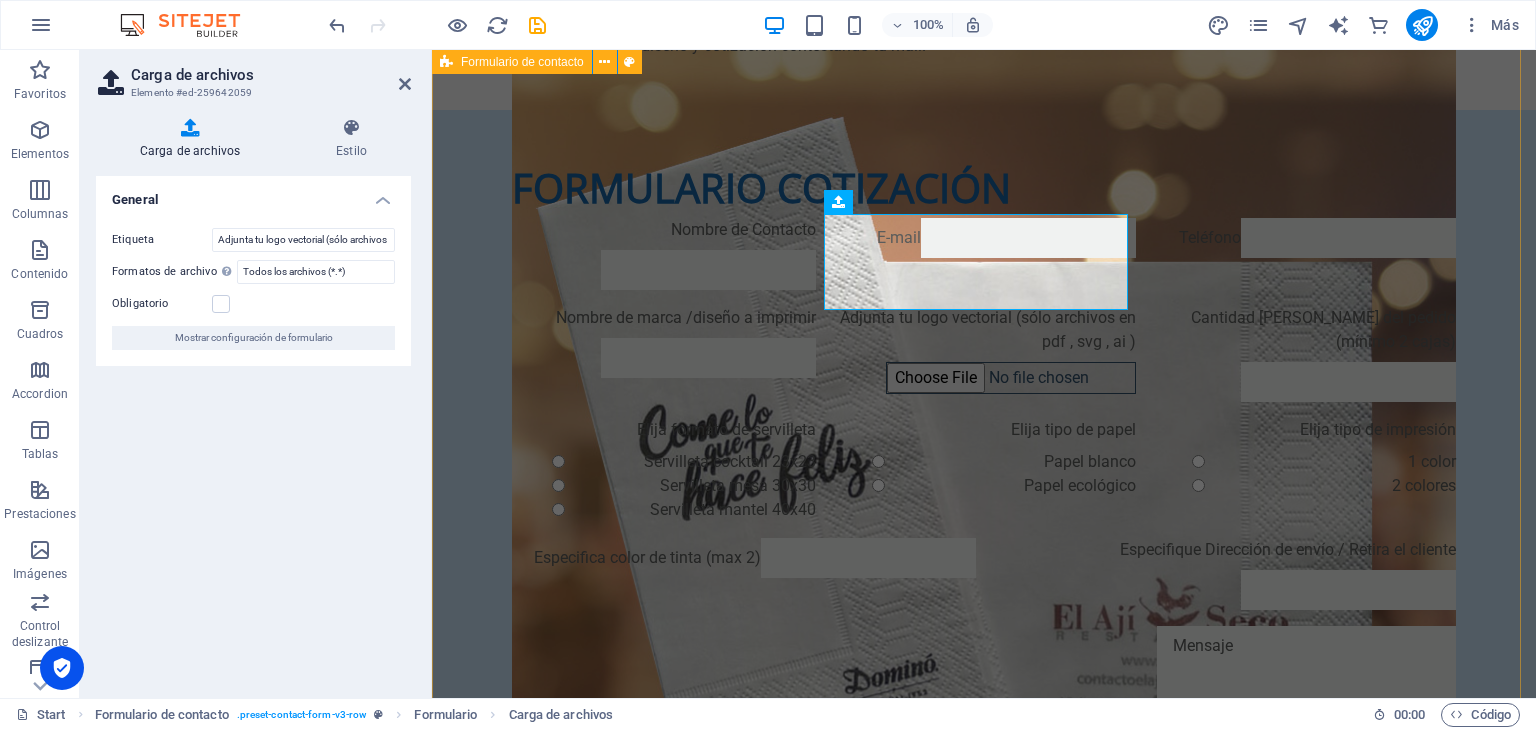 click on "formulario COTIZACIÓN Nombre de Contacto E-mail Teléfono Nombre de marca /diseño a imprimir Adjunta tu logo vectorial (sólo archivos en  pdf , svg , ai ) Cantidad [PERSON_NAME] del pedido (mínimo 2 cajas) Elija formato de servilleta   Servilleta cocktail 23x23
Servilleta mesa 30x30
Servilleta mantel 40x40 Elija tipo de papel   Papel blanco
Papel ecológico Elija tipo de impresión   1 color
2 colores Especifica color de tinta (max 2) Especifique Dirección de envío / Retira el cliente ¿Ilegible? Cargar nuevo Enviar" at bounding box center (984, 480) 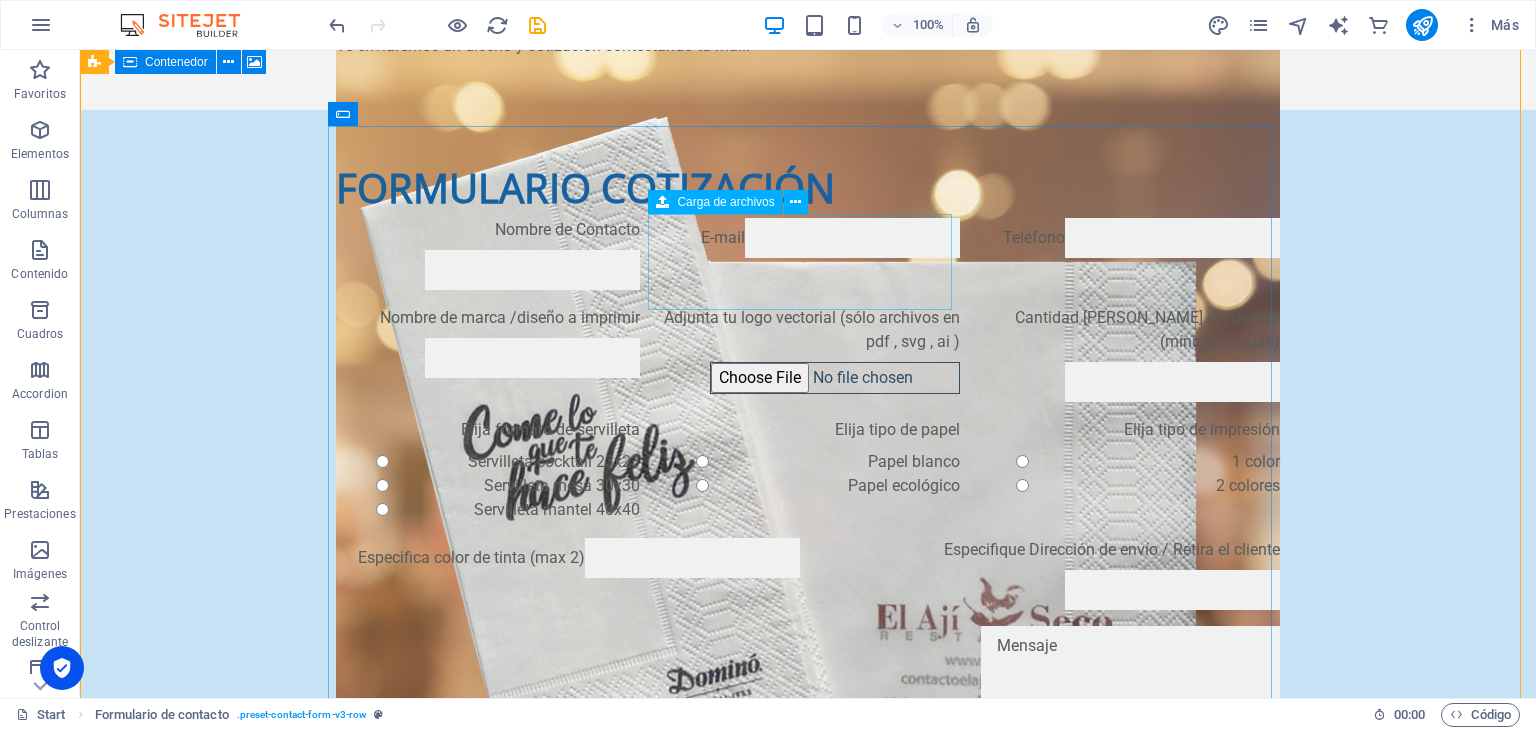 click on "Adjunta tu logo vectorial (sólo archivos en  pdf , svg , ai )" 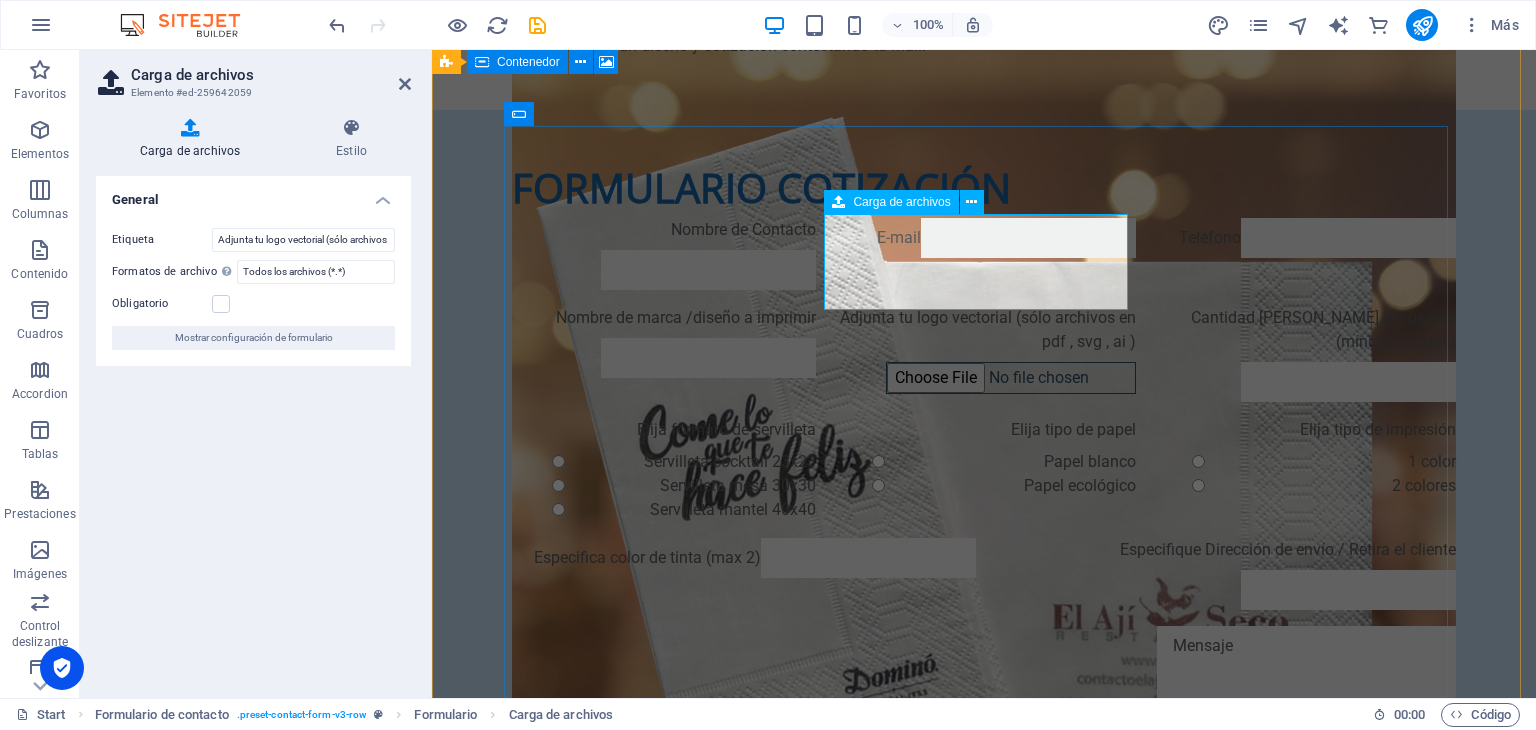 click on "Adjunta tu logo vectorial (sólo archivos en  pdf , svg , ai )" 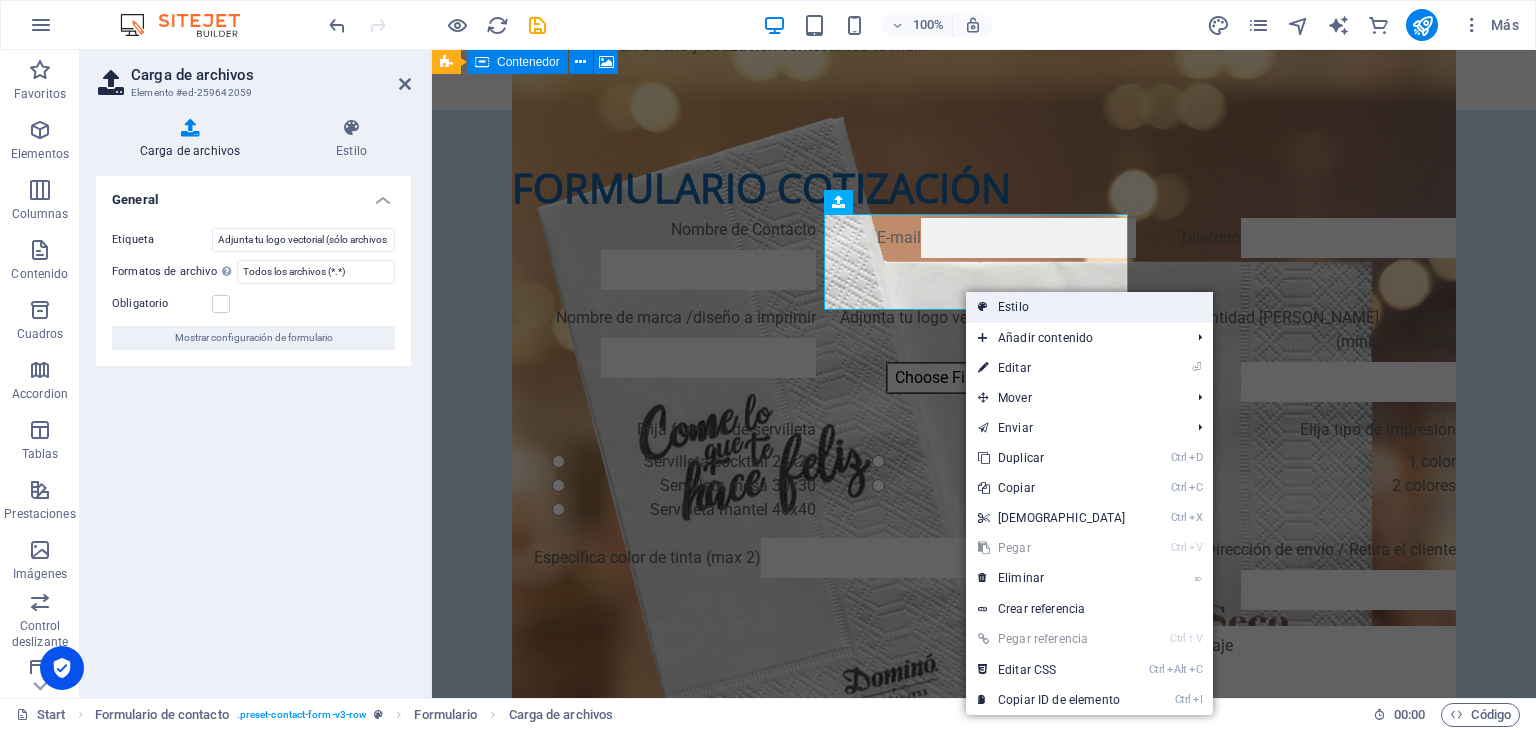 click on "Estilo" at bounding box center [1089, 307] 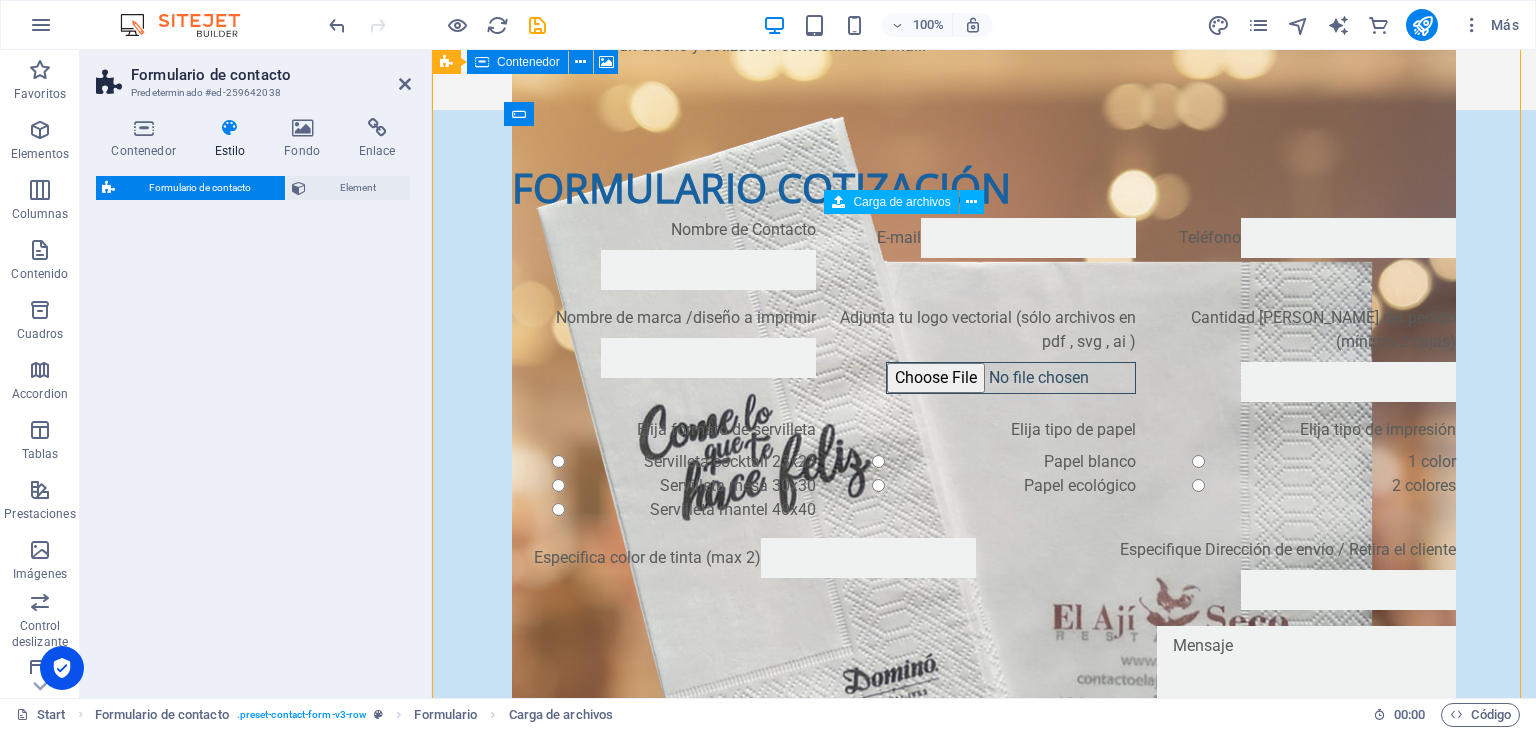 select on "rem" 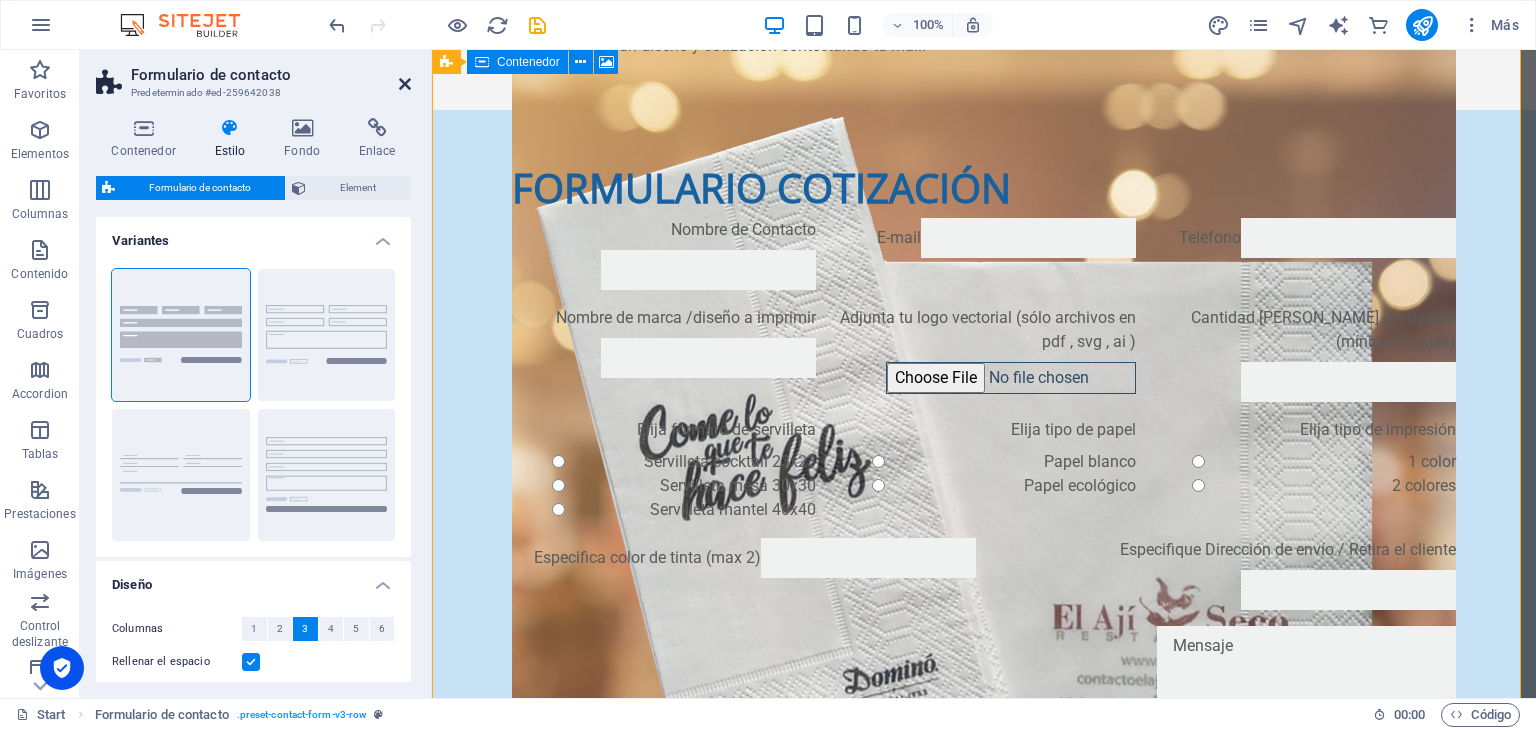 click at bounding box center (405, 84) 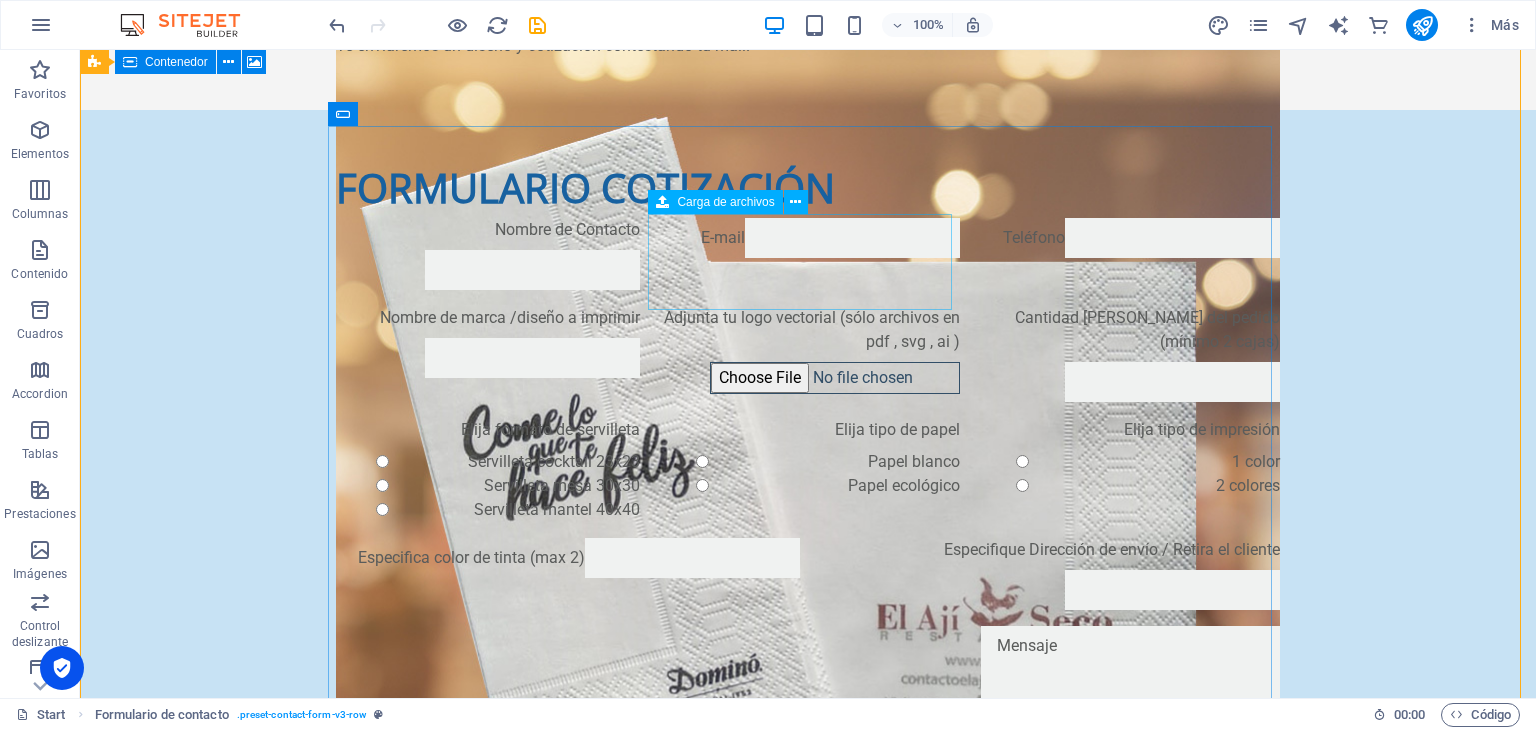 click on "Adjunta tu logo vectorial (sólo archivos en  pdf , svg , ai )" 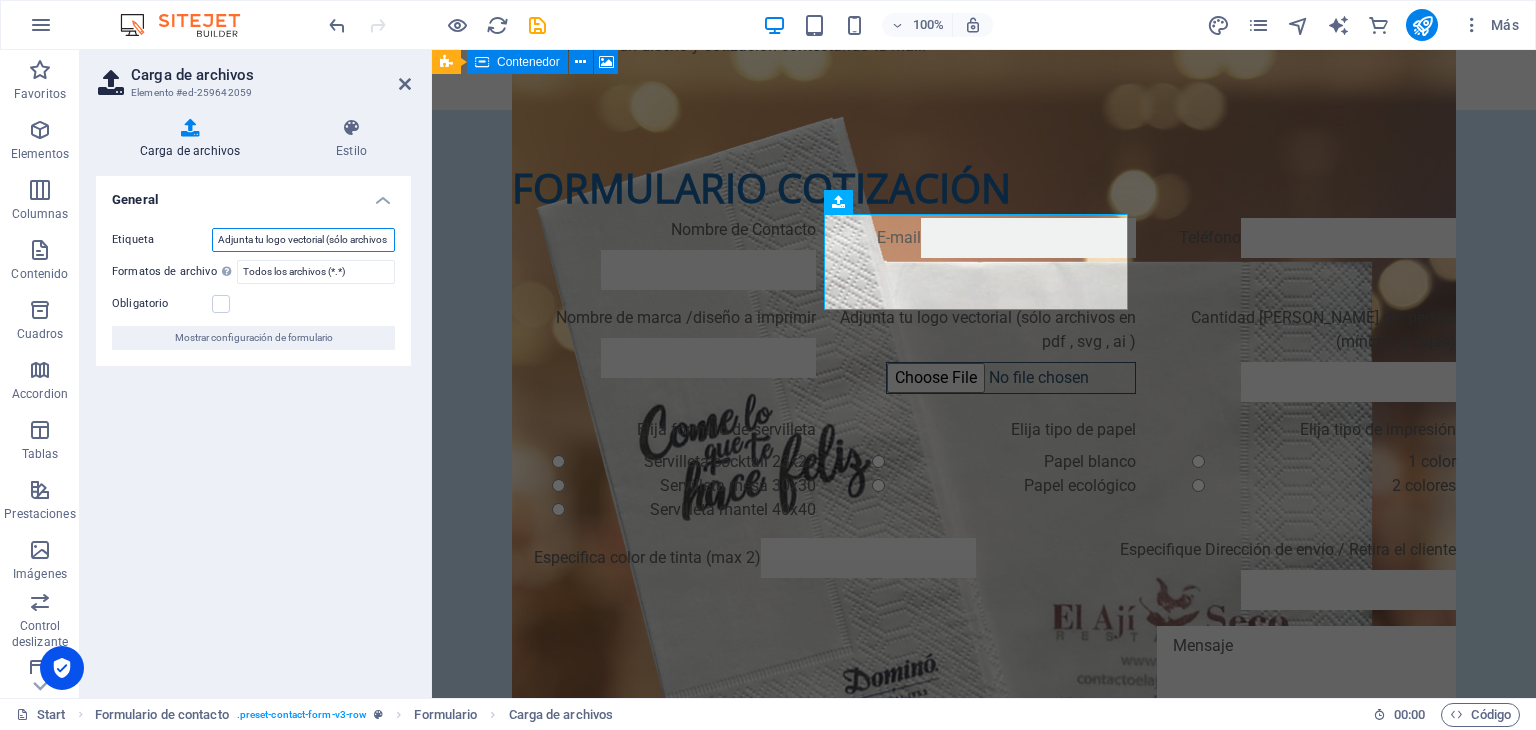 click on "Adjunta tu logo vectorial (sólo archivos en  pdf , svg , ai )" at bounding box center (303, 240) 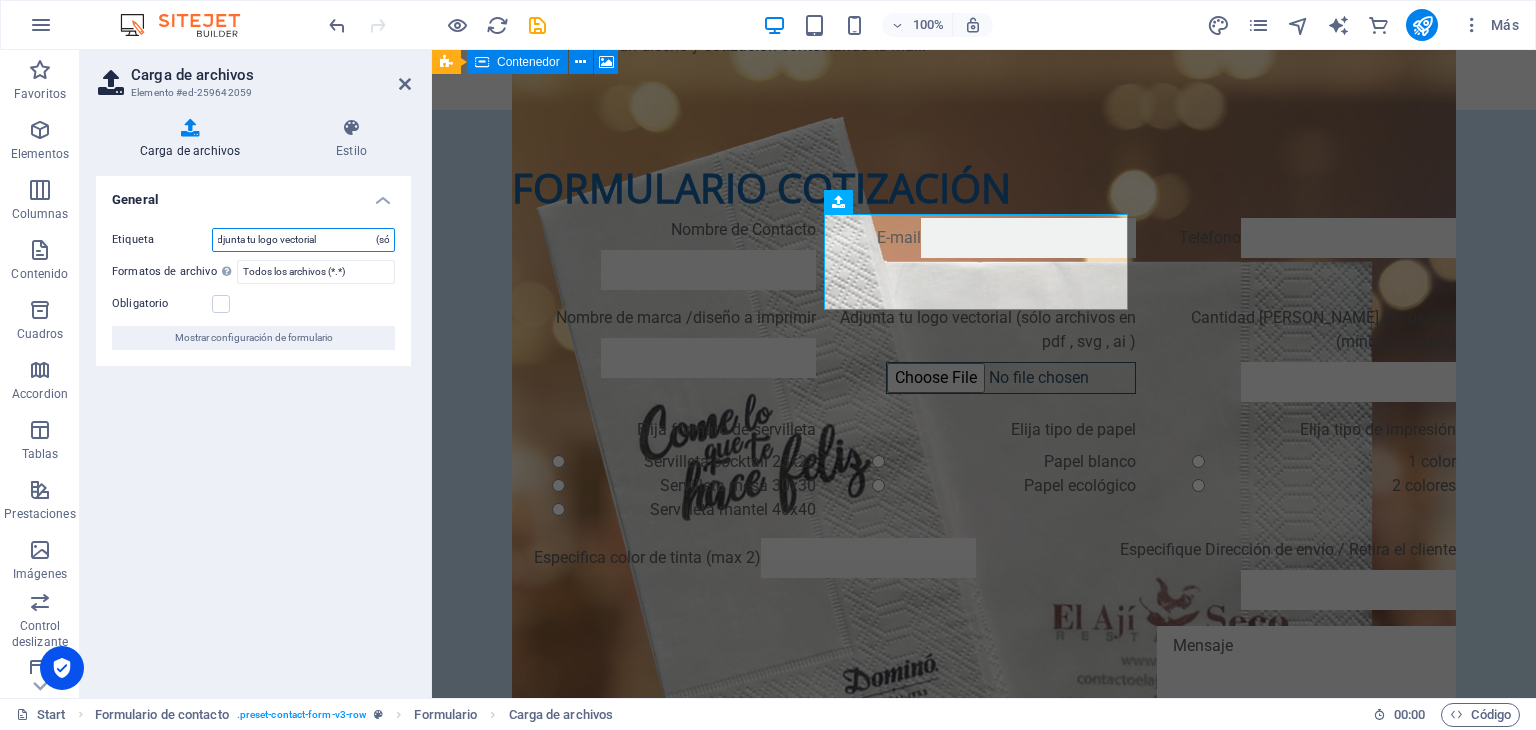 scroll, scrollTop: 0, scrollLeft: 11, axis: horizontal 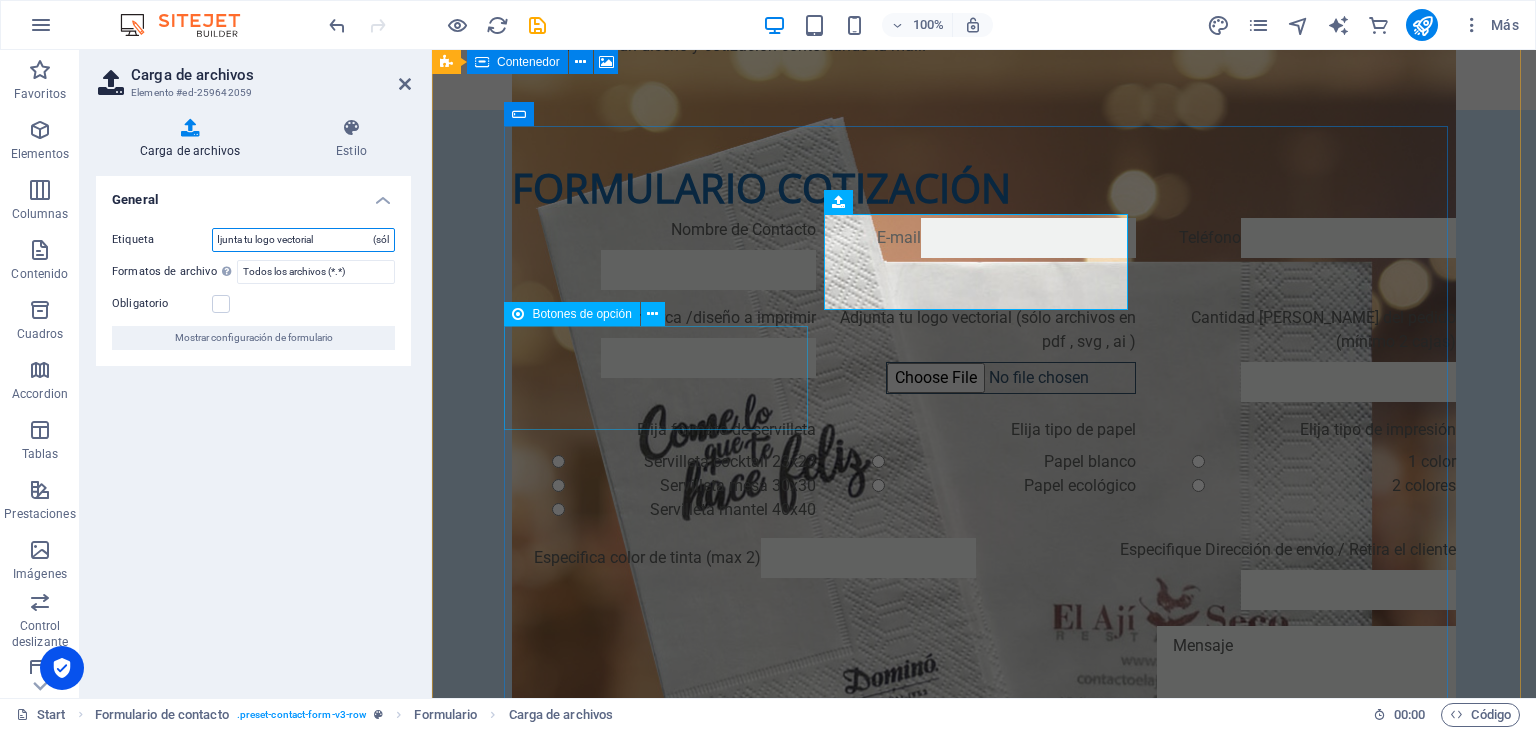 click on "Botones de opción" at bounding box center (571, 314) 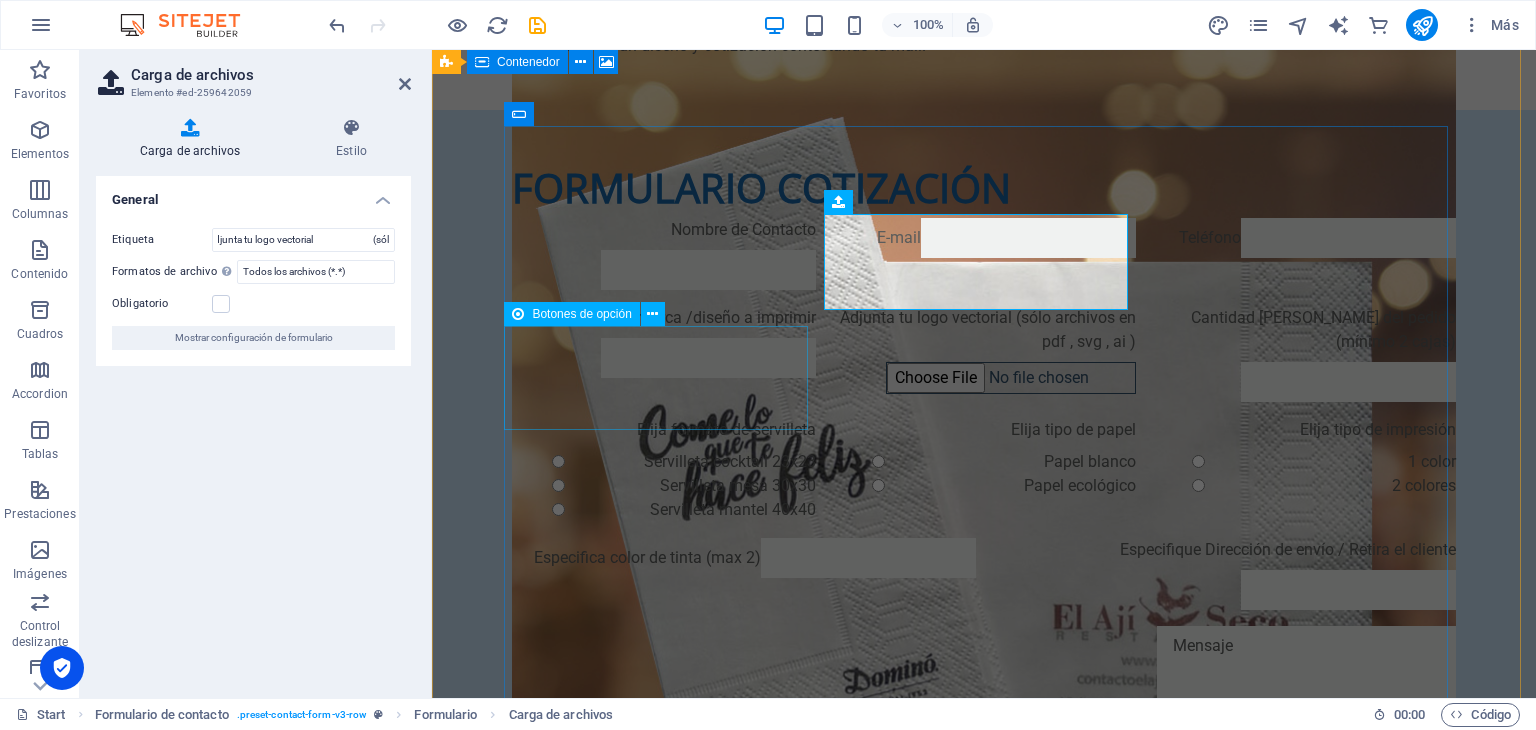 scroll, scrollTop: 0, scrollLeft: 0, axis: both 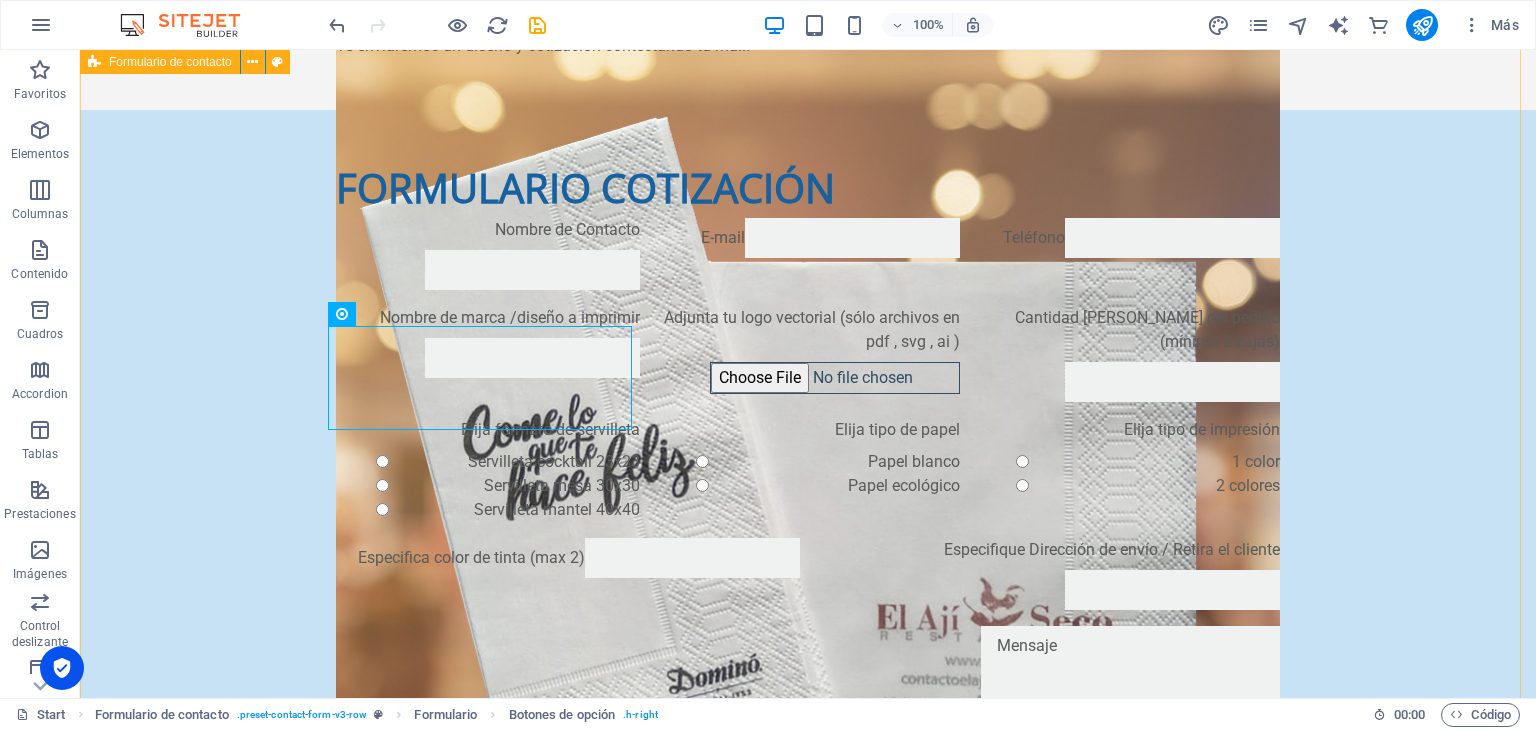 click on "formulario COTIZACIÓN Nombre de Contacto E-mail Teléfono Nombre de marca /diseño a imprimir Adjunta tu logo vectorial                              (sólo archivos en  pdf , svg , ai ) Cantidad [PERSON_NAME] del pedido (mínimo 2 cajas) Elija formato de servilleta   Servilleta cocktail 23x23
Servilleta mesa 30x30
Servilleta mantel 40x40 Elija tipo de papel   Papel blanco
Papel ecológico Elija tipo de impresión   1 color
2 colores Especifica color de tinta (max 2) Especifique Dirección de envío / Retira el cliente ¿Ilegible? Cargar nuevo Enviar" at bounding box center [808, 480] 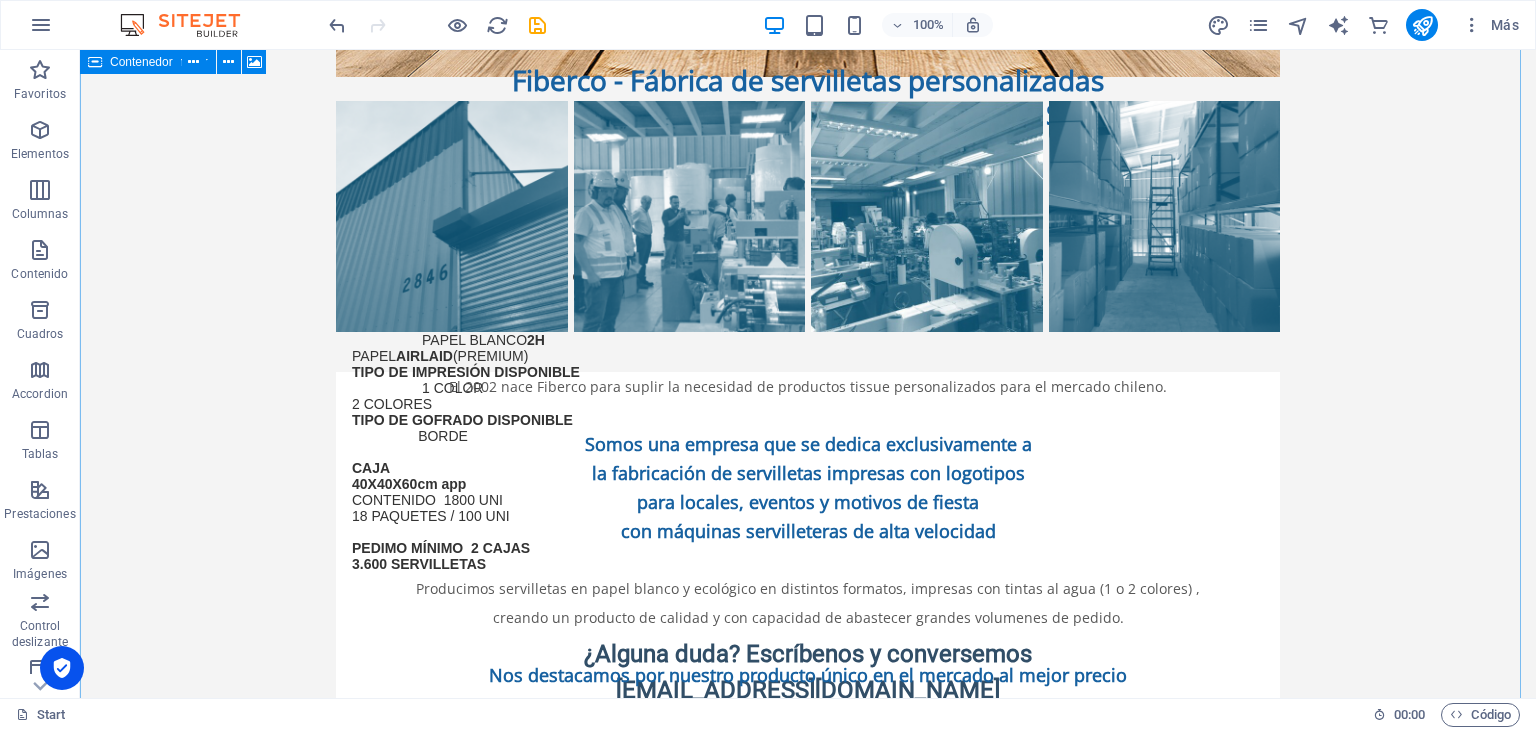 scroll, scrollTop: 3721, scrollLeft: 0, axis: vertical 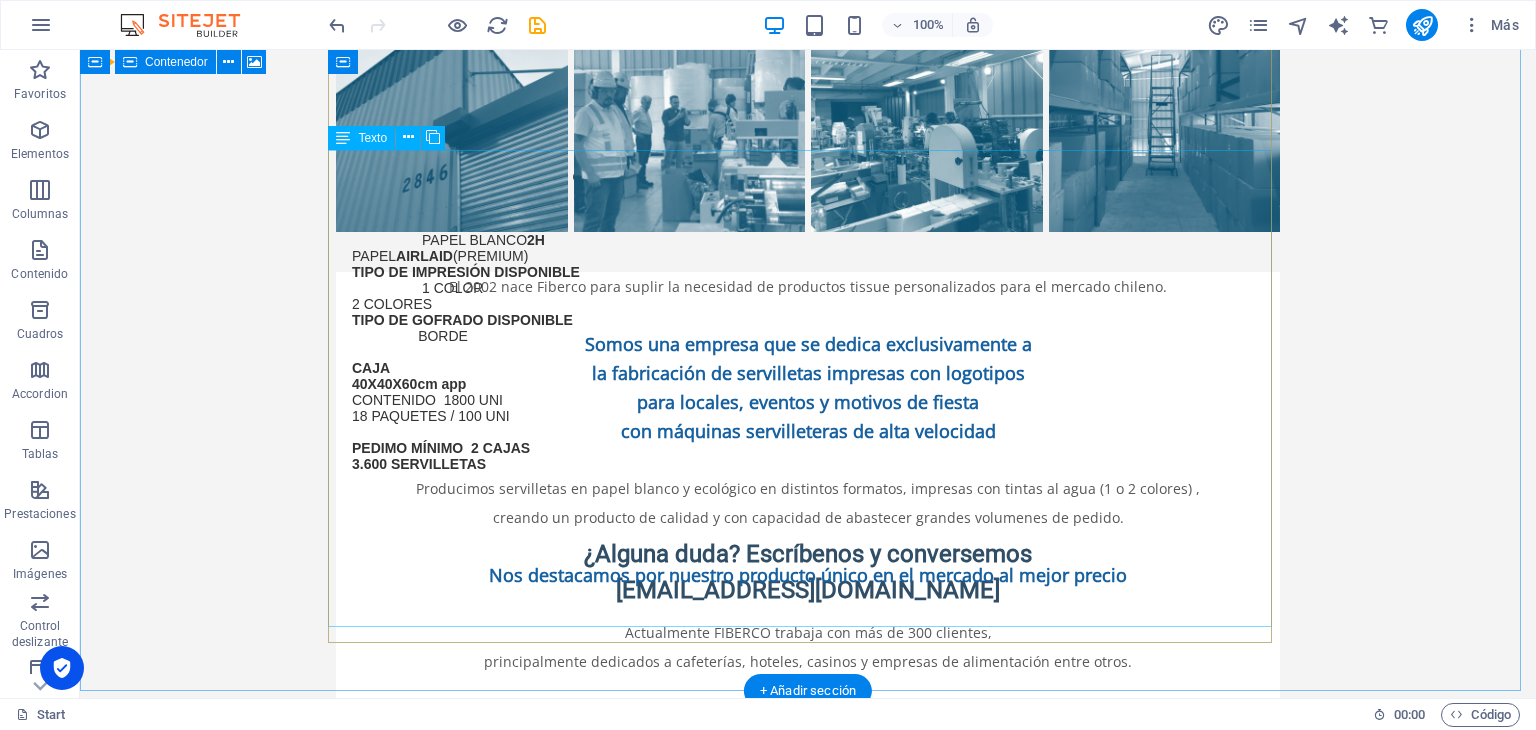 click on "El 2002 nace Fiberco para suplir la necesidad de productos tissue personalizados para el mercado chileno. Somos una empresa que se dedica exclusivamente a  la fabricación de servilletas impresas con logotipos para locales, eventos y motivos de fiesta con máquinas servilleteras de alta velocidad Producimos servilletas en papel blanco y ecológico en distintos formatos, impresas con tintas al agua (1 o 2 colores) ,  creando un producto de calidad y con capacidad de abastecer grandes volumenes de pedido. Nos destacamos por nuestro producto único en el mercado al mejor precio  Actualmente FIBERCO trabaja con más de 300 clientes,  principalmente dedicados a cafeterías, hoteles, casinos y empresas de alimentación entre otros. ." at bounding box center [808, 488] 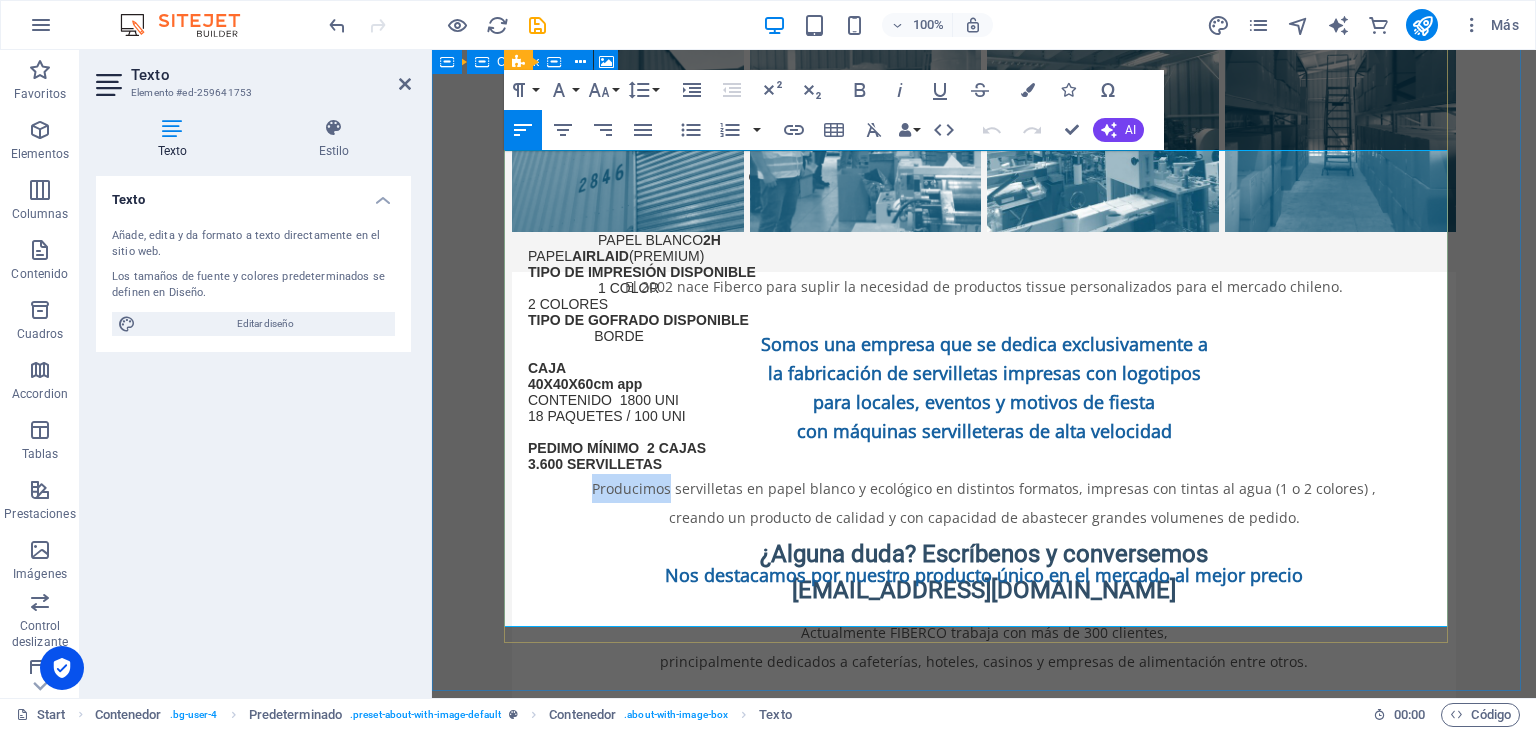drag, startPoint x: 676, startPoint y: 388, endPoint x: 595, endPoint y: 386, distance: 81.02469 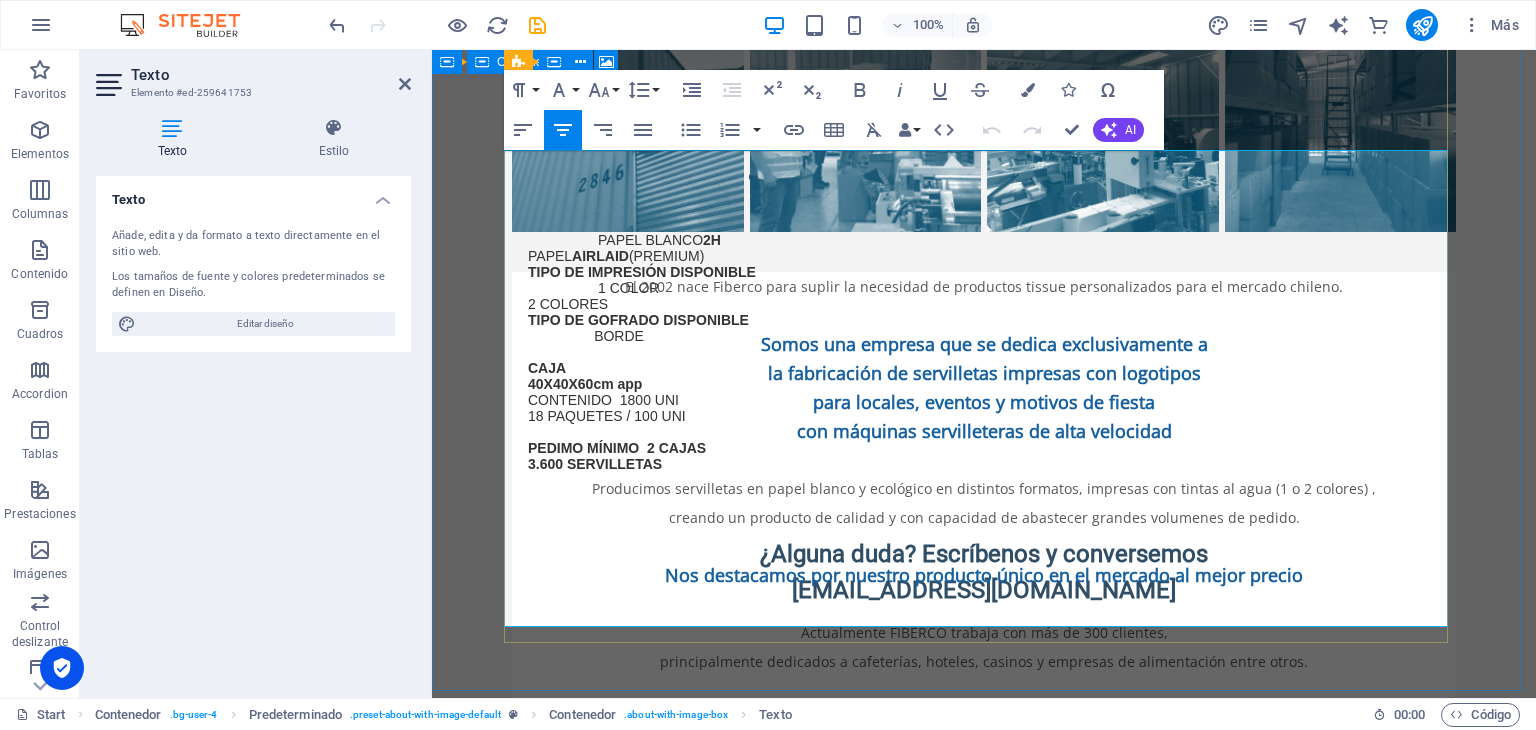 type 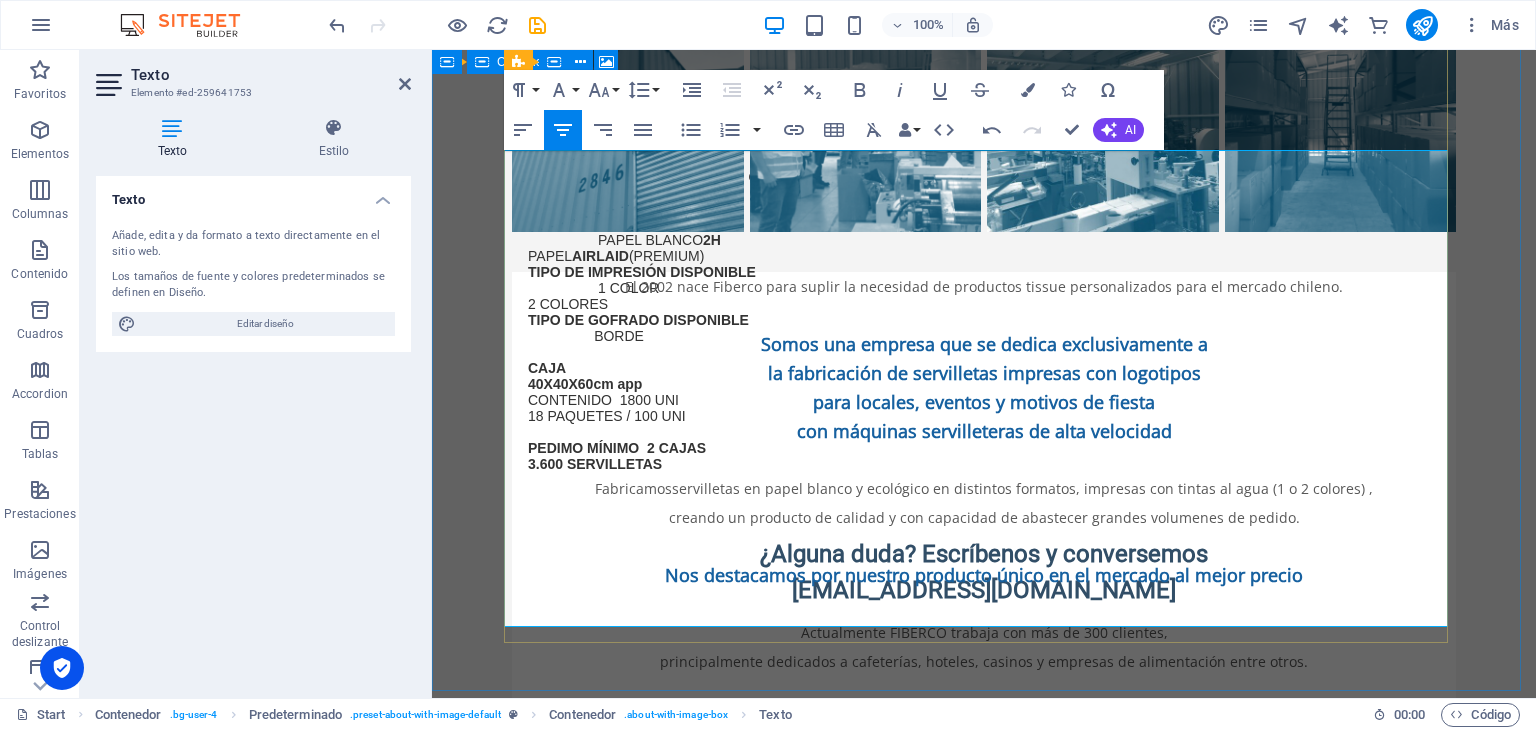 click on "Fabricamos  servilletas en papel blanco y ecológico en distintos formatos, impresas con tintas al agua (1 o 2 colores) ," at bounding box center (984, 488) 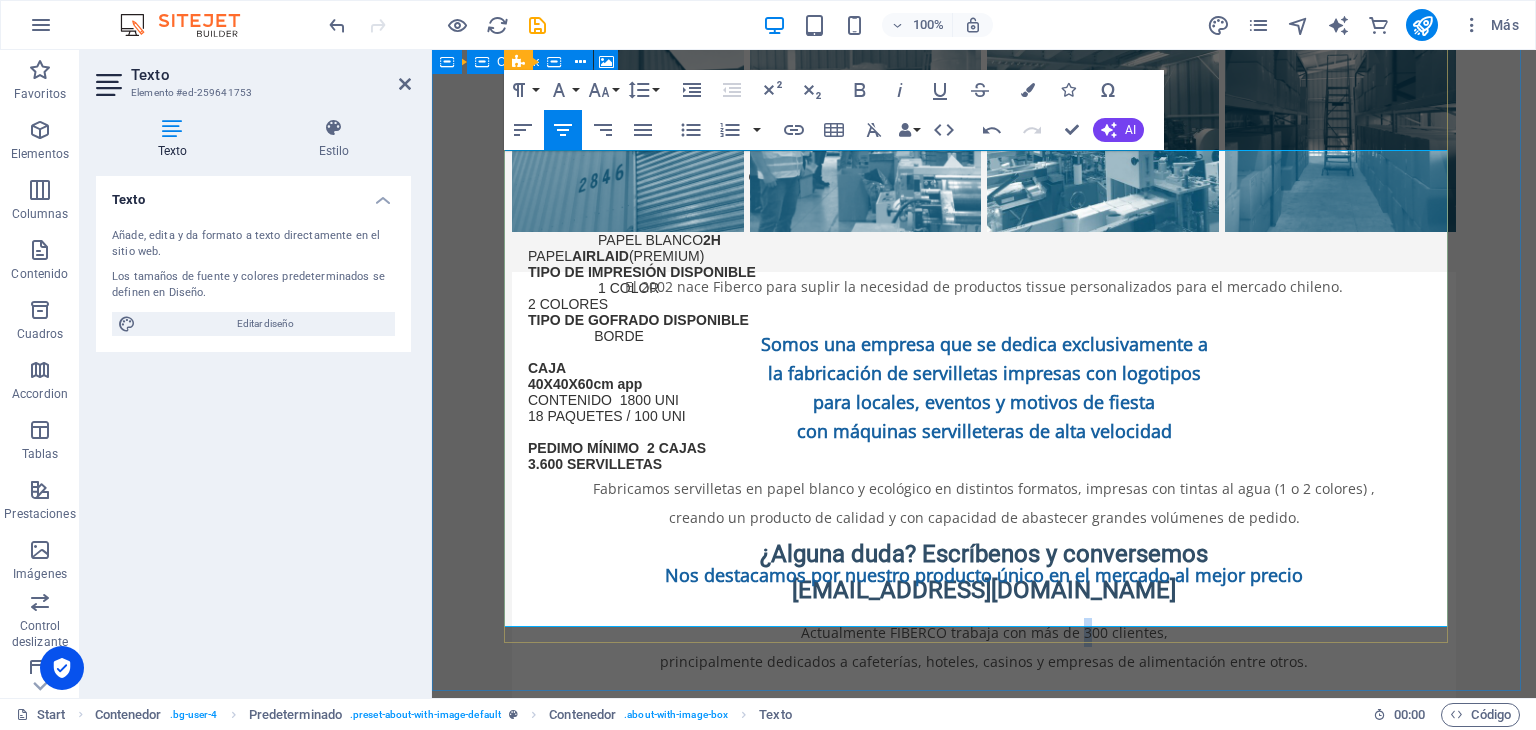click on "Actualmente FIBERCO trabaja con más de 300 clientes," at bounding box center (984, 632) 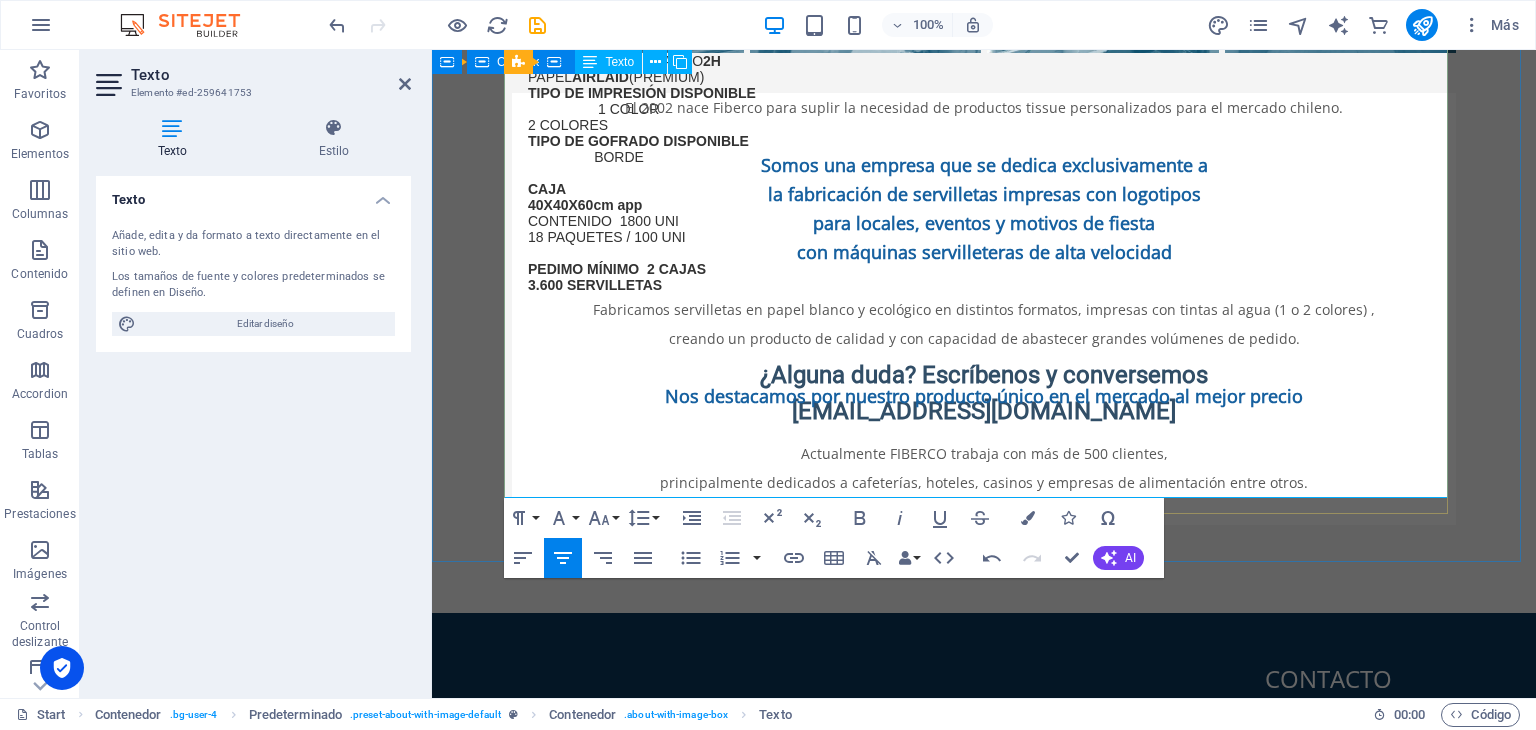 scroll, scrollTop: 3800, scrollLeft: 0, axis: vertical 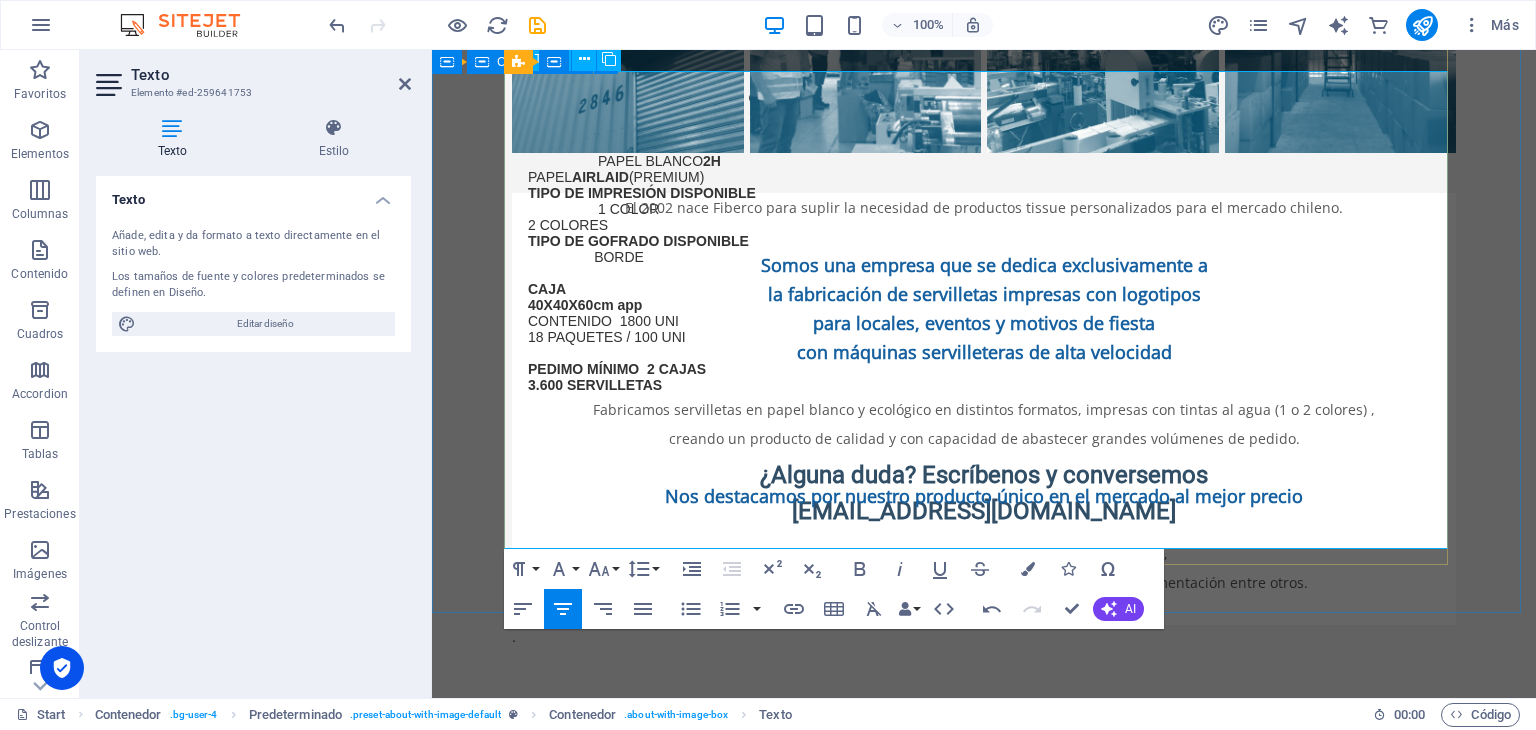 click on "con máquinas servilleteras de alta velocidad" at bounding box center [984, 352] 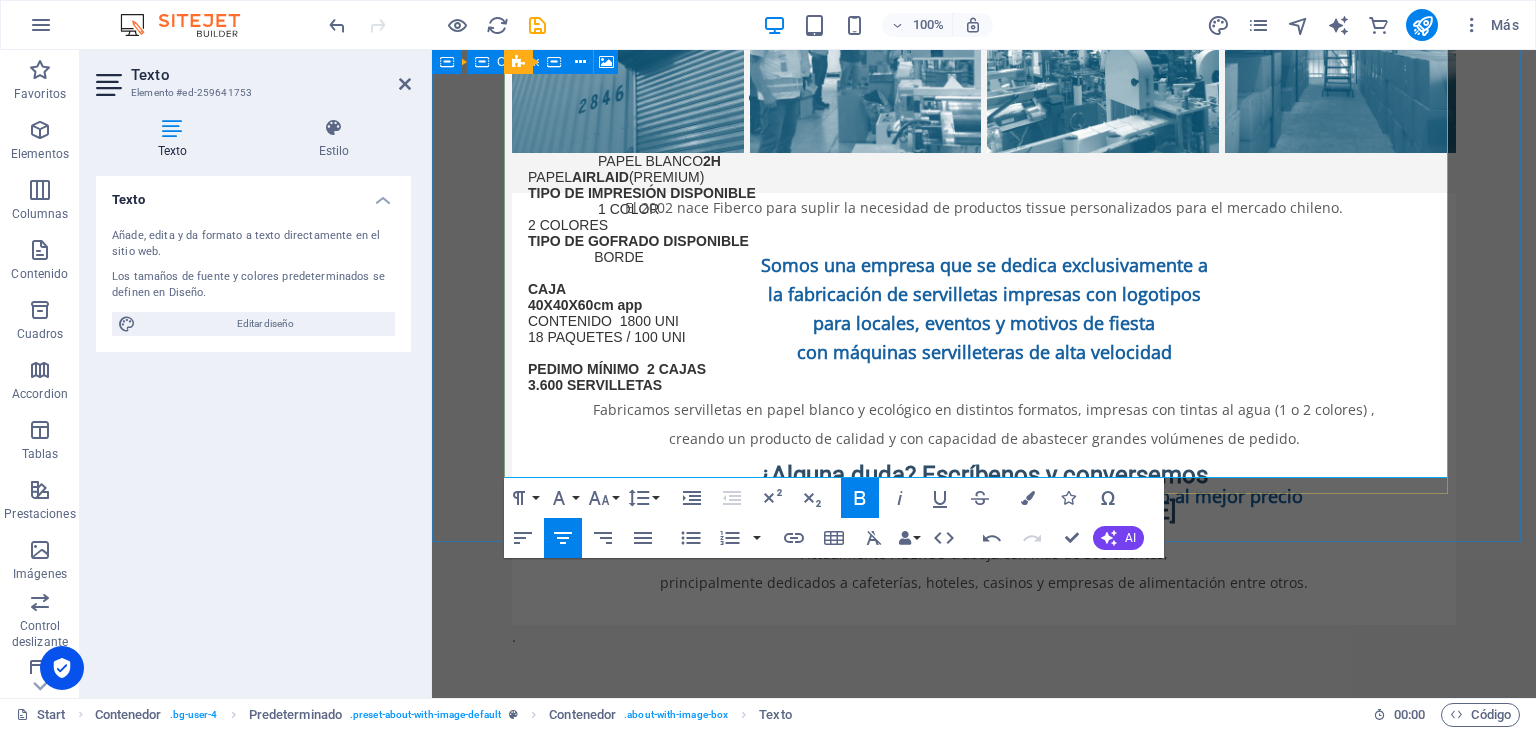 scroll, scrollTop: 3900, scrollLeft: 0, axis: vertical 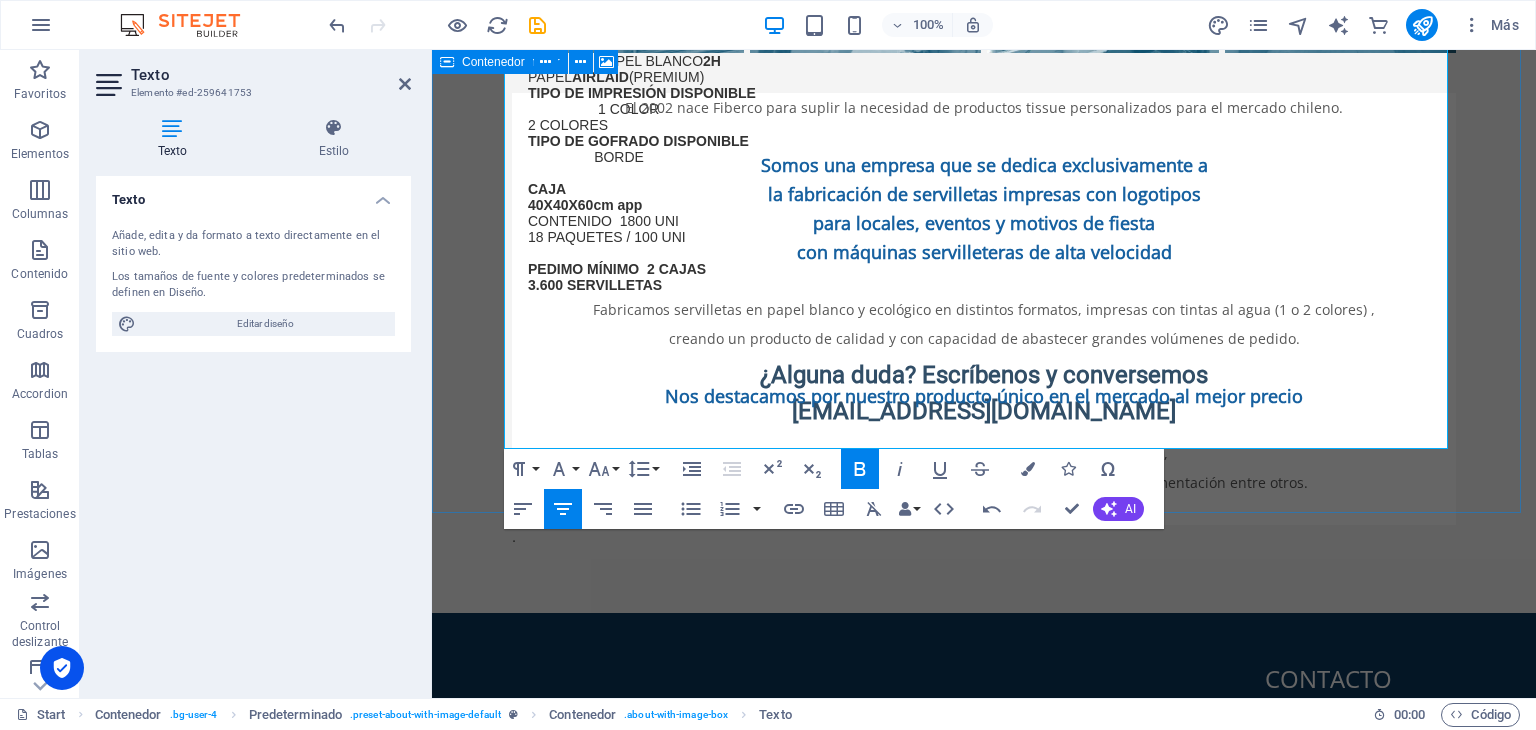 click on "SOBRE NOSOTROS Fiberco - Fábrica de servilletas personalizadas El 2002 nace Fiberco para suplir la necesidad de productos tissue personalizados para el mercado chileno. Somos una empresa que se dedica exclusivamente a  la fabricación de servilletas impresas con logotipos para locales, eventos y motivos de fiesta con máquinas servilleteras de alta velocidad Fabricamos servilletas en papel blanco y ecológico en distintos formatos, impresas con tintas al agua (1 o 2 colores) ,  creando un producto de calidad y con capacidad de abastecer grandes volúmenes de pedido. Nos destacamos por nuestro producto único en el mercado al mejor precio  Actualmente FIBERCO trabaja con más de 500 clientes,  principalmente dedicados a cafeterías, hoteles, casinos y empresas de alimentación entre otros. ." at bounding box center [984, 143] 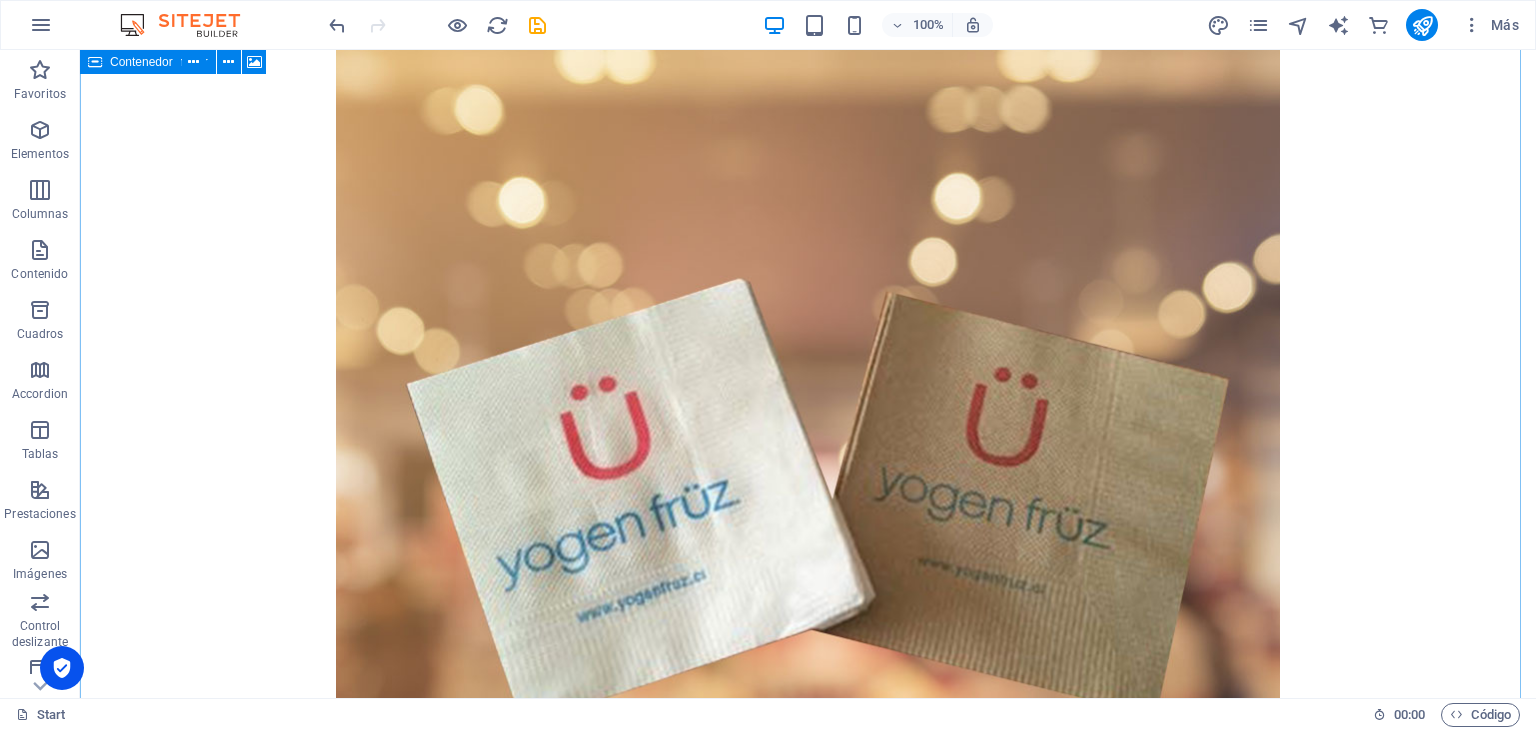 scroll, scrollTop: 1100, scrollLeft: 0, axis: vertical 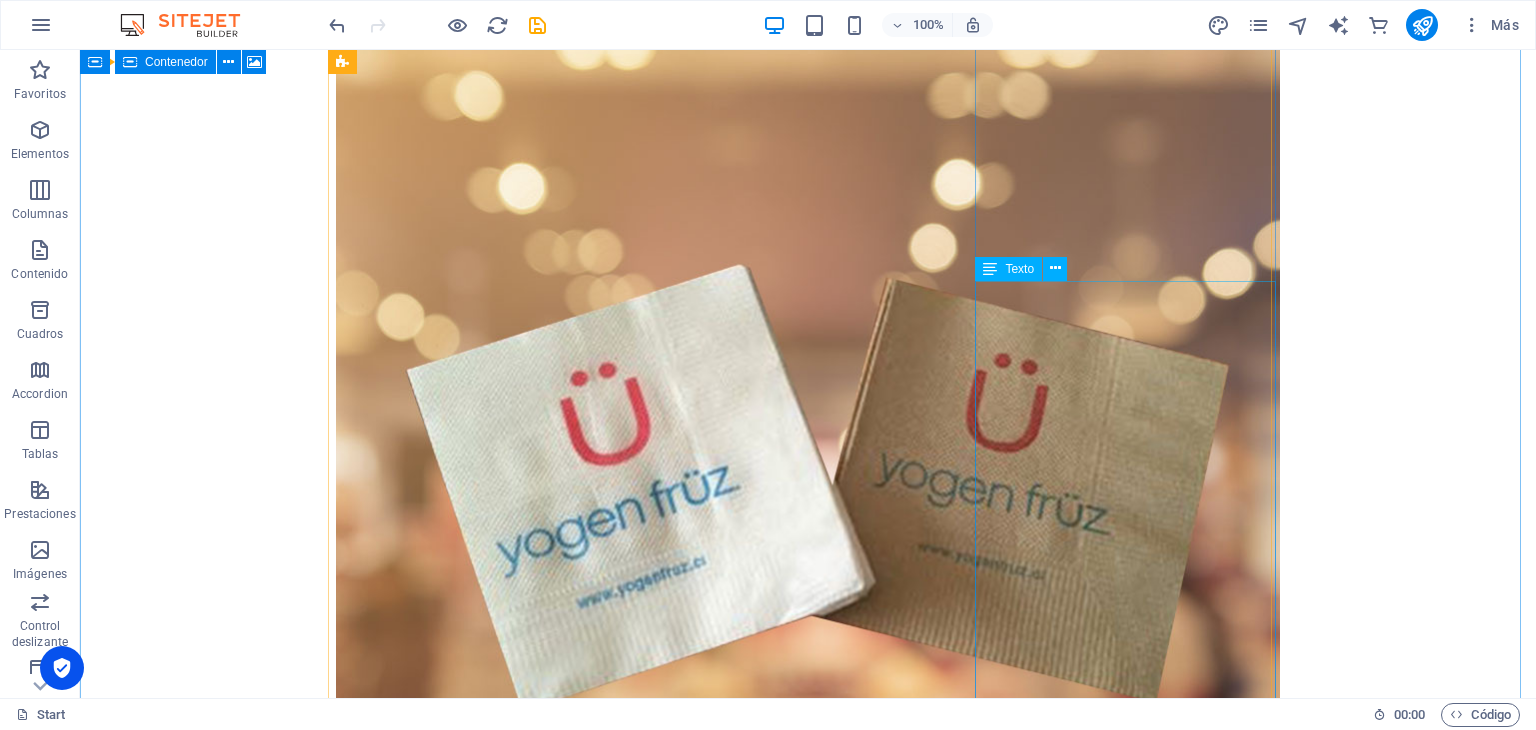 click on "40x40 ¡La más elegante de todas! FORMATO SERVILLETA                    ABIERTA           40 x 40 cm                   DOBLADA  1/4  20 x 20 cm                   DOBLADA 1/8   20 x 10 cm TIPO DE PAPEL DISPONIBLE                    PAPEL BLANCO  2H                   PAPEL  AIRLAID  (PREMIUM) TIPO DE IMPRESIÓN DISPONIBLE                    1 COLOR                   2 COLORES  TIPO DE GOFRADO DISPONIBLE                   BORDE                                    CAJA     40X40X60cm app      CONTENIDO  1800 UNI      18 PAQUETES / 100 UNI   PEDIMO MÍNIMO  2 CAJAS      3.600 SERVILLETAS" at bounding box center [808, 2910] 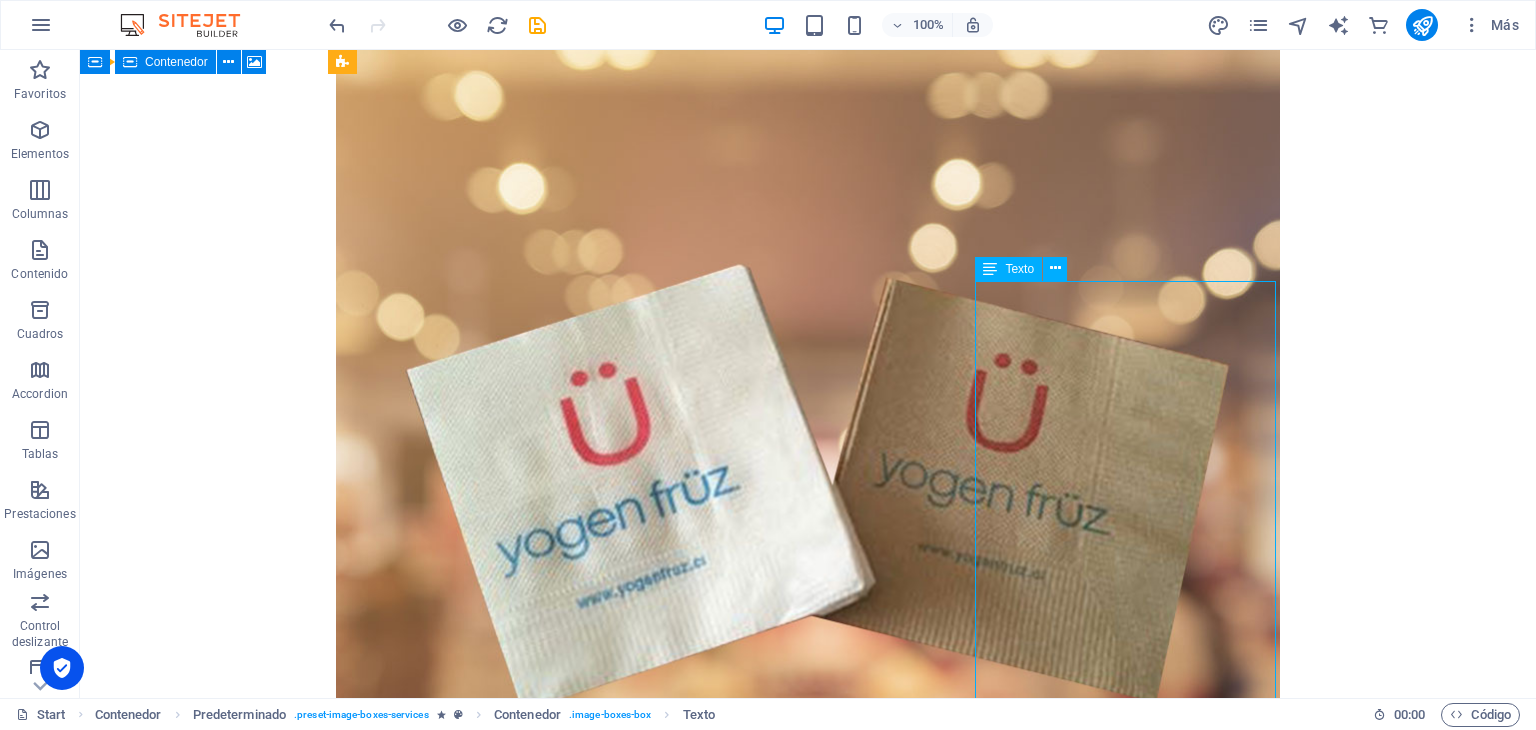 click on "40x40 ¡La más elegante de todas! FORMATO SERVILLETA                    ABIERTA           40 x 40 cm                   DOBLADA  1/4  20 x 20 cm                   DOBLADA 1/8   20 x 10 cm TIPO DE PAPEL DISPONIBLE                    PAPEL BLANCO  2H                   PAPEL  AIRLAID  (PREMIUM) TIPO DE IMPRESIÓN DISPONIBLE                    1 COLOR                   2 COLORES  TIPO DE GOFRADO DISPONIBLE                   BORDE                                    CAJA     40X40X60cm app      CONTENIDO  1800 UNI      18 PAQUETES / 100 UNI   PEDIMO MÍNIMO  2 CAJAS      3.600 SERVILLETAS" at bounding box center [808, 2910] 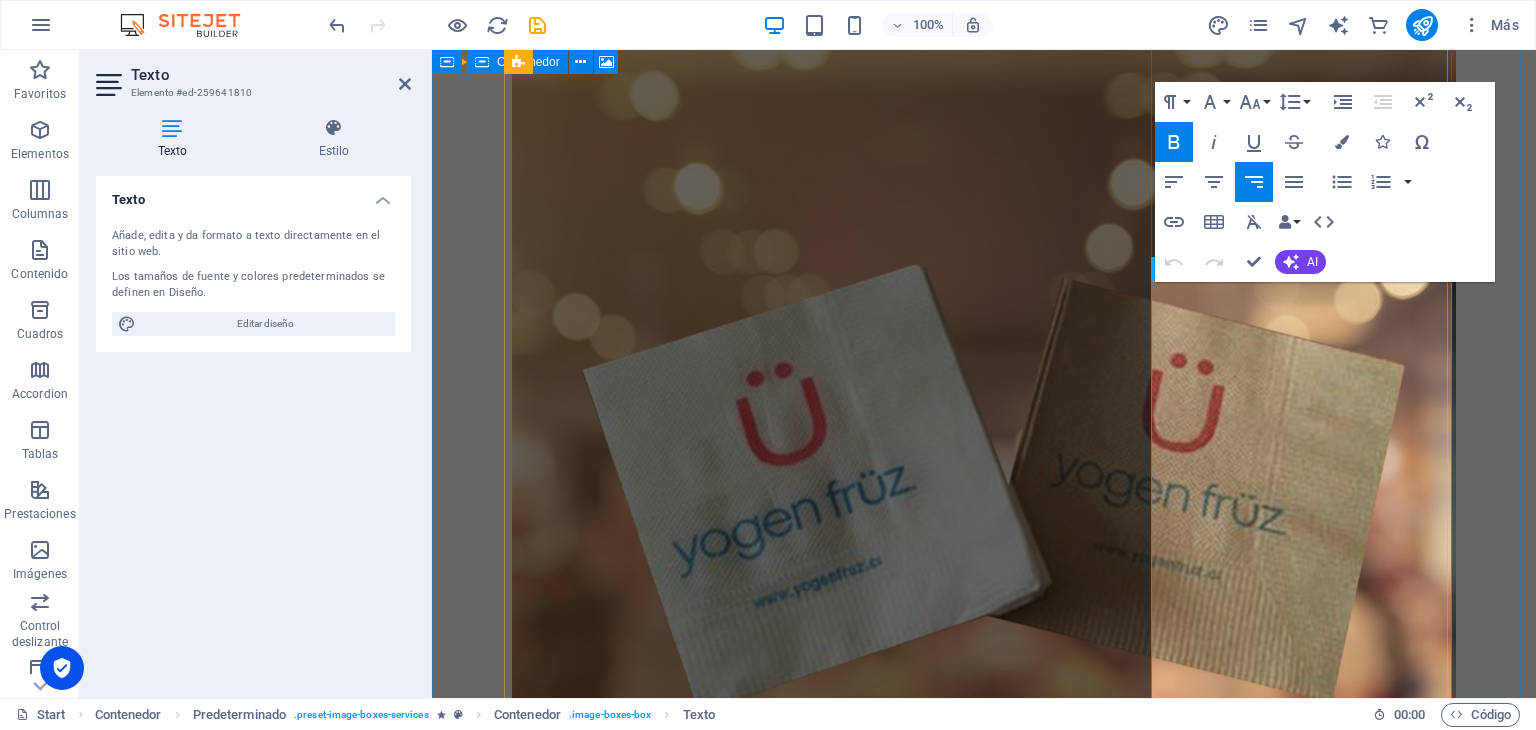click on "PAPEL  AIRLAID  (PREMIUM)" at bounding box center (984, 2888) 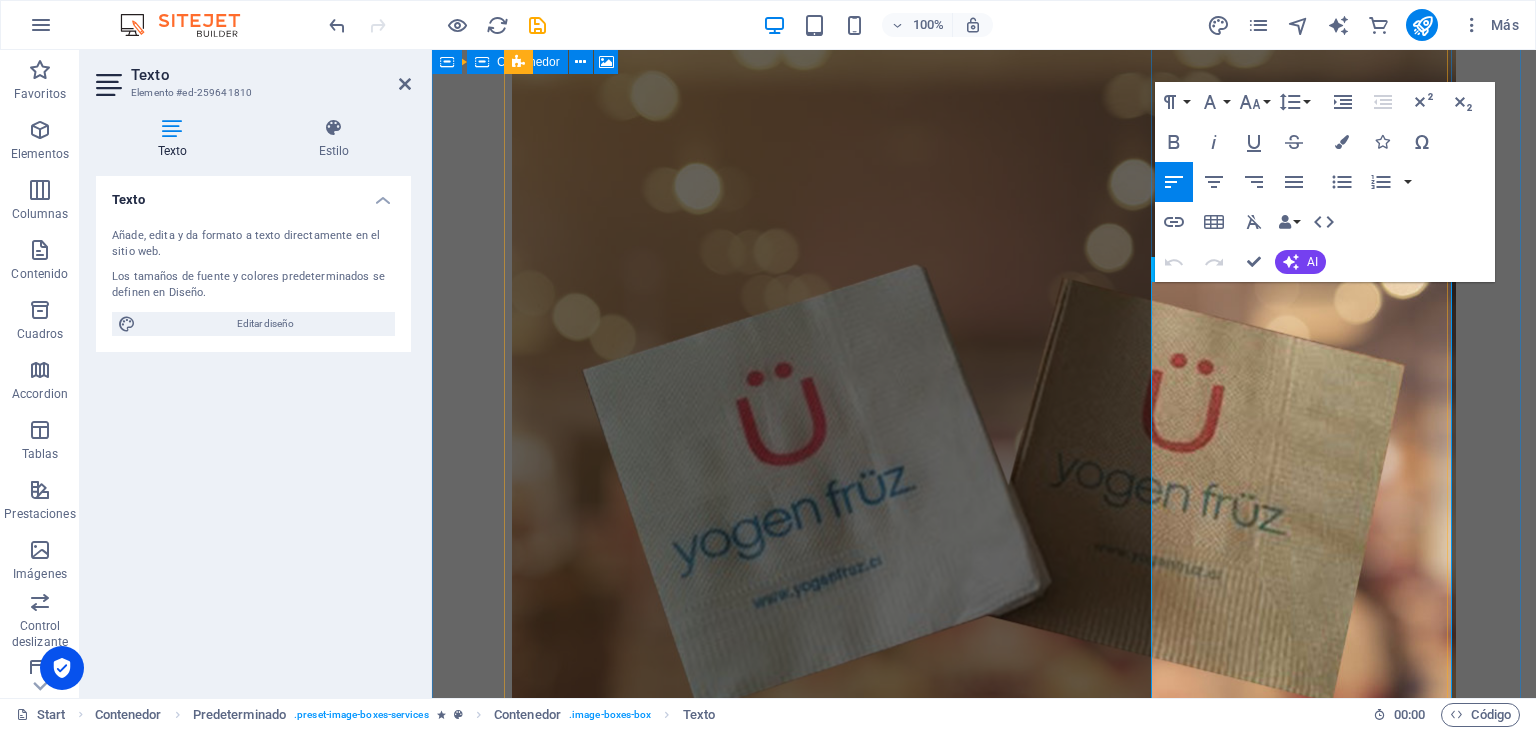 type 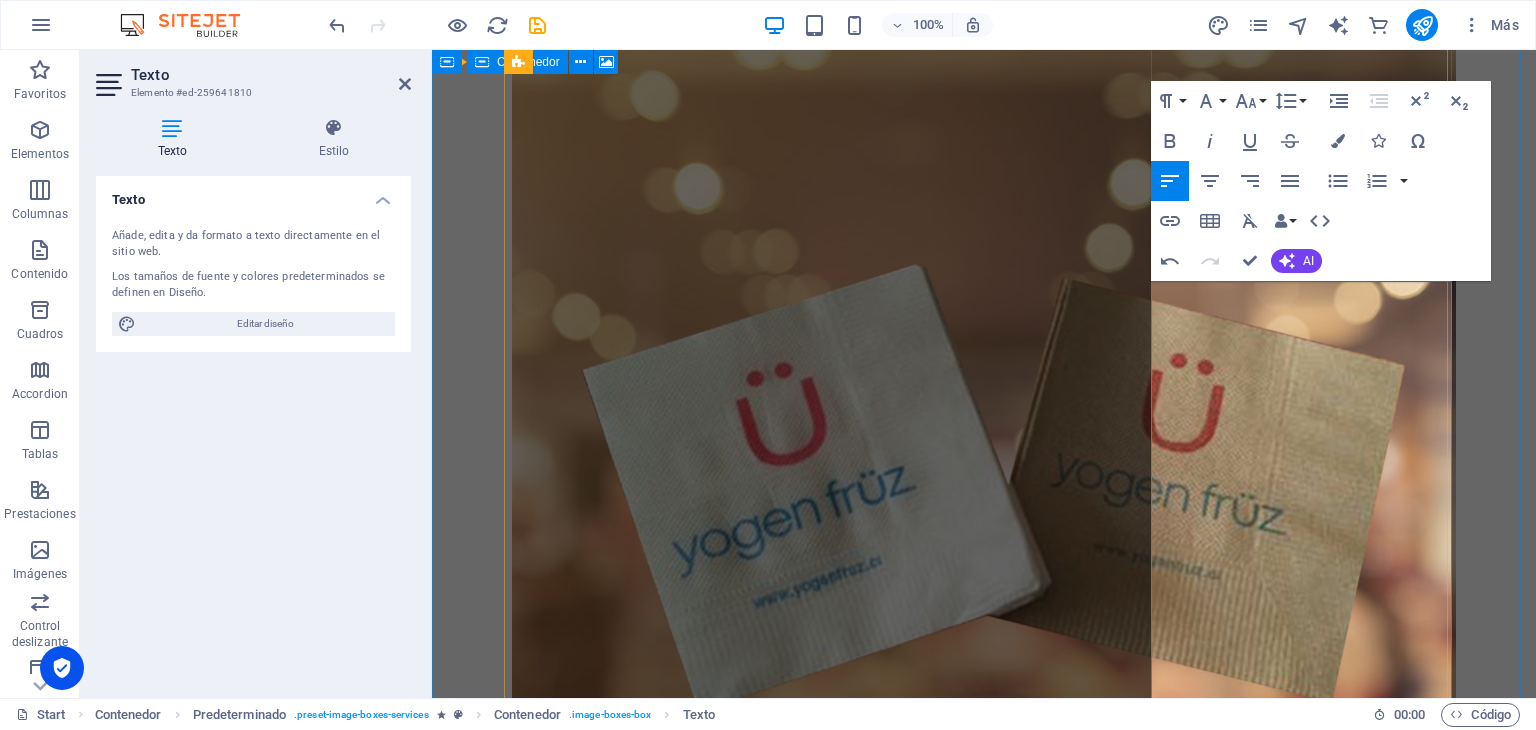 scroll, scrollTop: 1092, scrollLeft: 0, axis: vertical 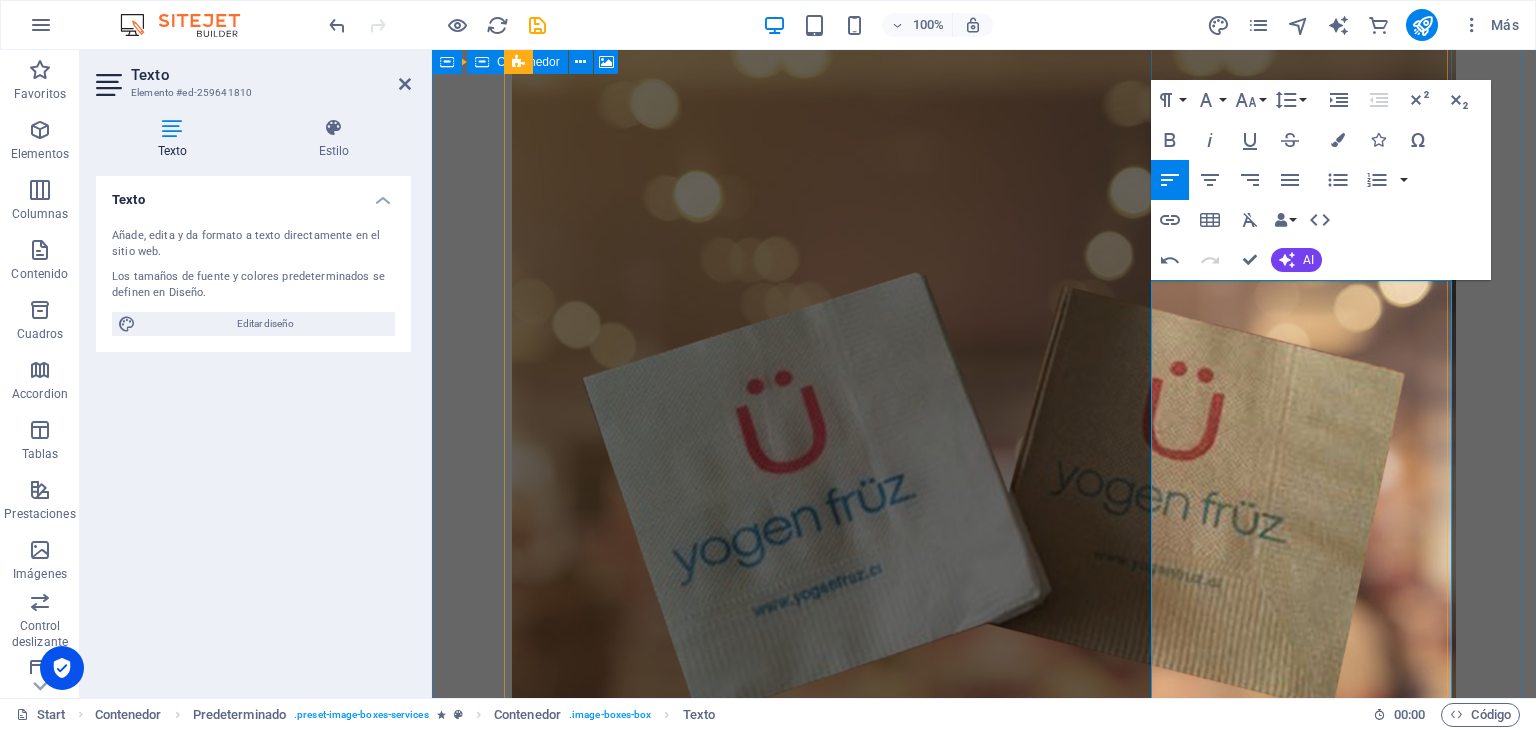 drag, startPoint x: 1280, startPoint y: 508, endPoint x: 1243, endPoint y: 506, distance: 37.054016 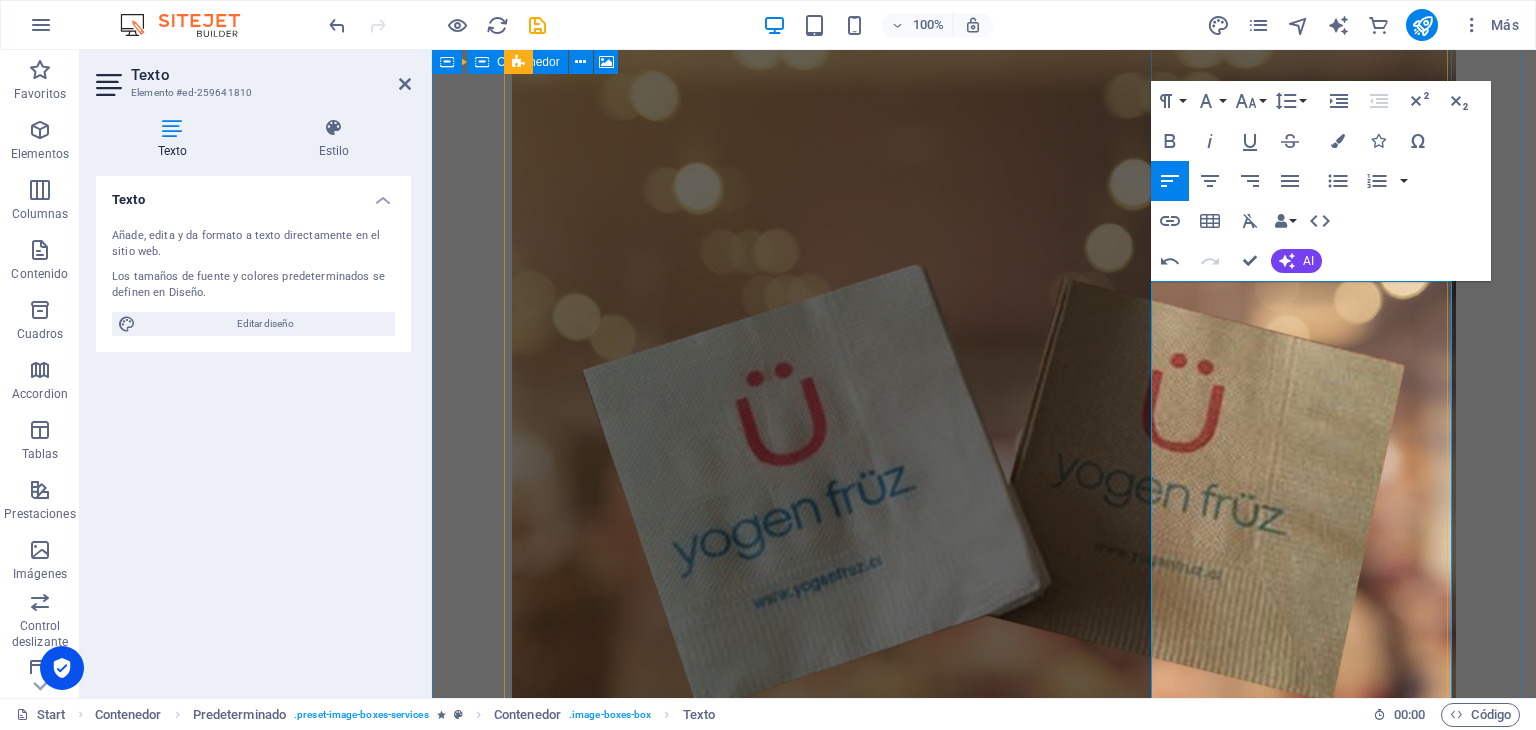 drag, startPoint x: 1237, startPoint y: 509, endPoint x: 1175, endPoint y: 509, distance: 62 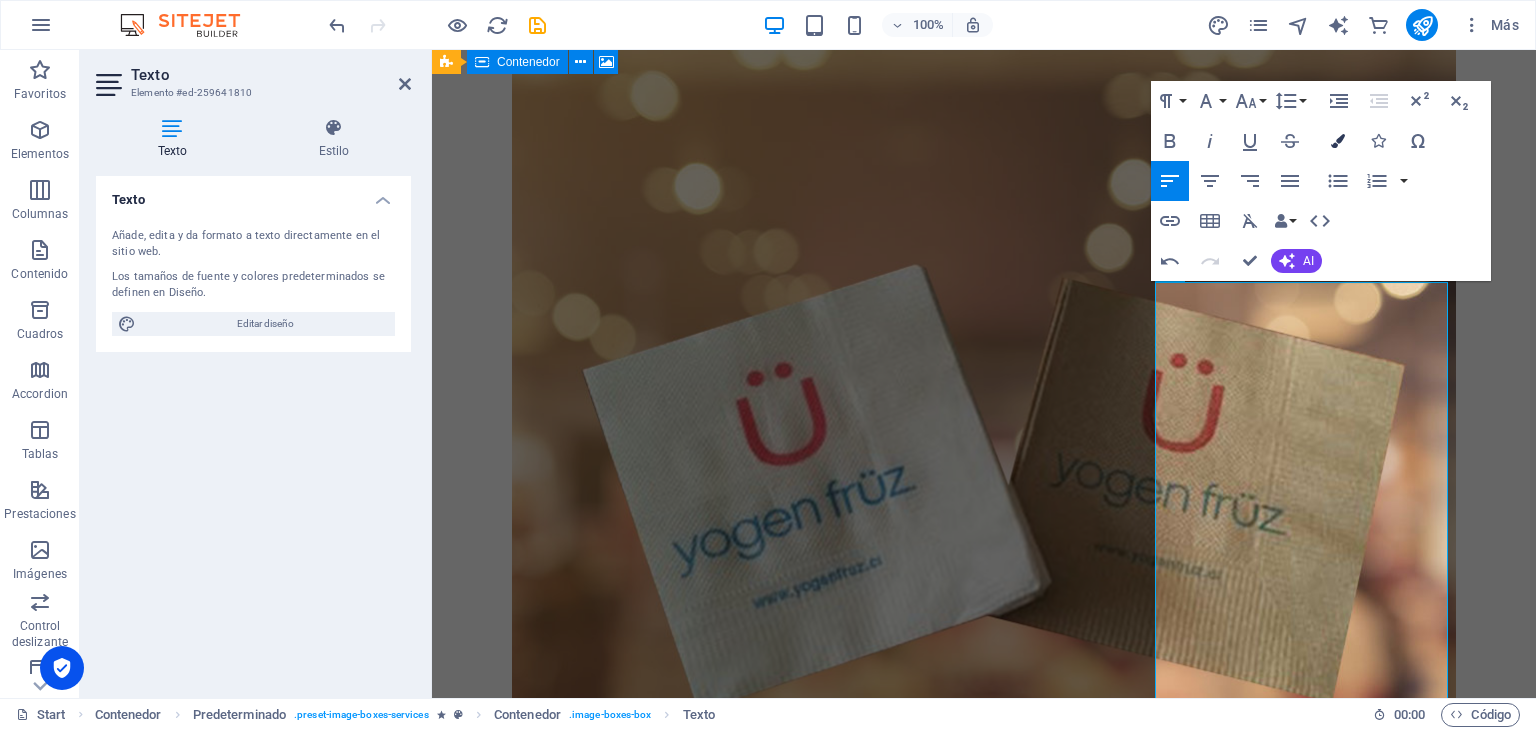 click at bounding box center (1338, 141) 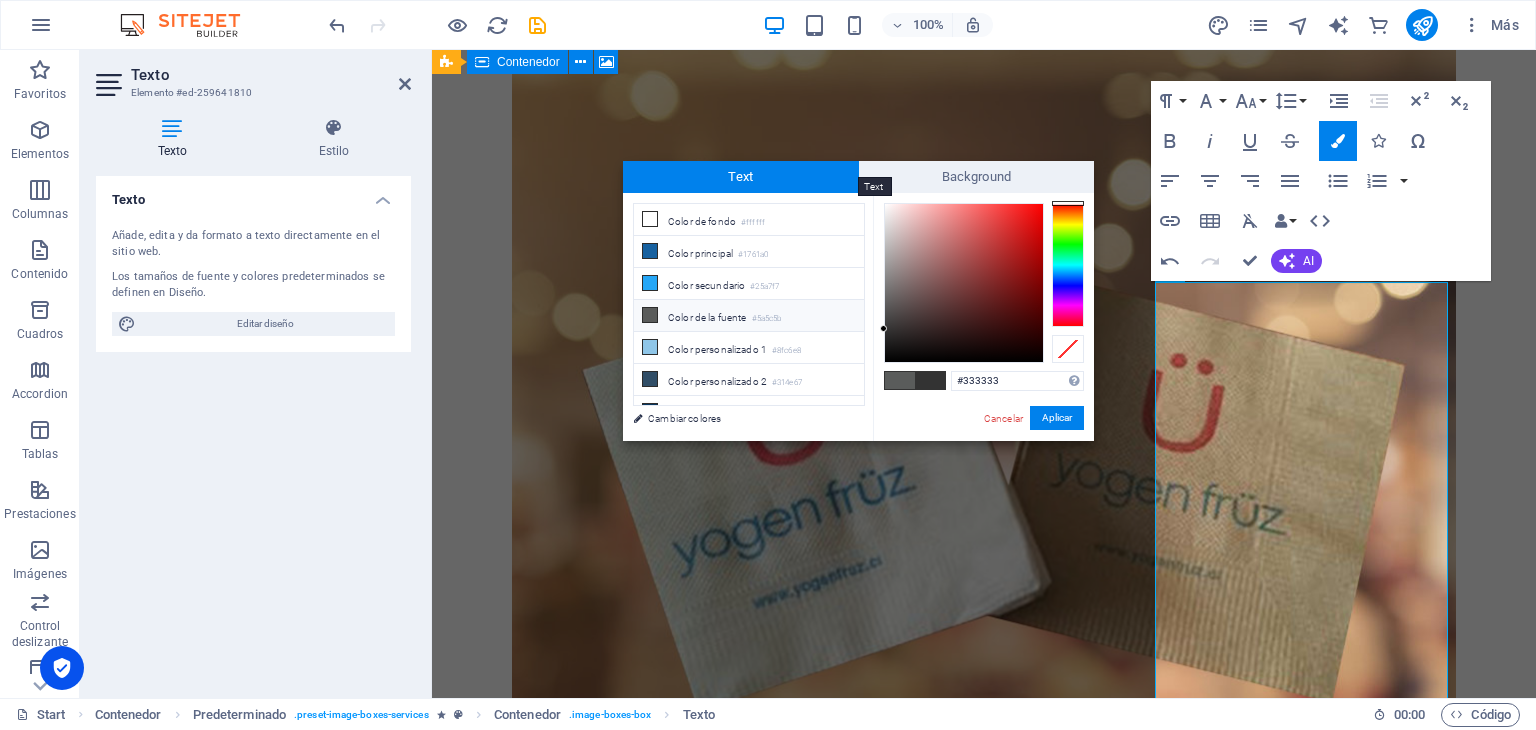click on "Text" at bounding box center (741, 177) 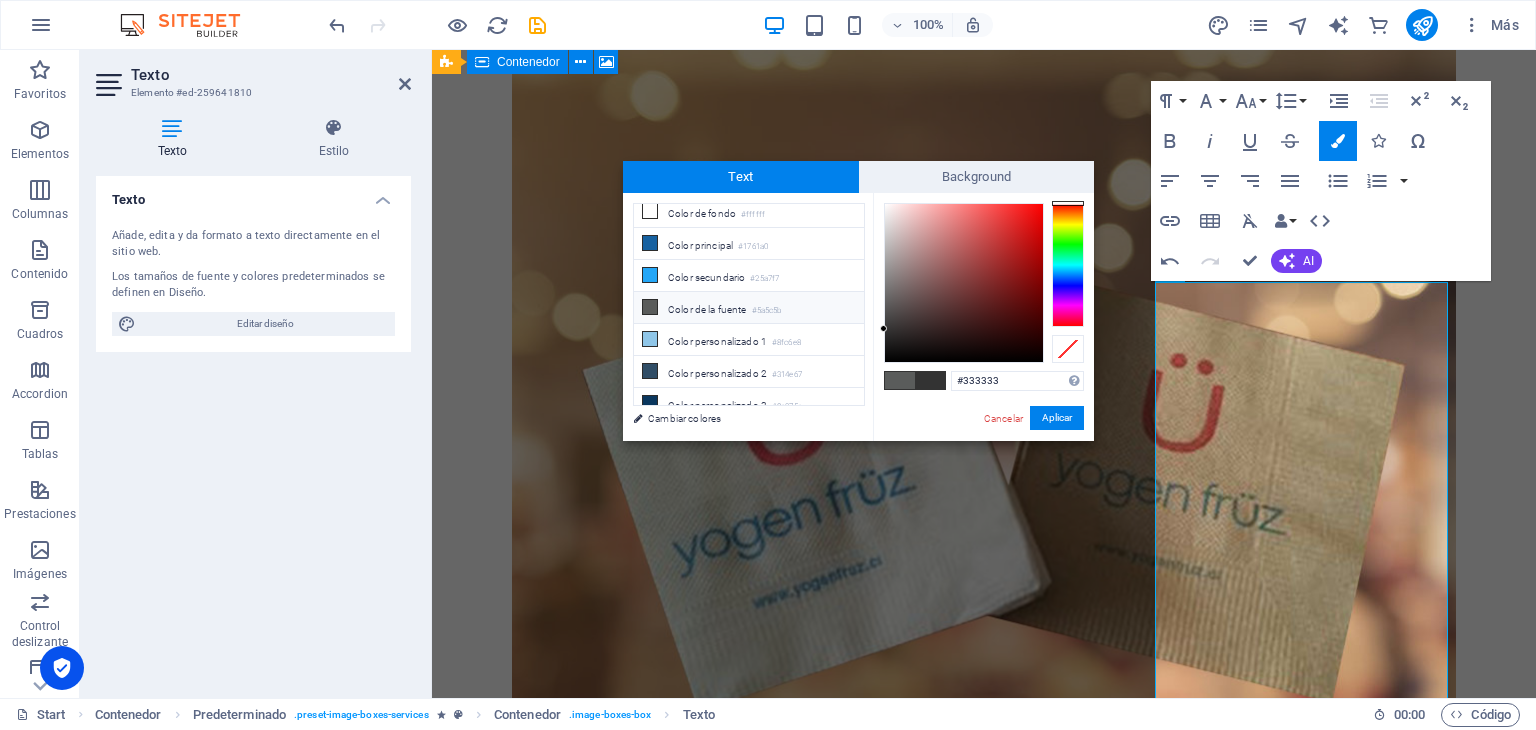scroll, scrollTop: 0, scrollLeft: 0, axis: both 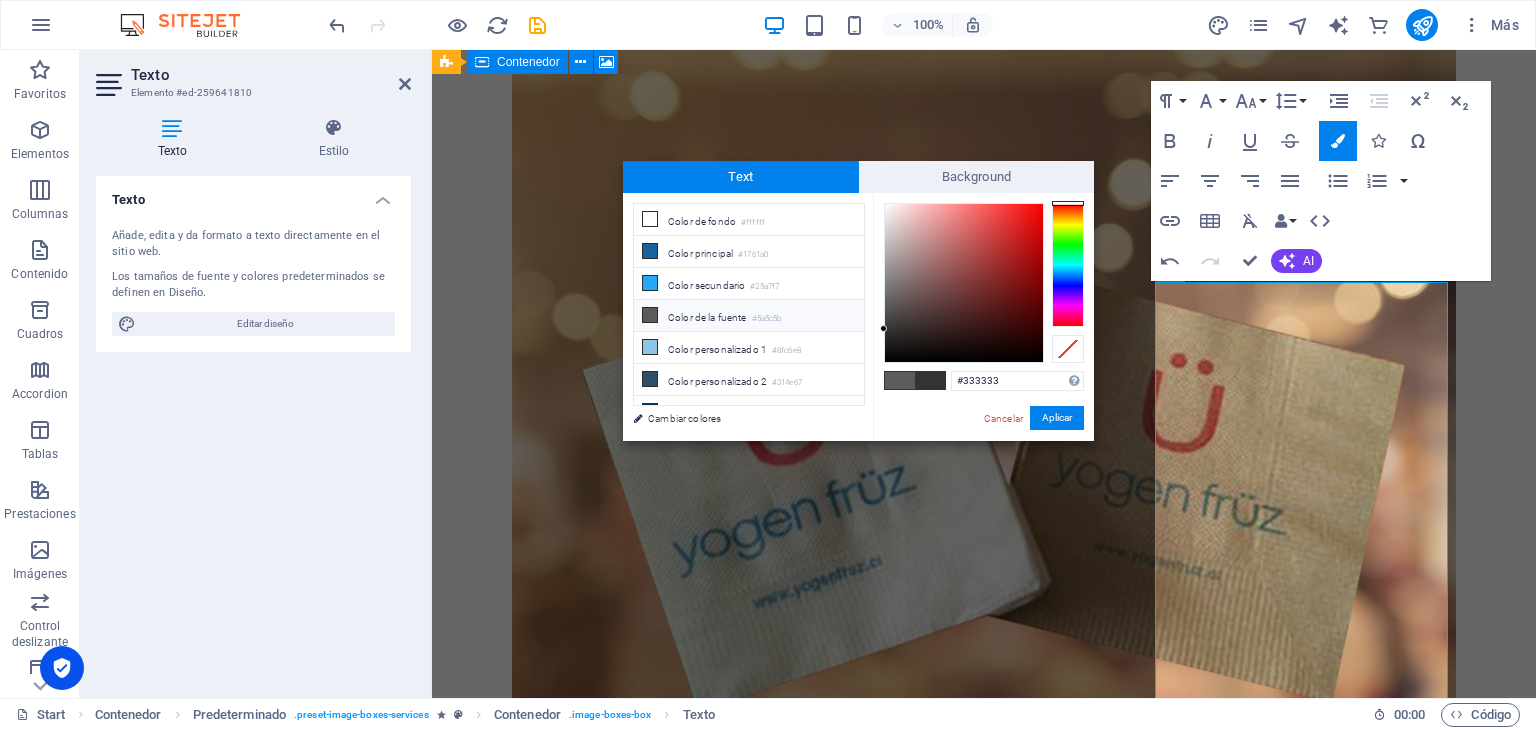 click at bounding box center (1068, 265) 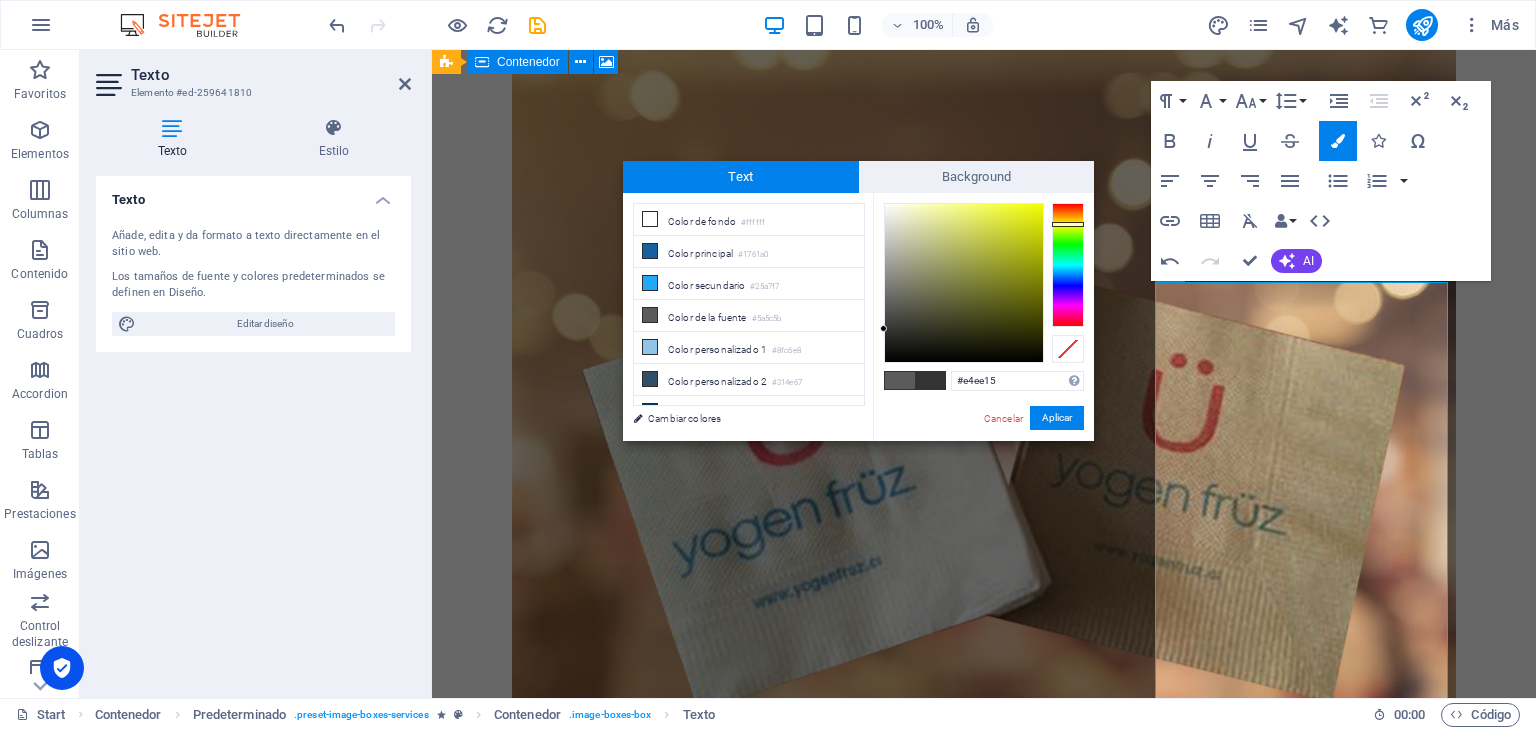 click at bounding box center (964, 283) 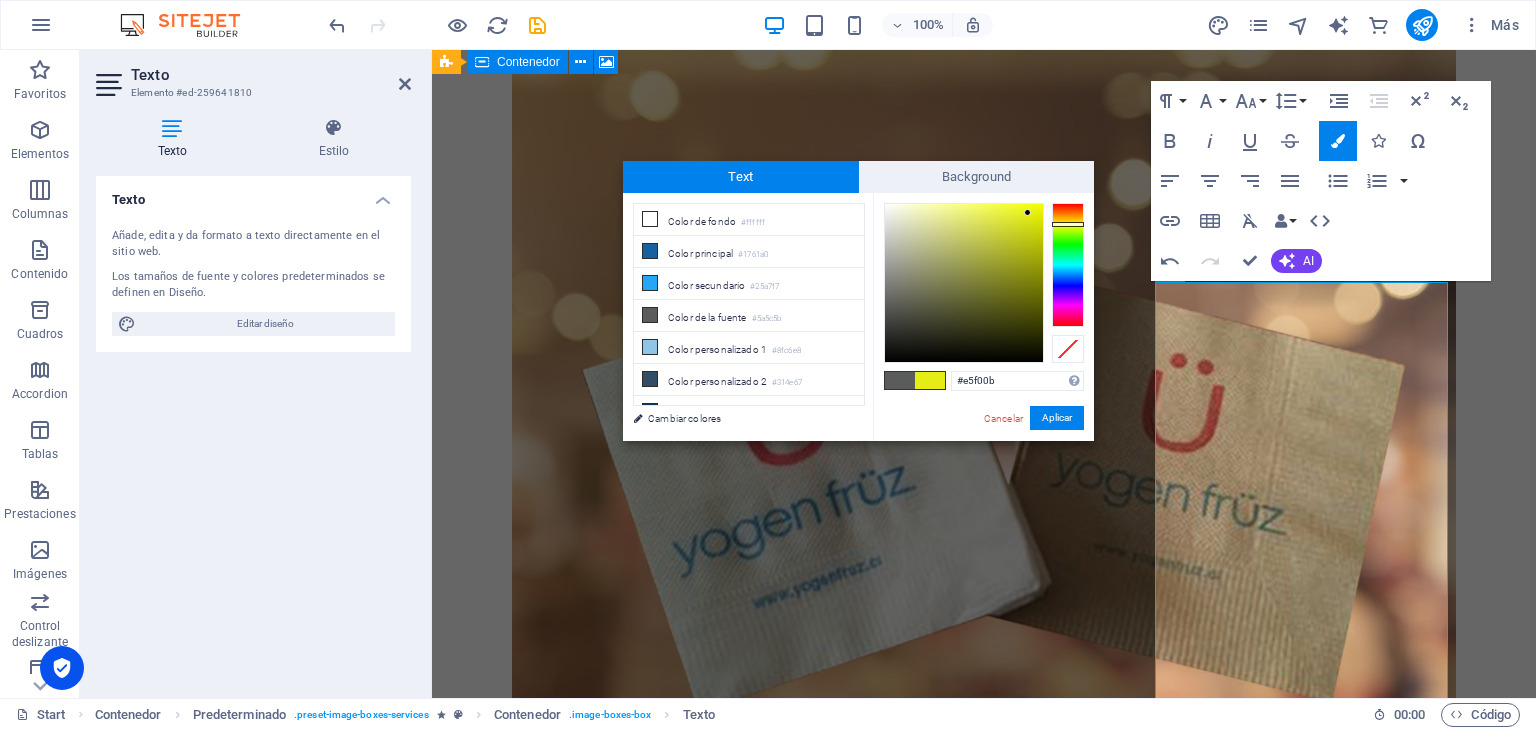 type on "#e7f20b" 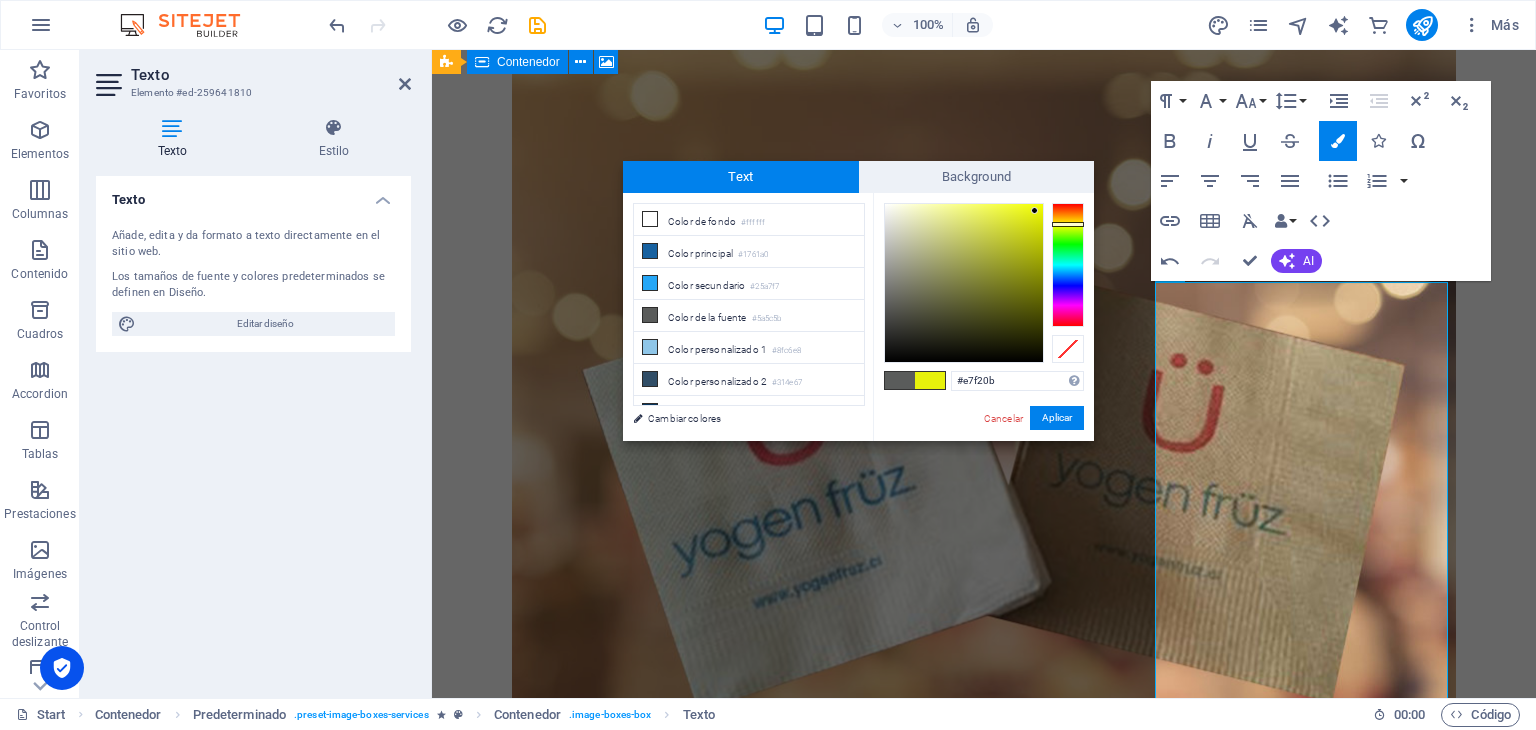 click at bounding box center [964, 283] 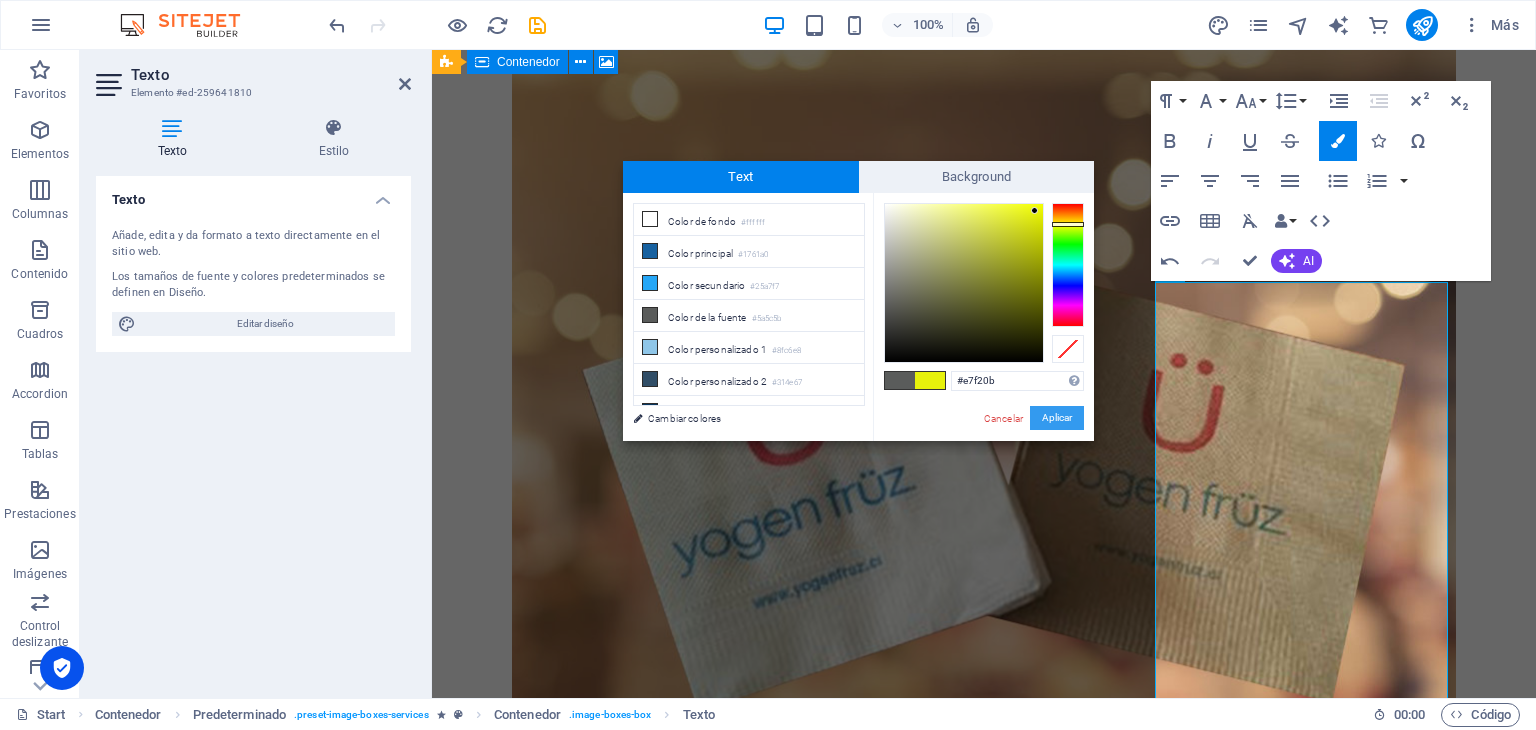 click on "Aplicar" at bounding box center [1057, 418] 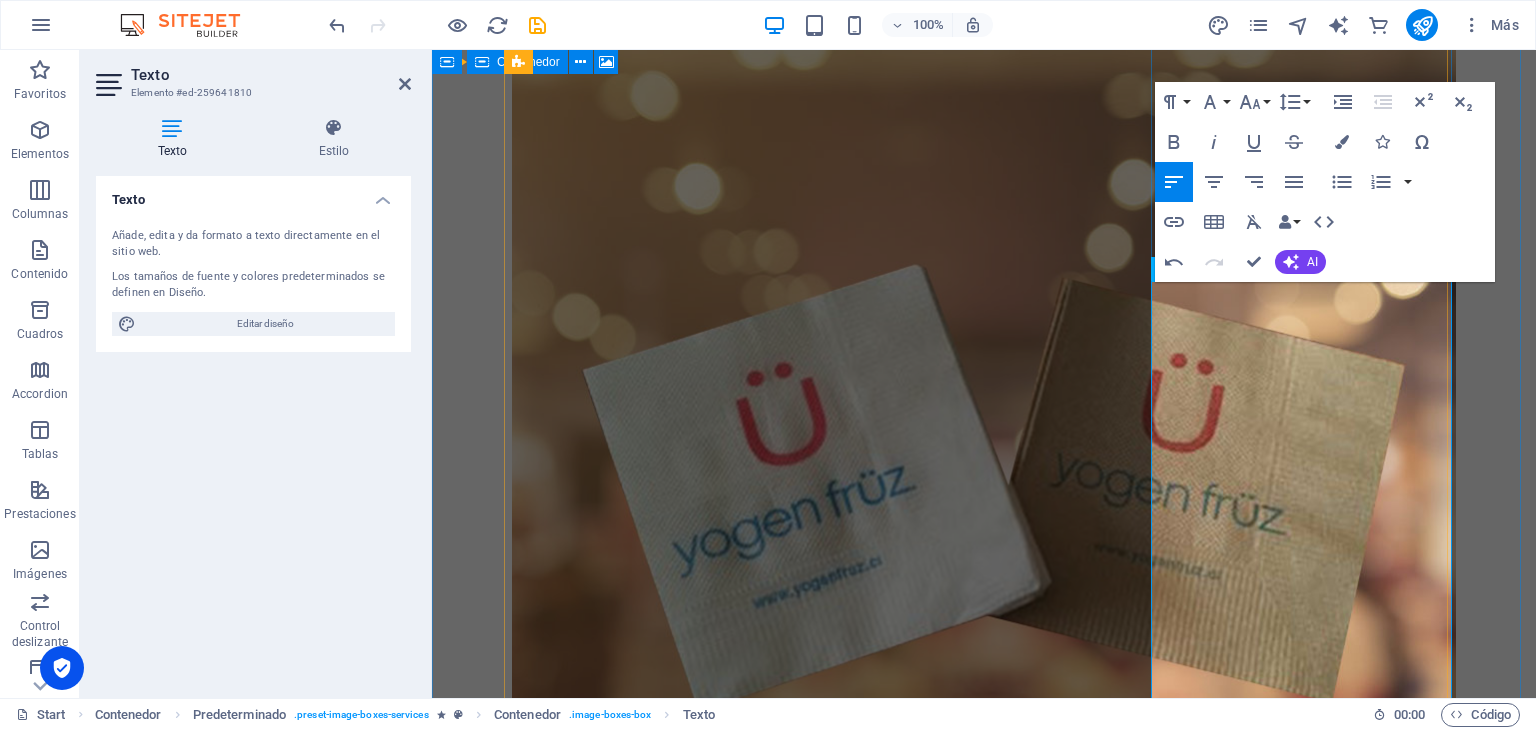 click on "(NUEVO)  PAPEL  AIRLAID  (PREMIUM)" at bounding box center (984, 2888) 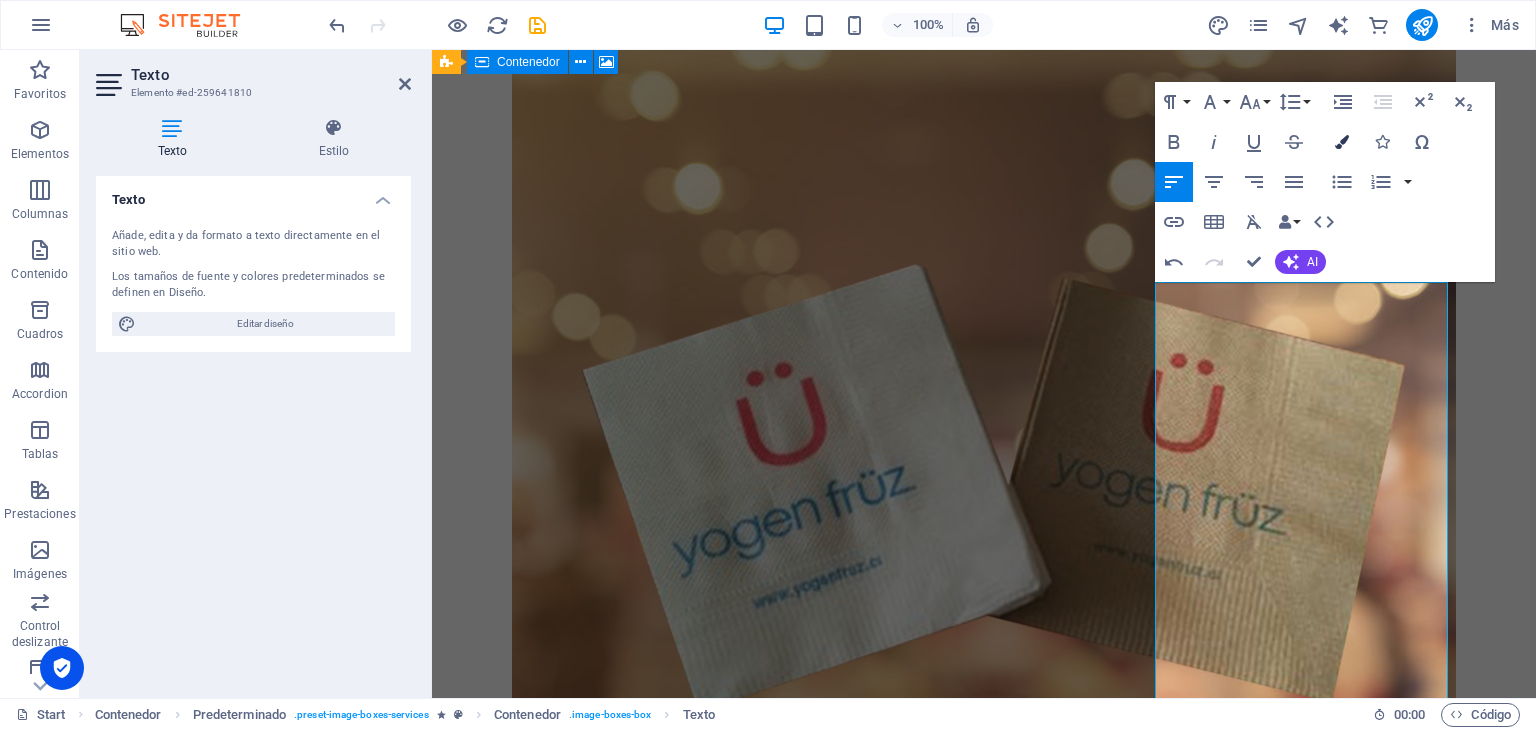 click at bounding box center [1342, 142] 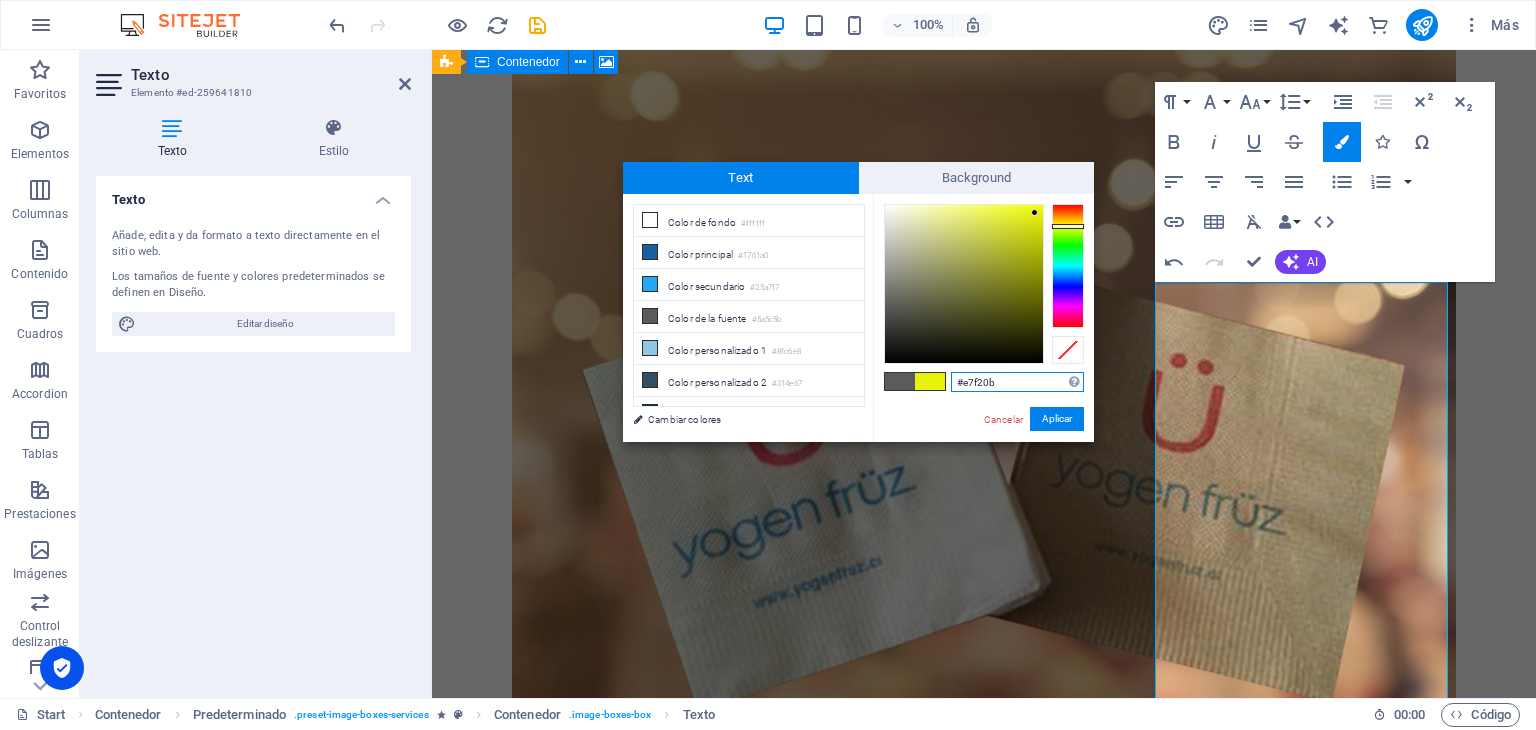 click on "Text" at bounding box center [741, 178] 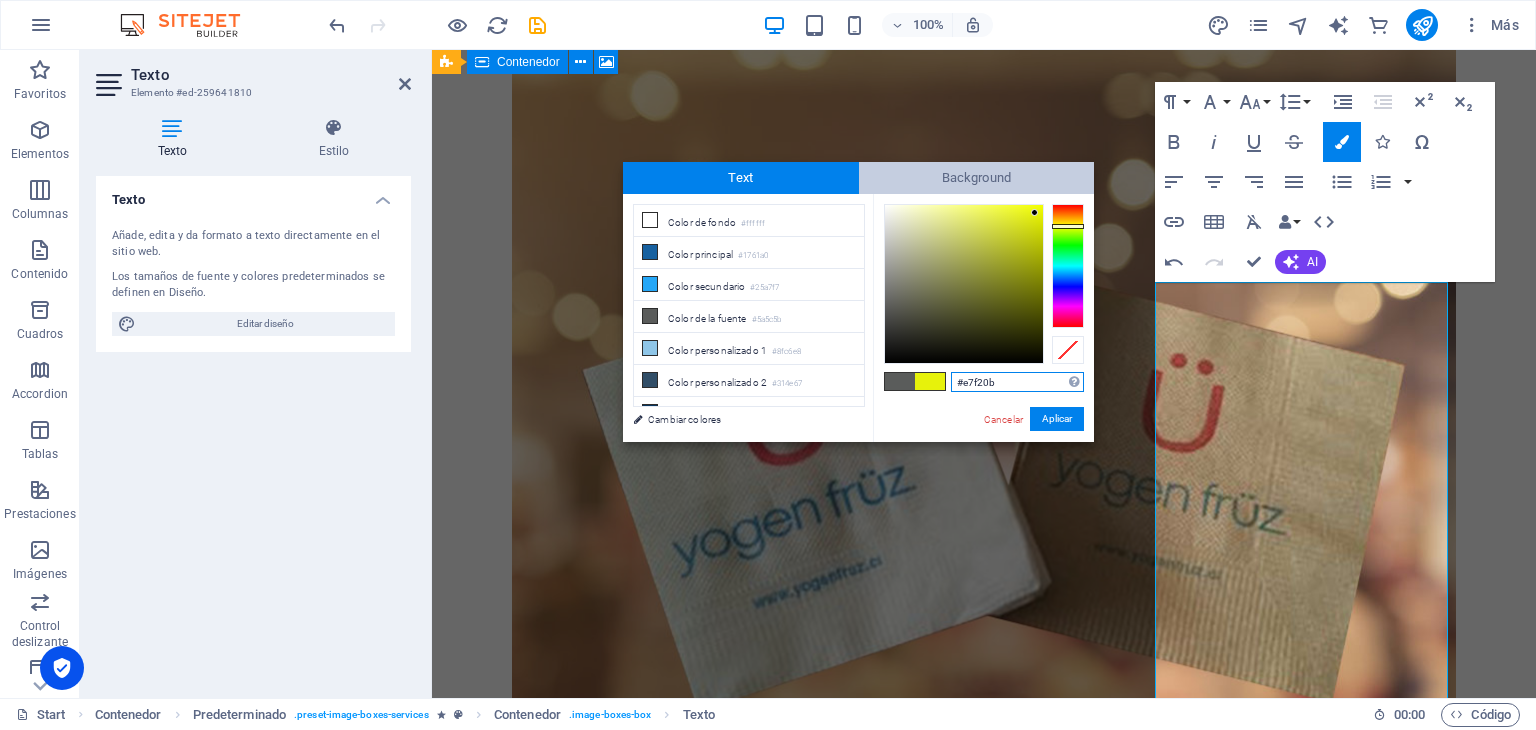 click on "Background" at bounding box center (977, 178) 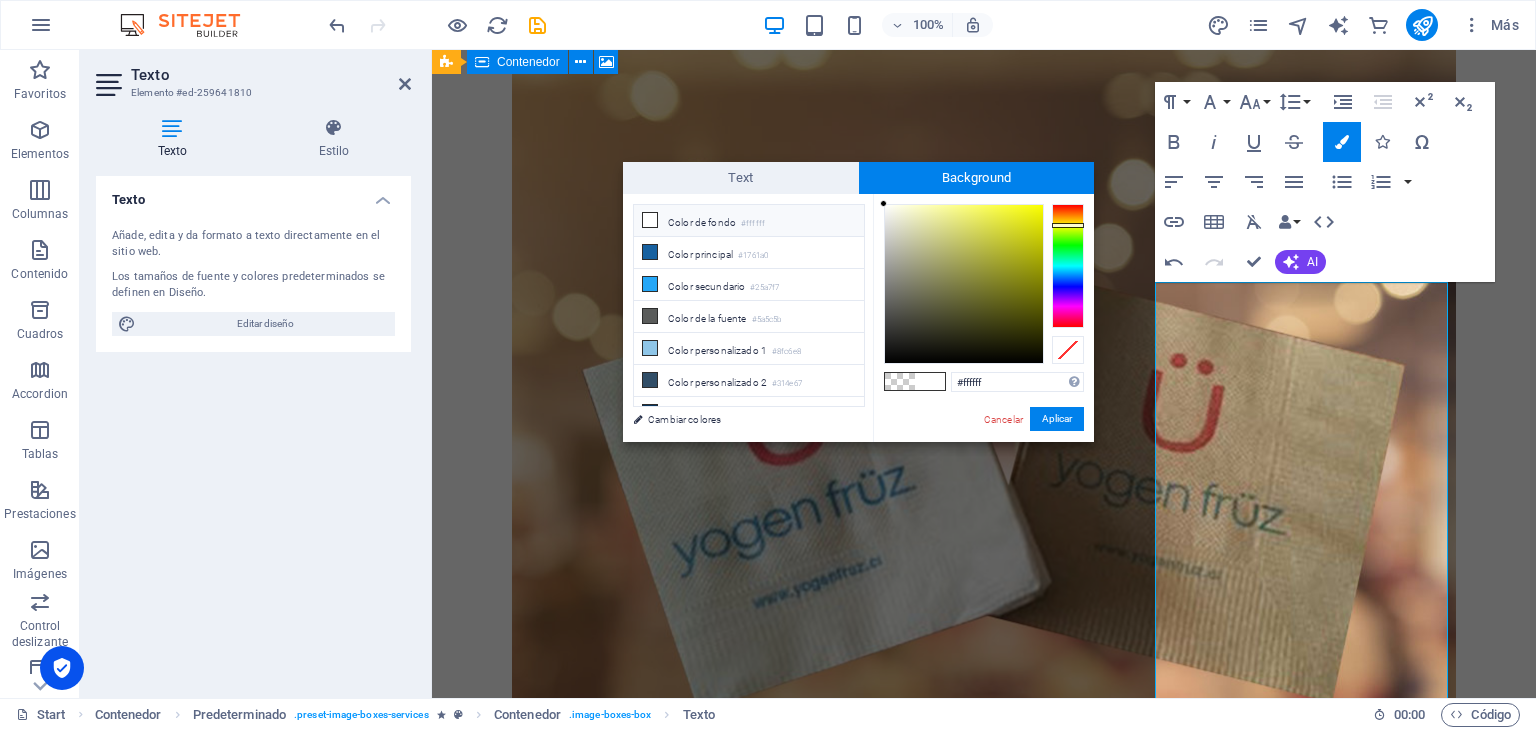 click at bounding box center (1068, 266) 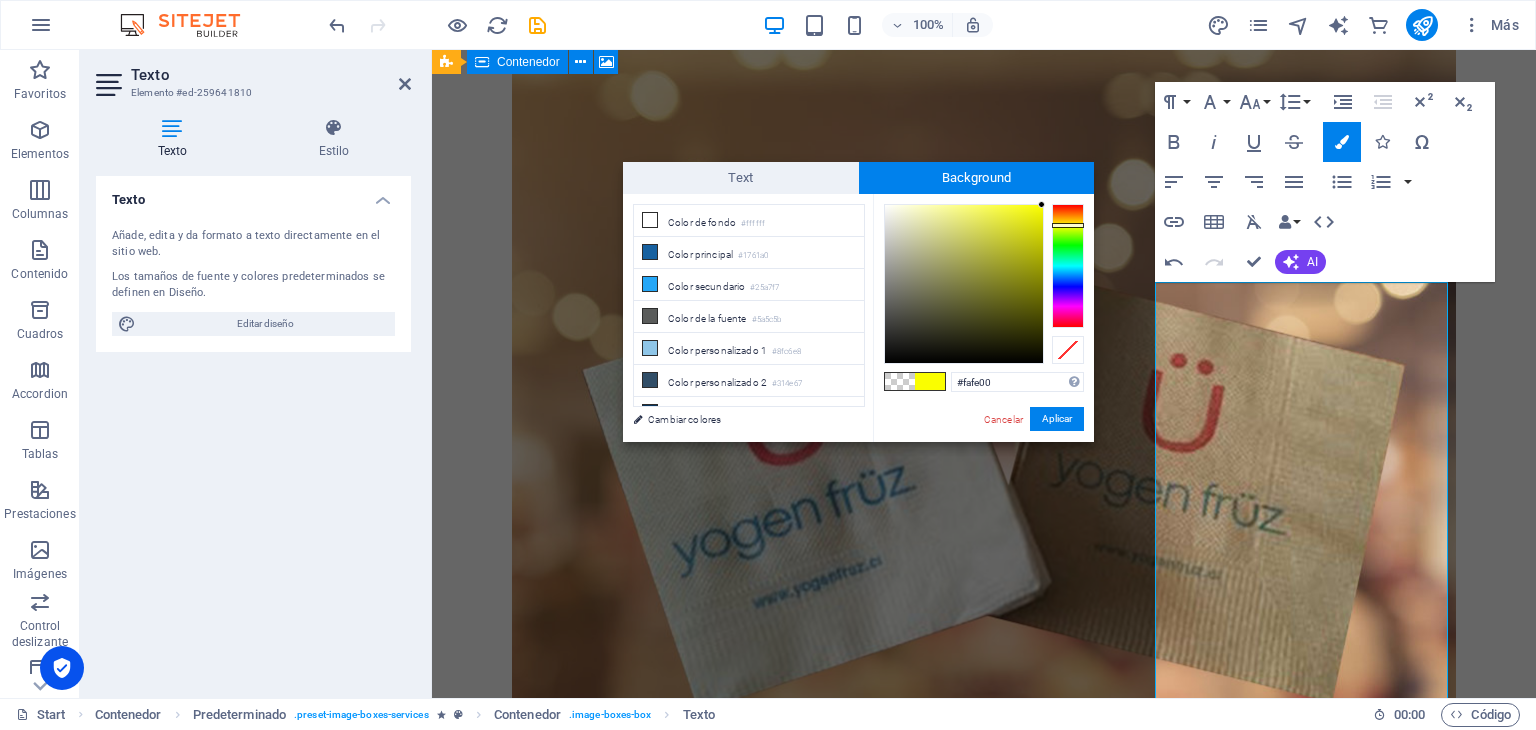 drag, startPoint x: 1028, startPoint y: 214, endPoint x: 1047, endPoint y: 205, distance: 21.023796 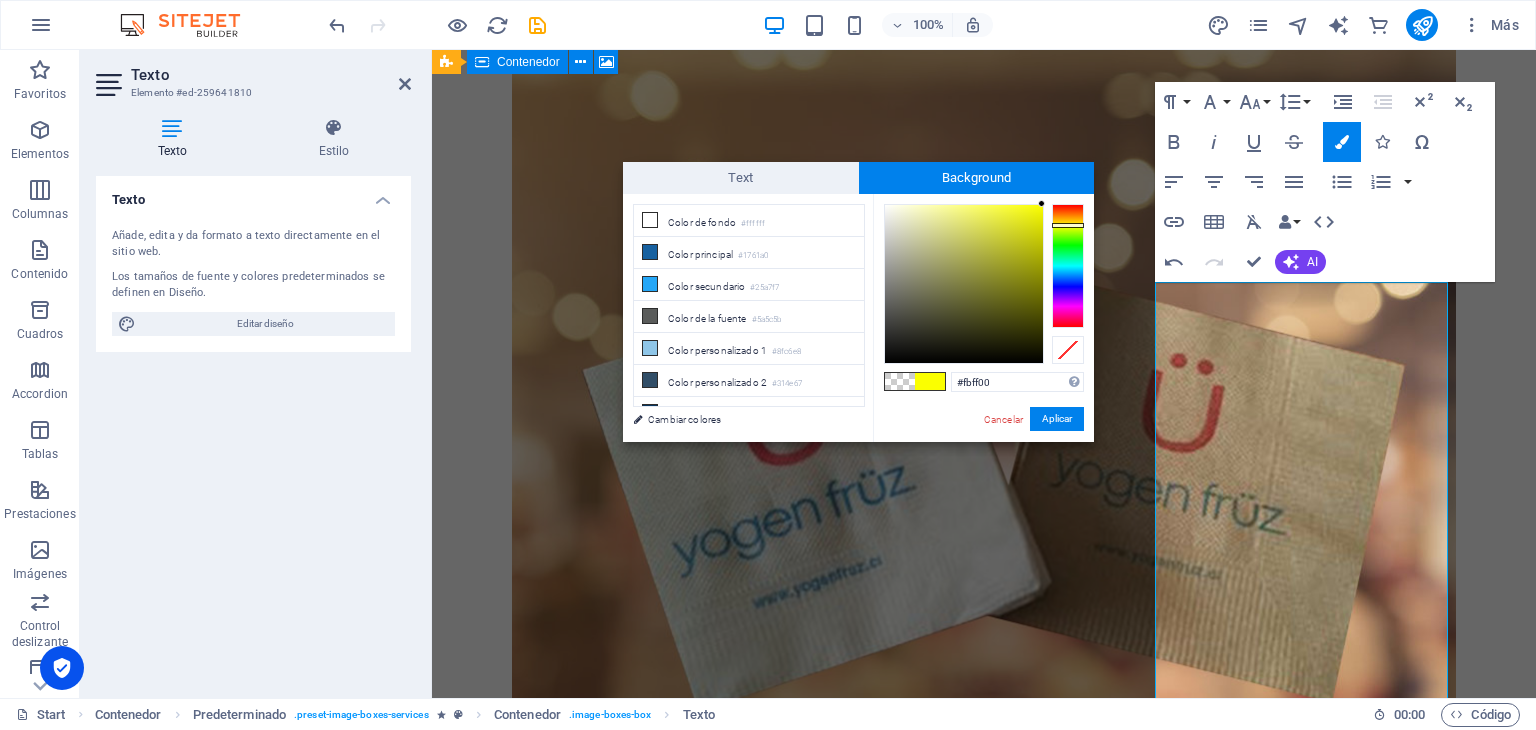 click at bounding box center (1041, 203) 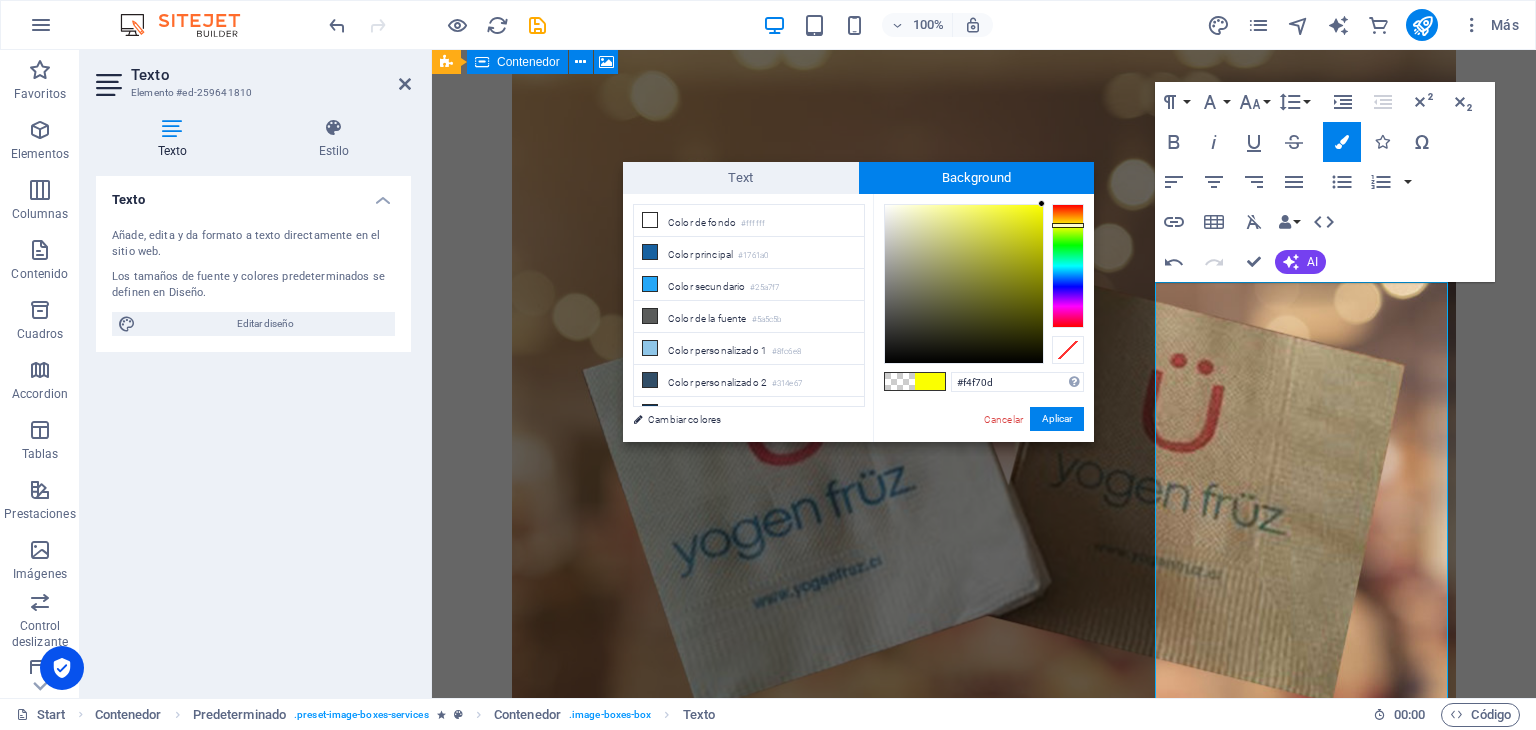 click at bounding box center (964, 284) 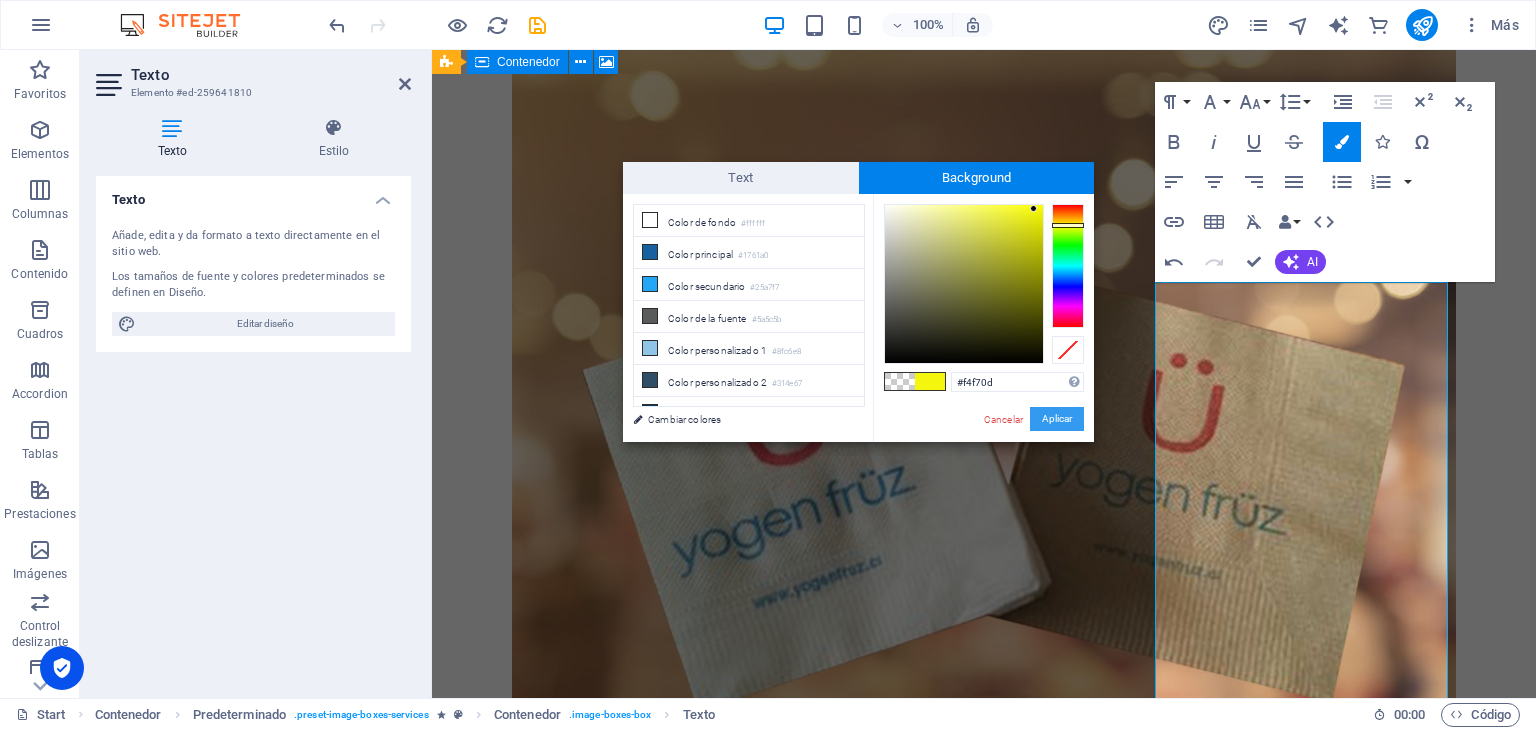 click on "Aplicar" at bounding box center (1057, 419) 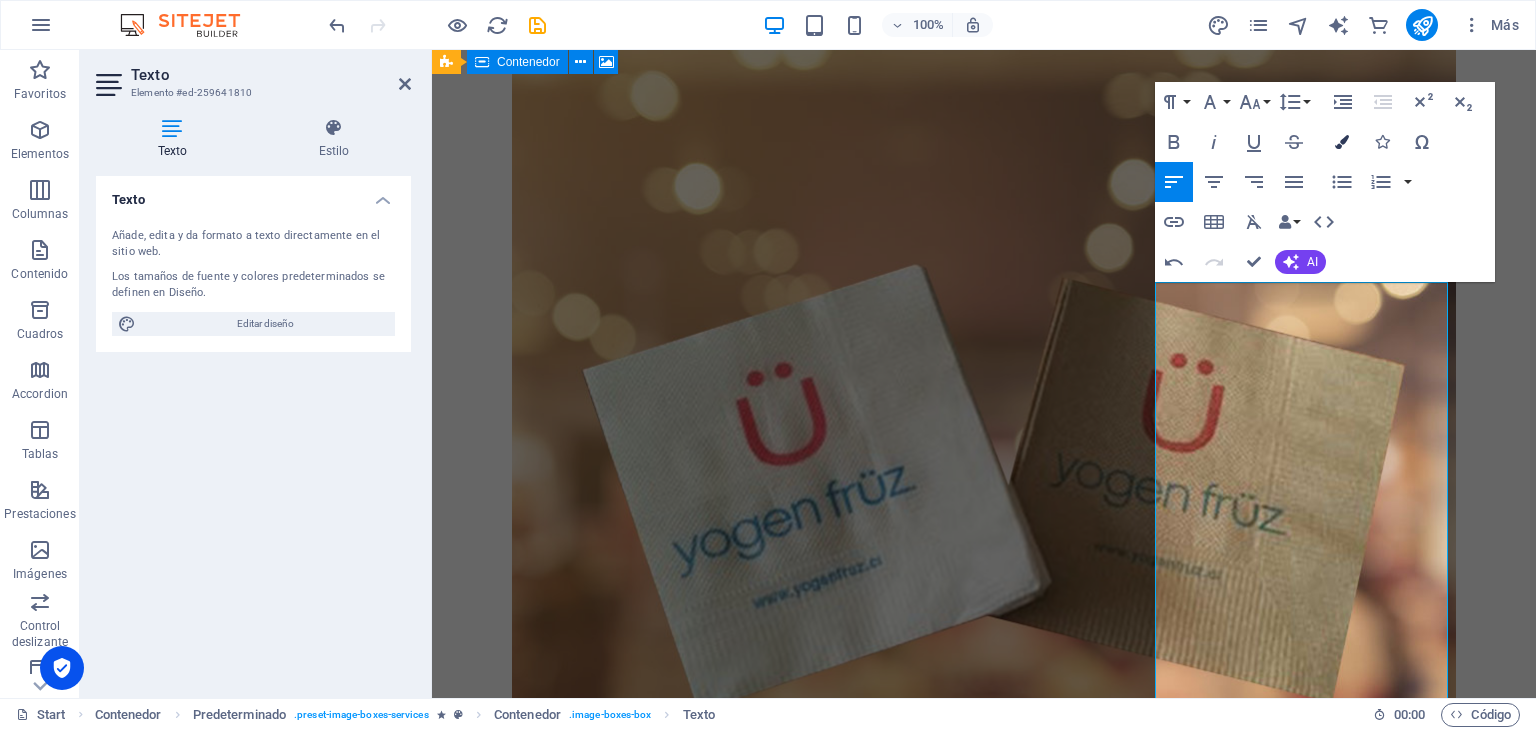 click at bounding box center [1342, 142] 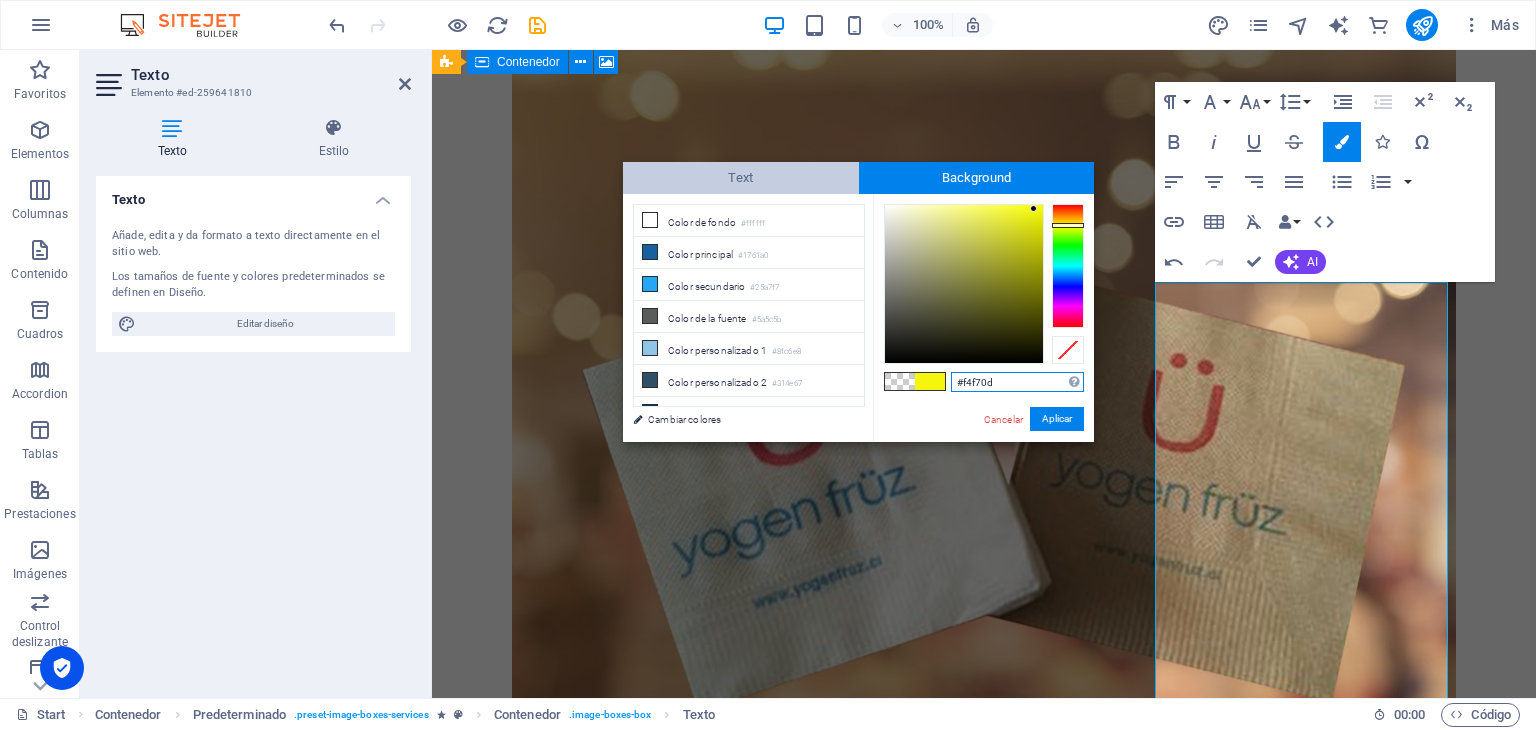 click on "Text" at bounding box center (741, 178) 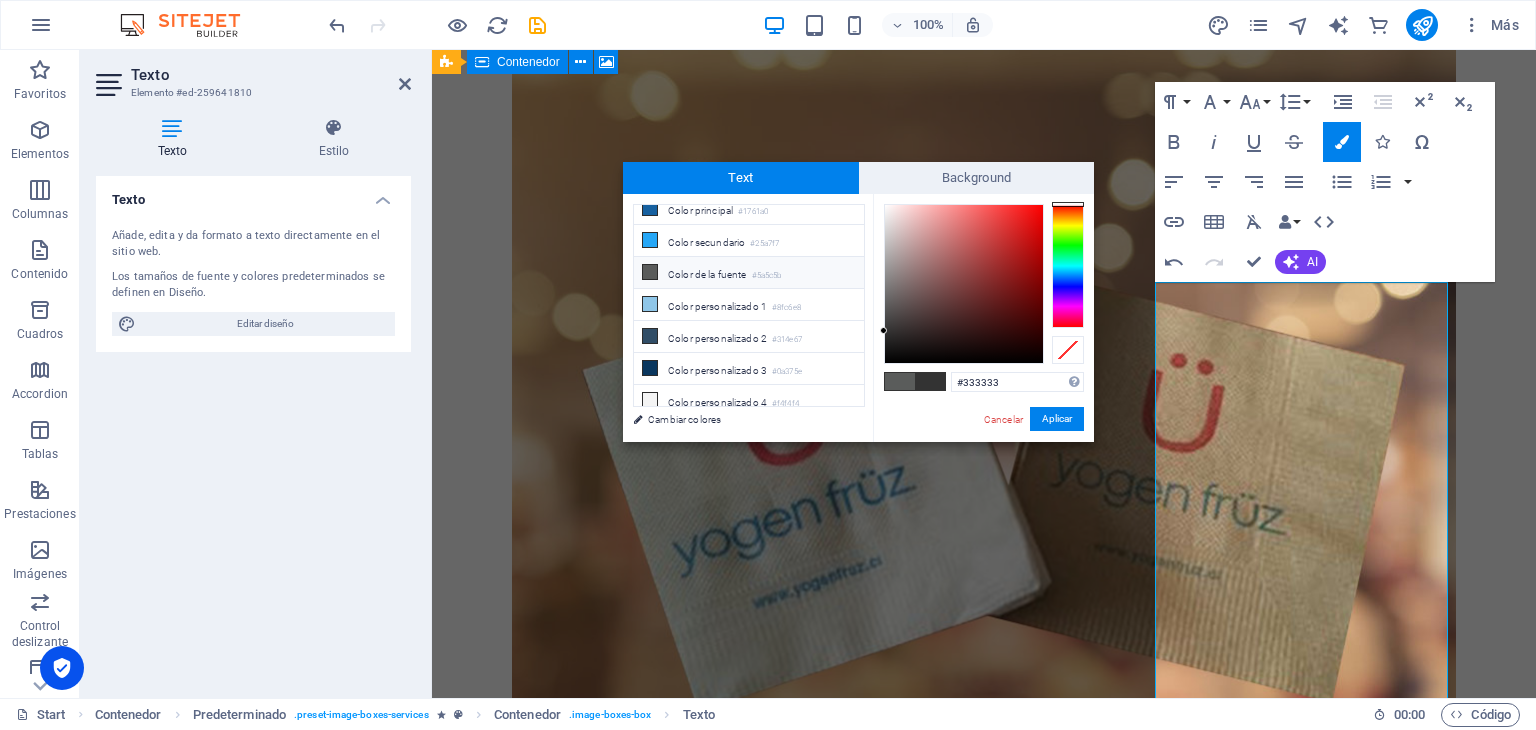 scroll, scrollTop: 44, scrollLeft: 0, axis: vertical 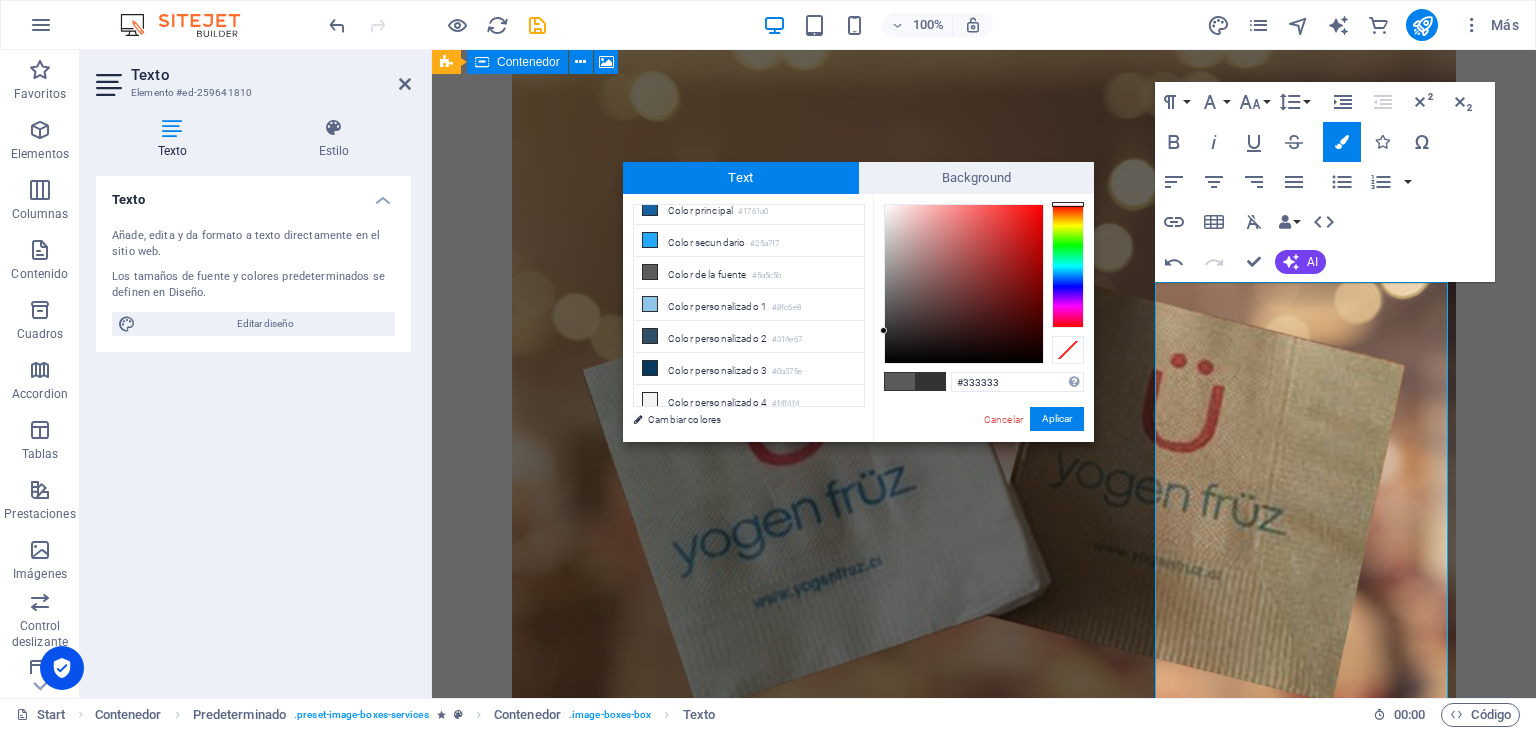 click at bounding box center [930, 381] 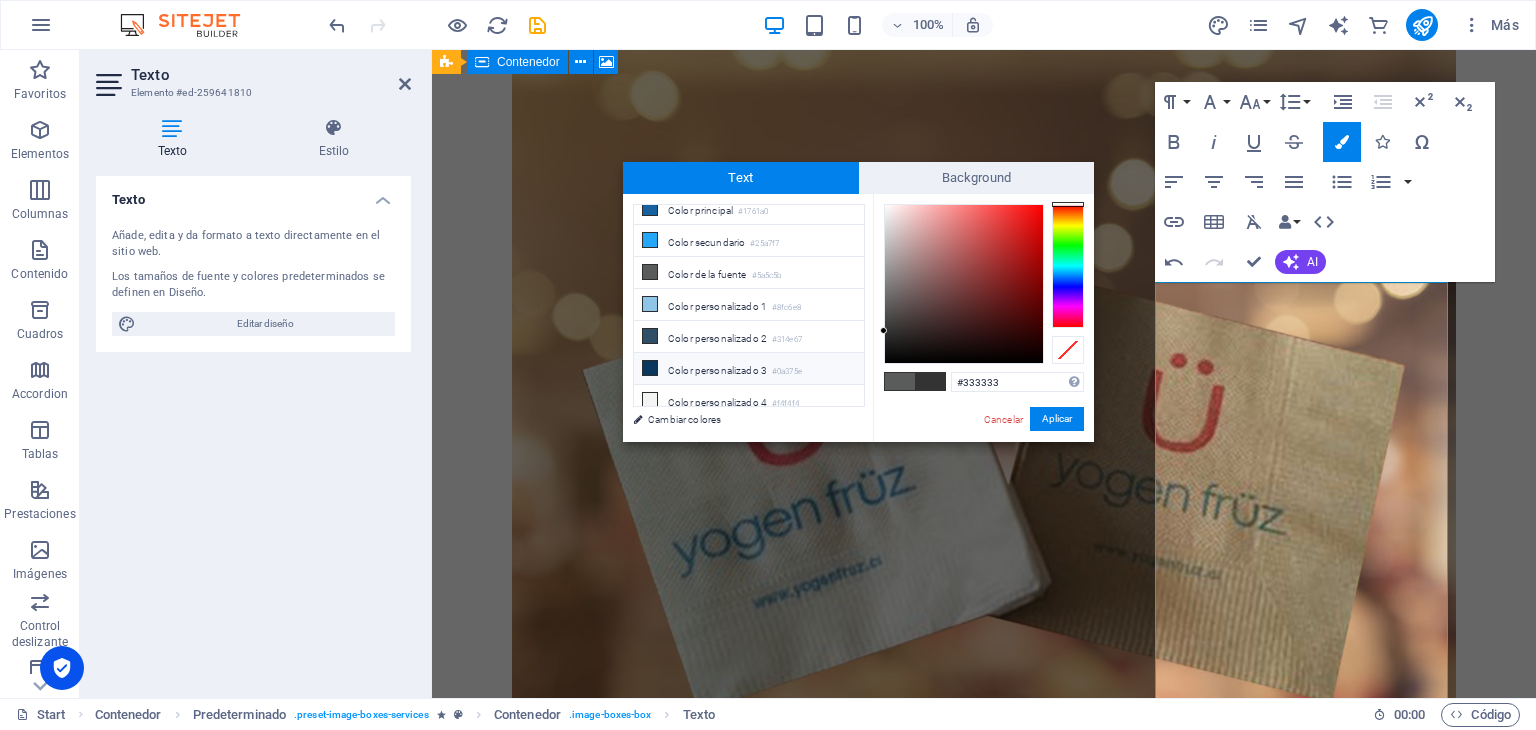 click on "Color personalizado 3
#0a375e" at bounding box center [749, 369] 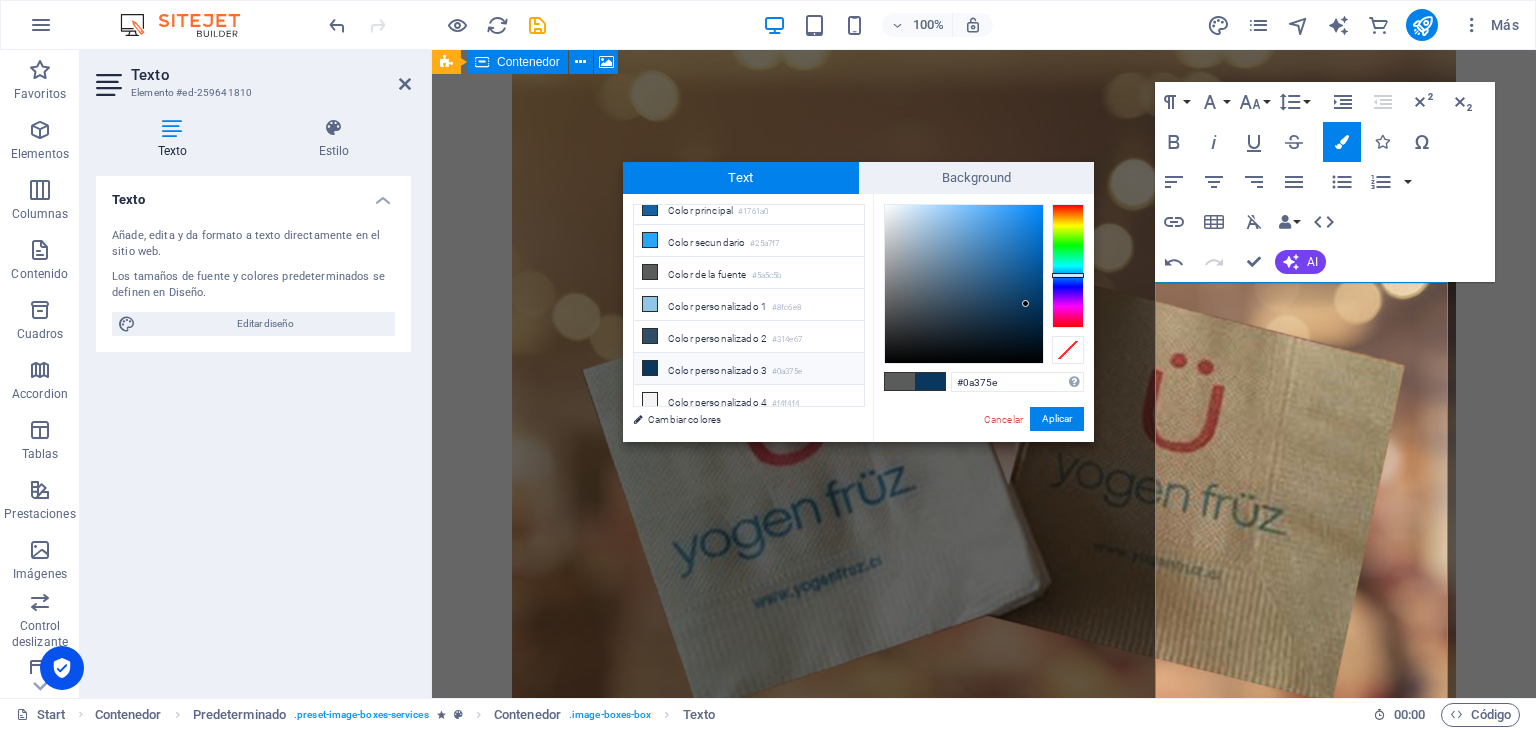 click at bounding box center [930, 381] 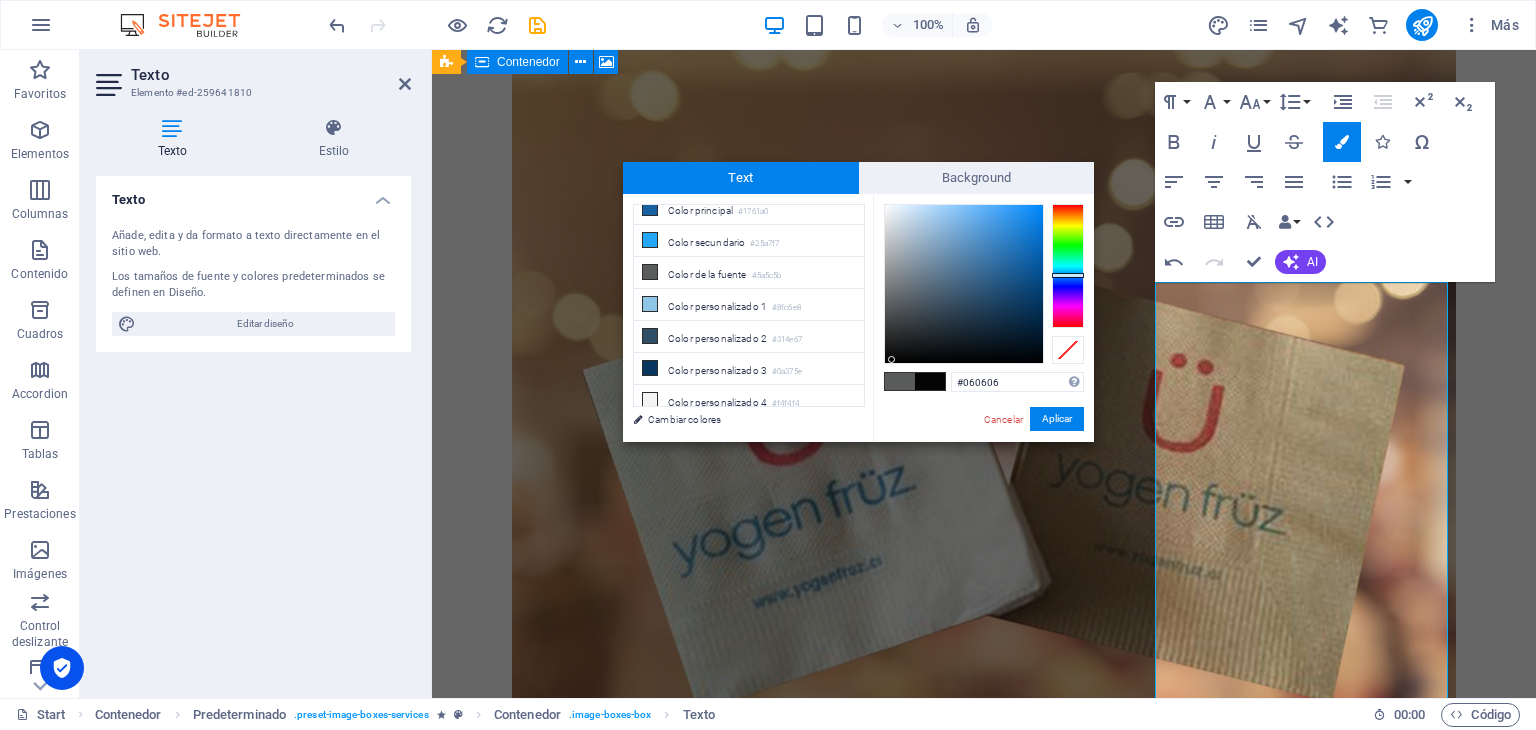 type on "#070708" 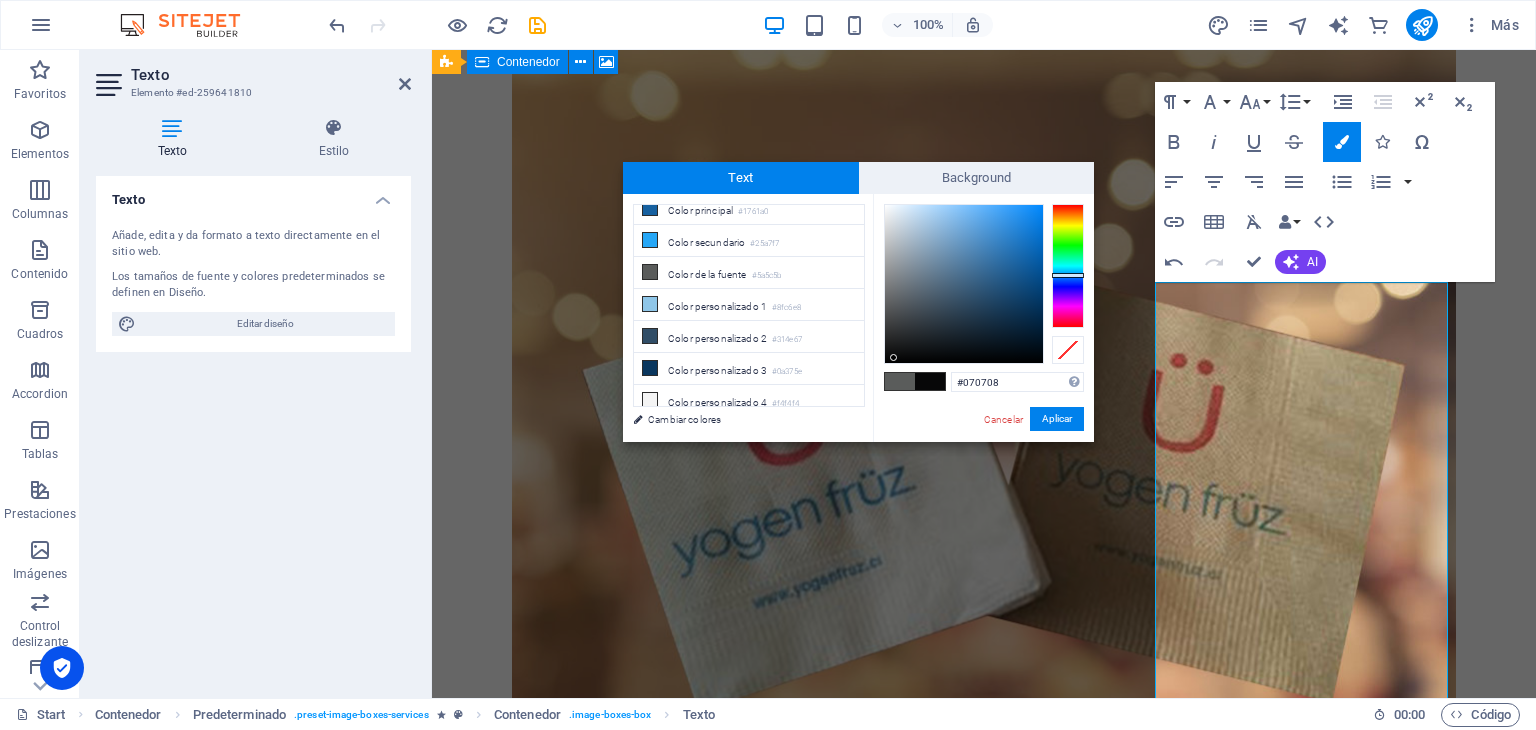 drag, startPoint x: 908, startPoint y: 351, endPoint x: 894, endPoint y: 358, distance: 15.652476 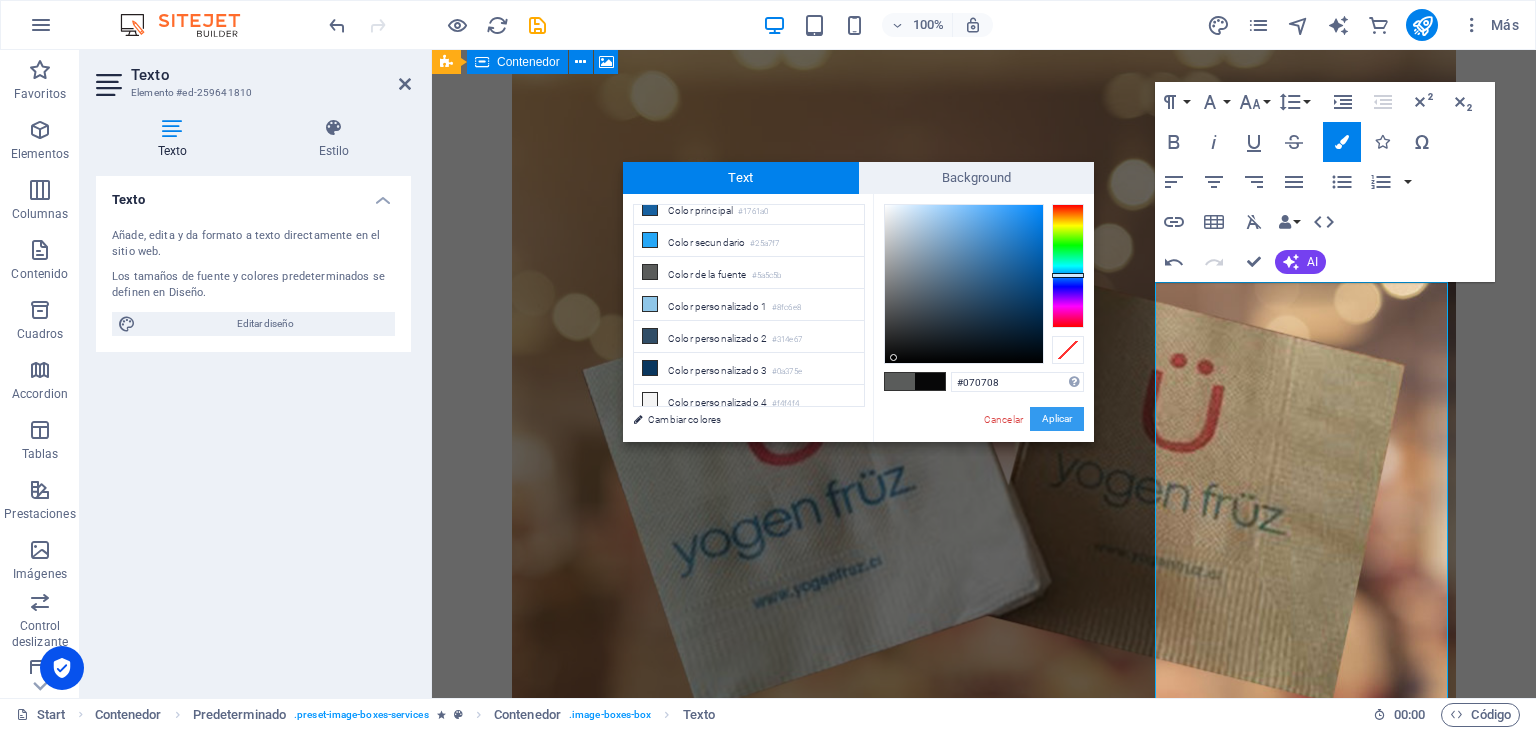 click on "Aplicar" at bounding box center [1057, 419] 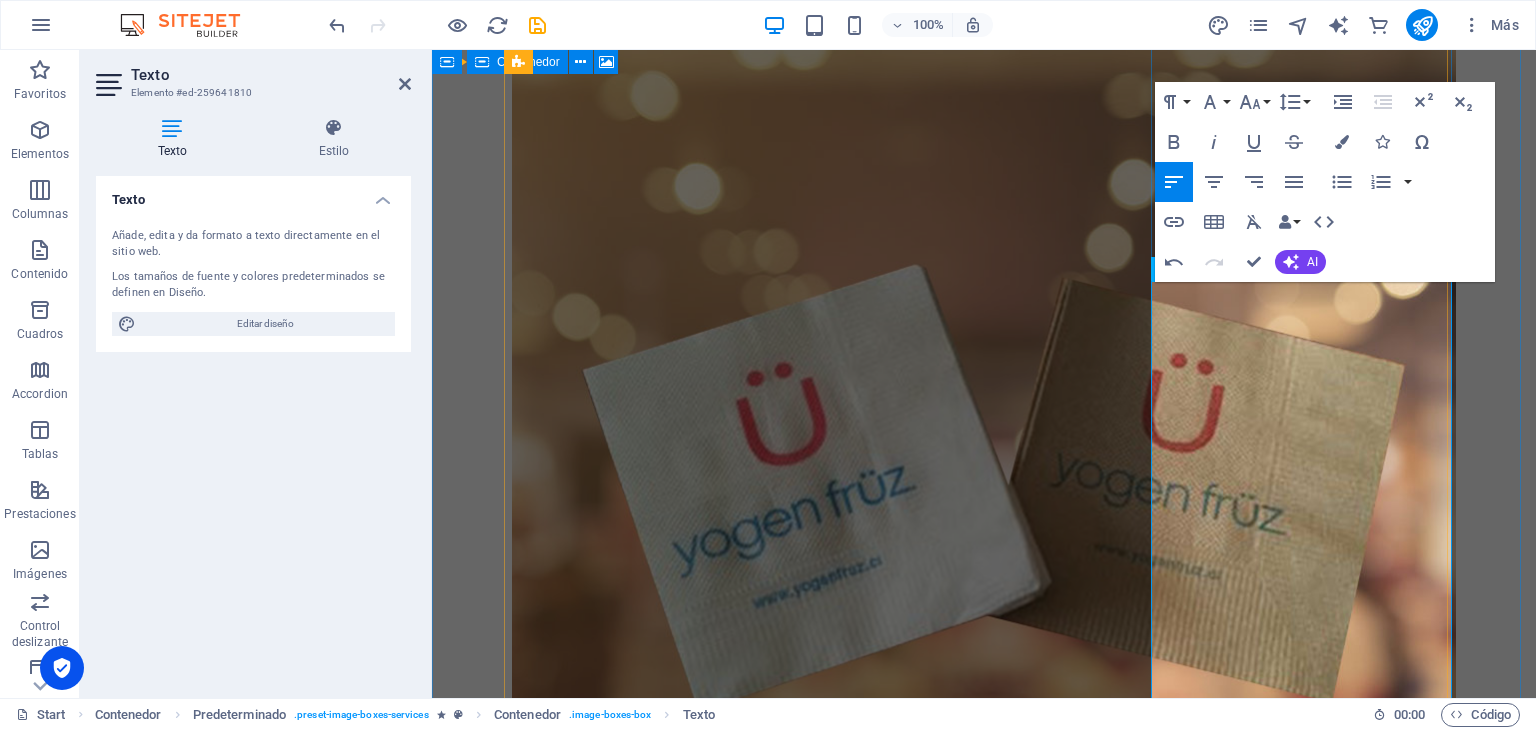 click on "(NUEVO)  PAPEL  AIRLAID  (PREMIUM)" at bounding box center [984, 2888] 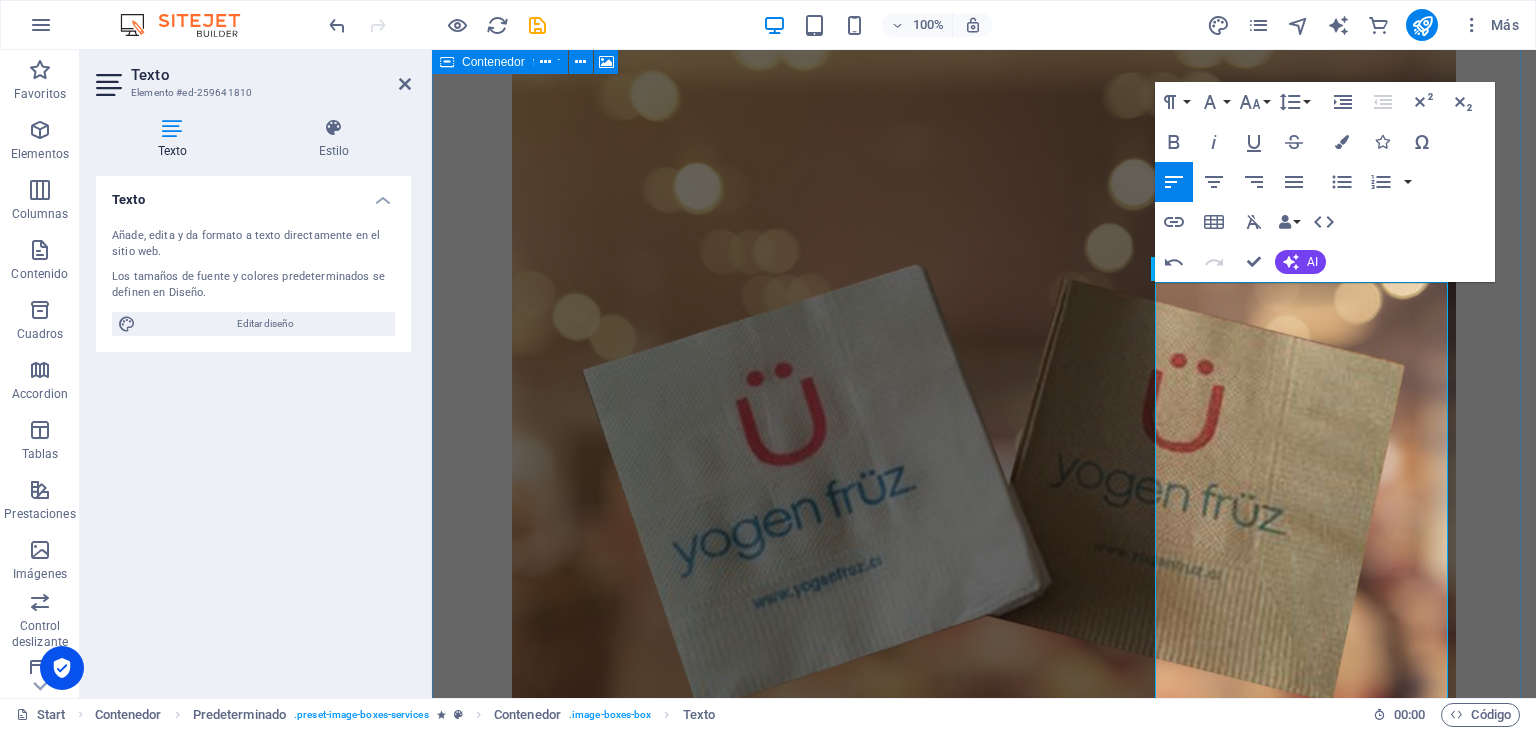 drag, startPoint x: 1466, startPoint y: 418, endPoint x: 1816, endPoint y: 417, distance: 350.00143 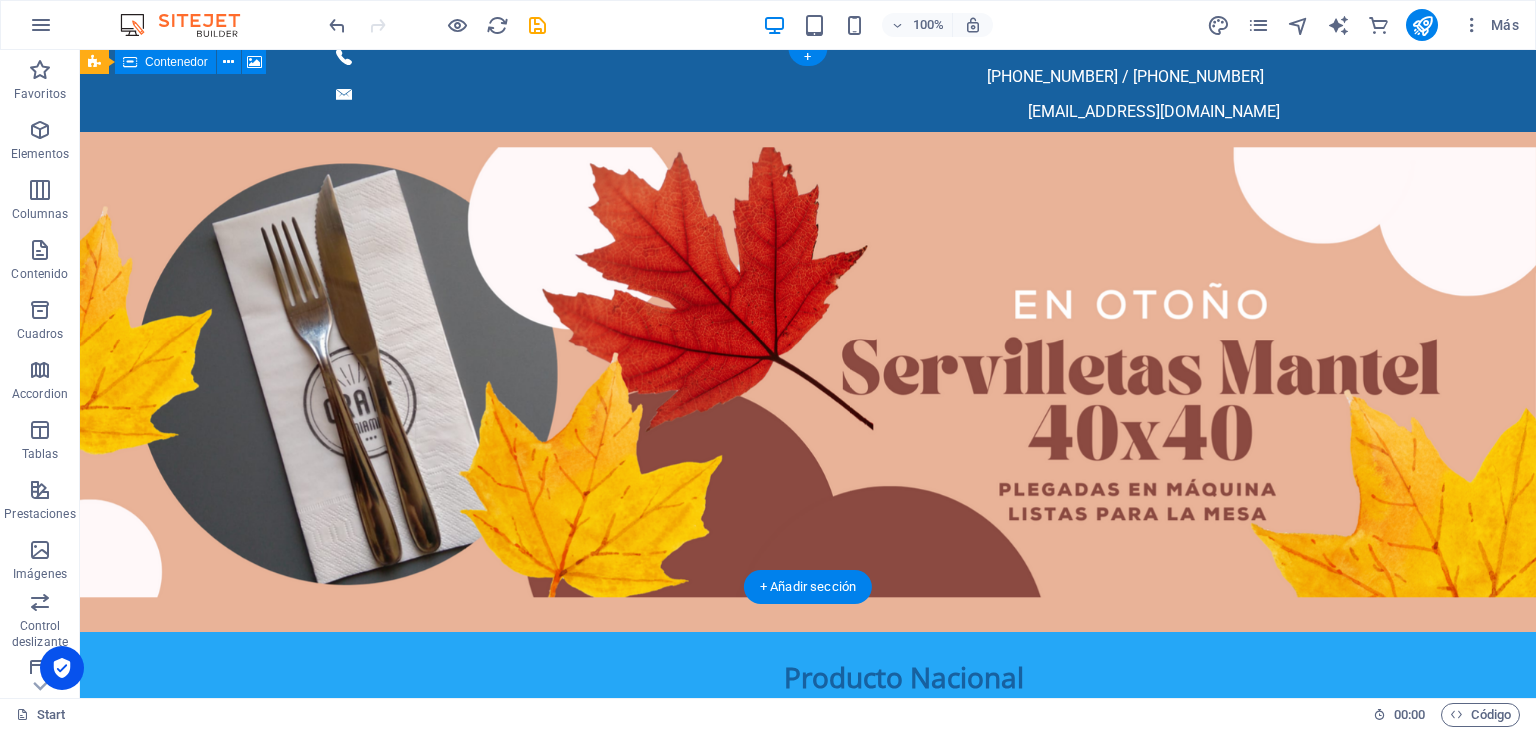 scroll, scrollTop: 0, scrollLeft: 0, axis: both 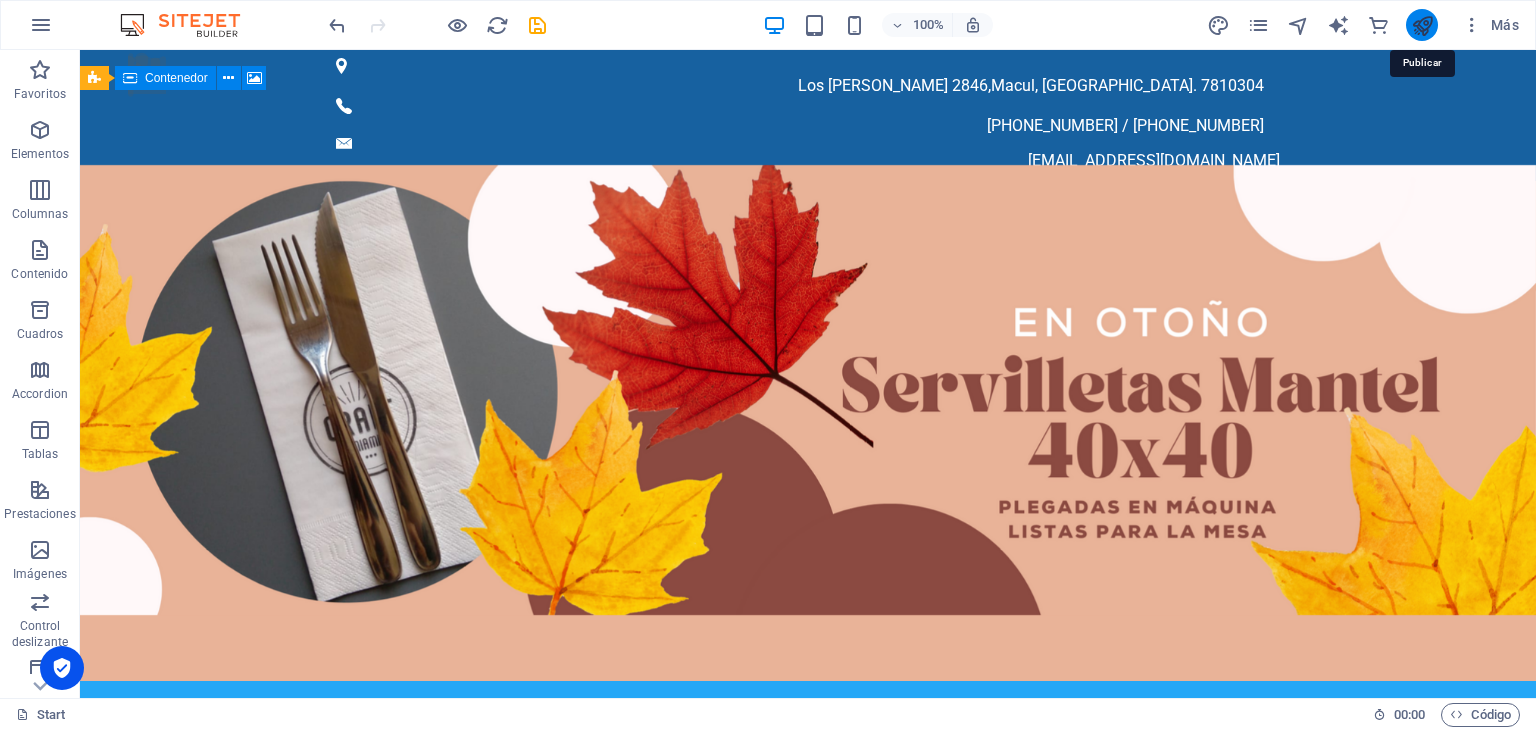 click at bounding box center [1422, 25] 